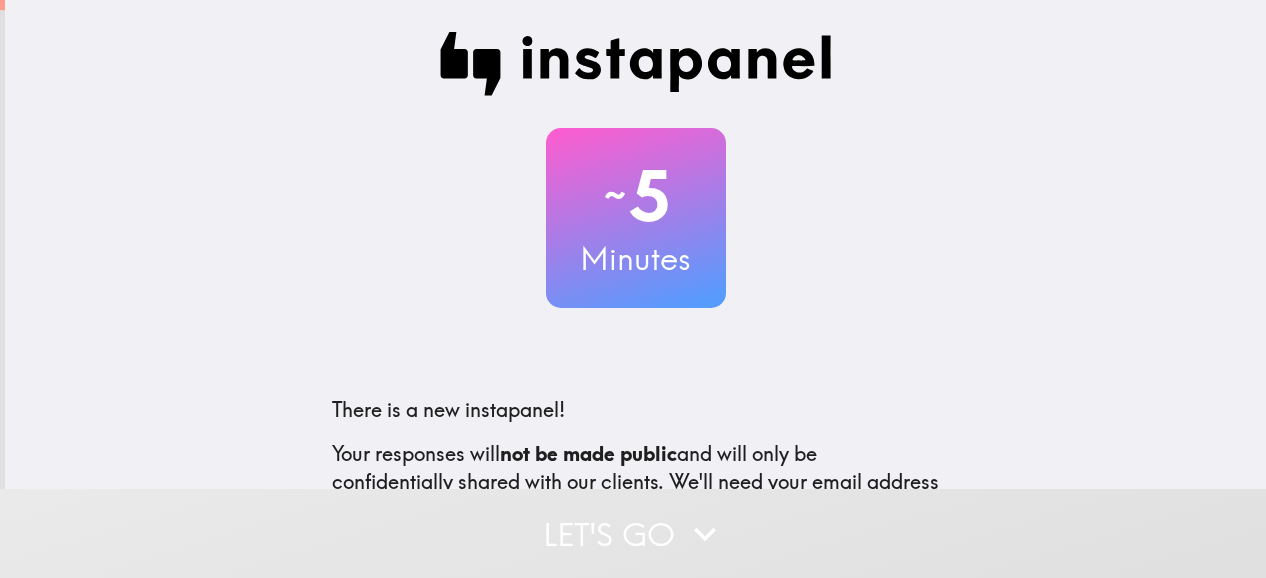scroll, scrollTop: 0, scrollLeft: 0, axis: both 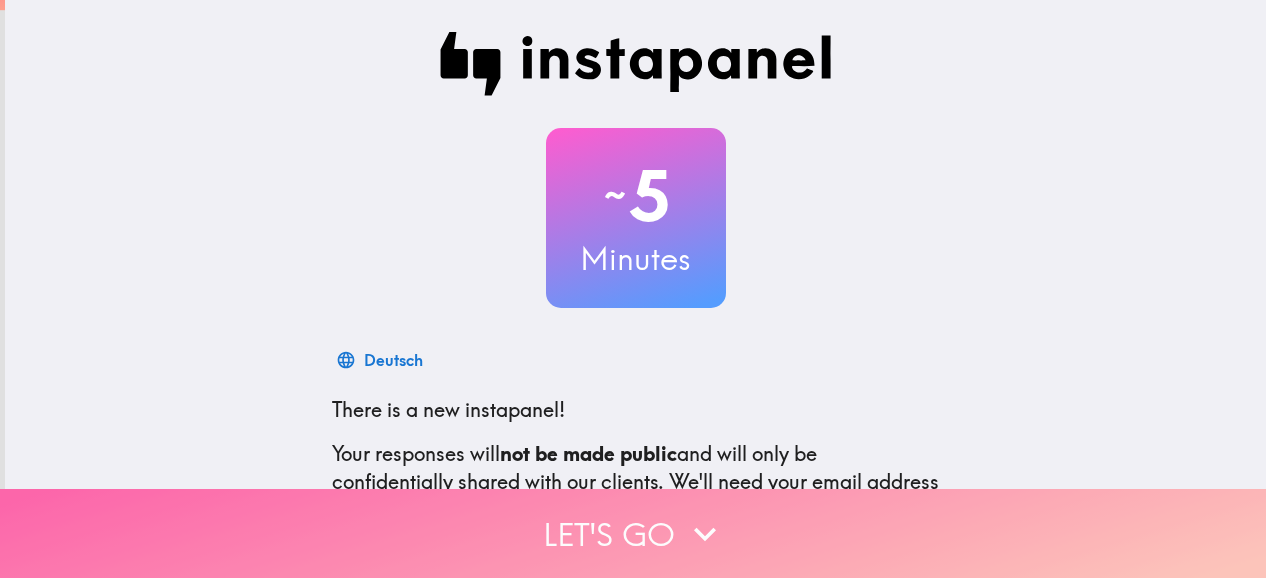 click on "Let's go" at bounding box center (633, 533) 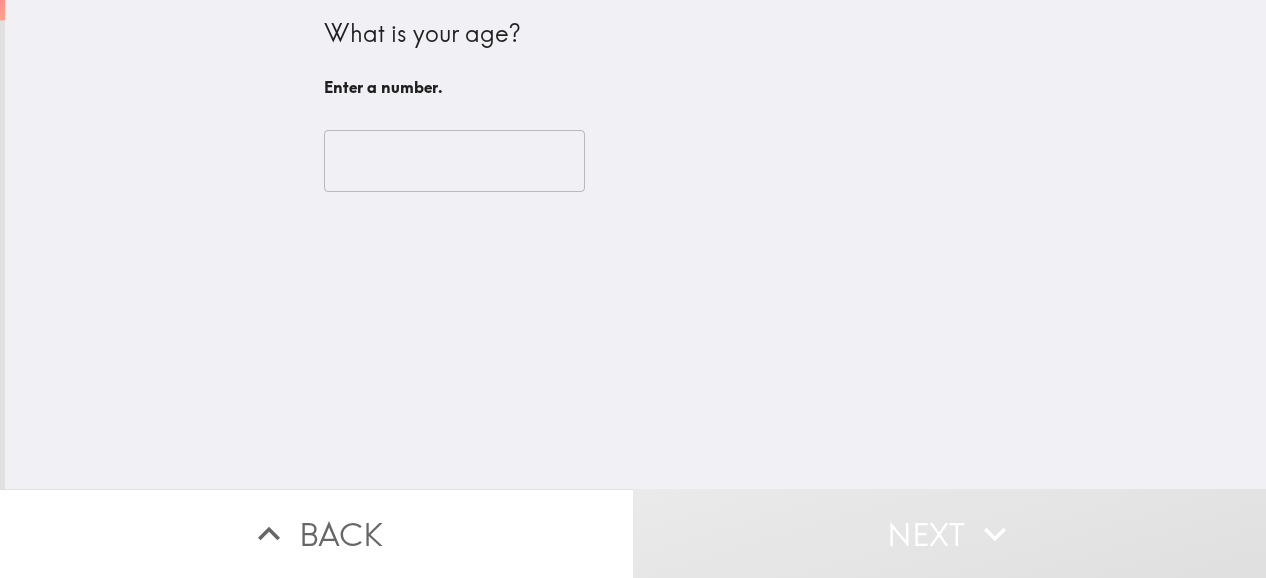 click at bounding box center [454, 161] 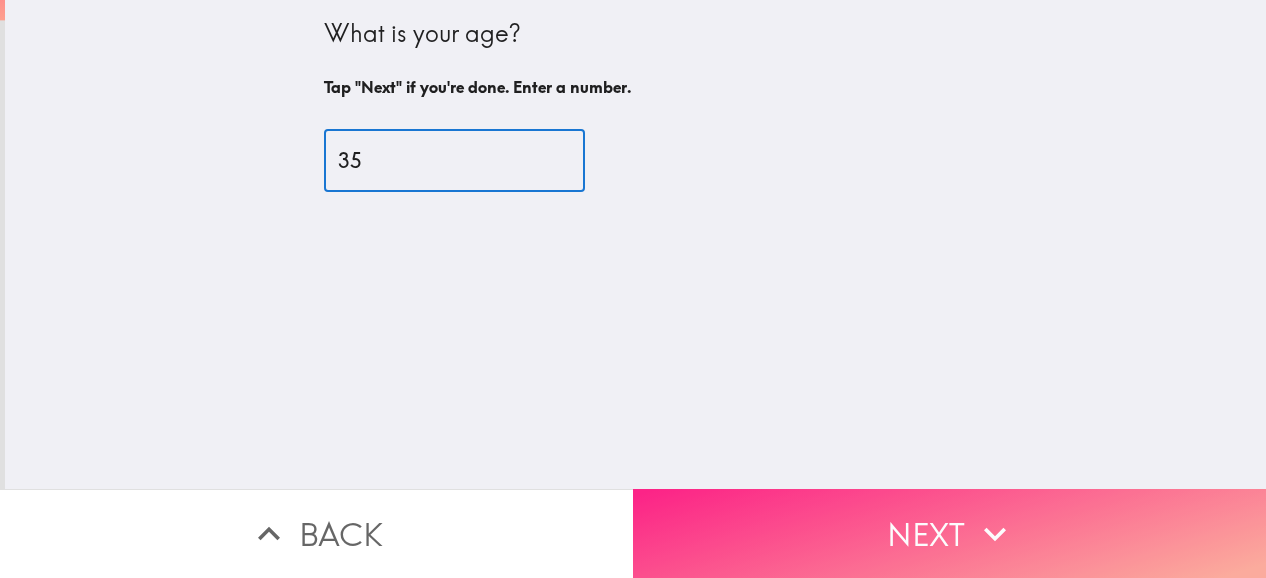 type on "35" 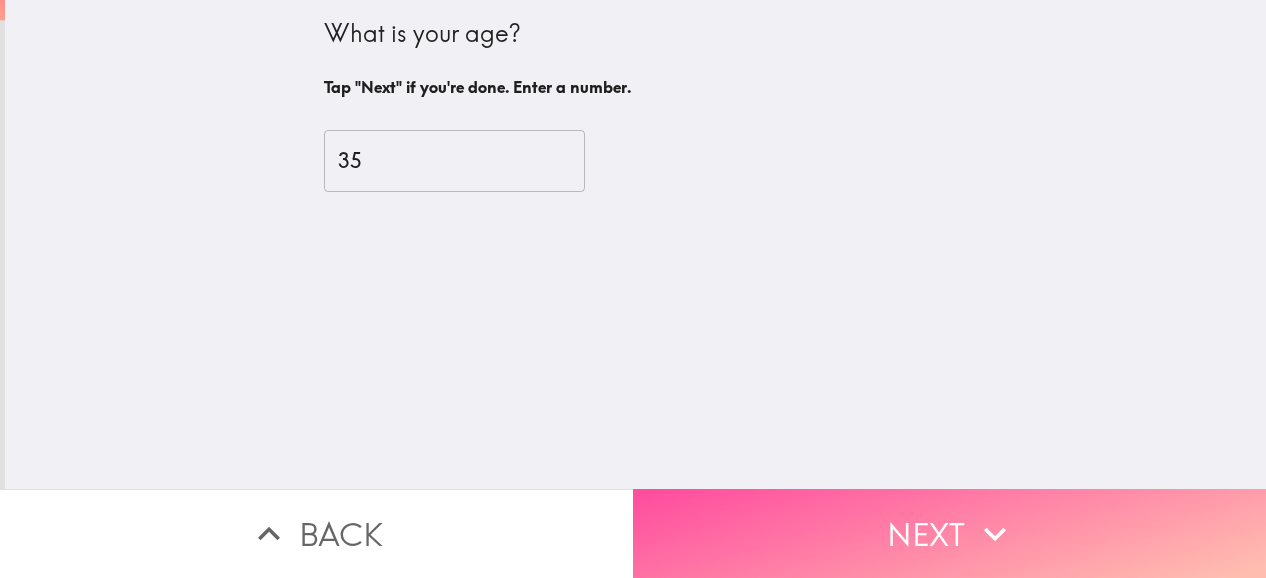 click on "Next" at bounding box center (949, 533) 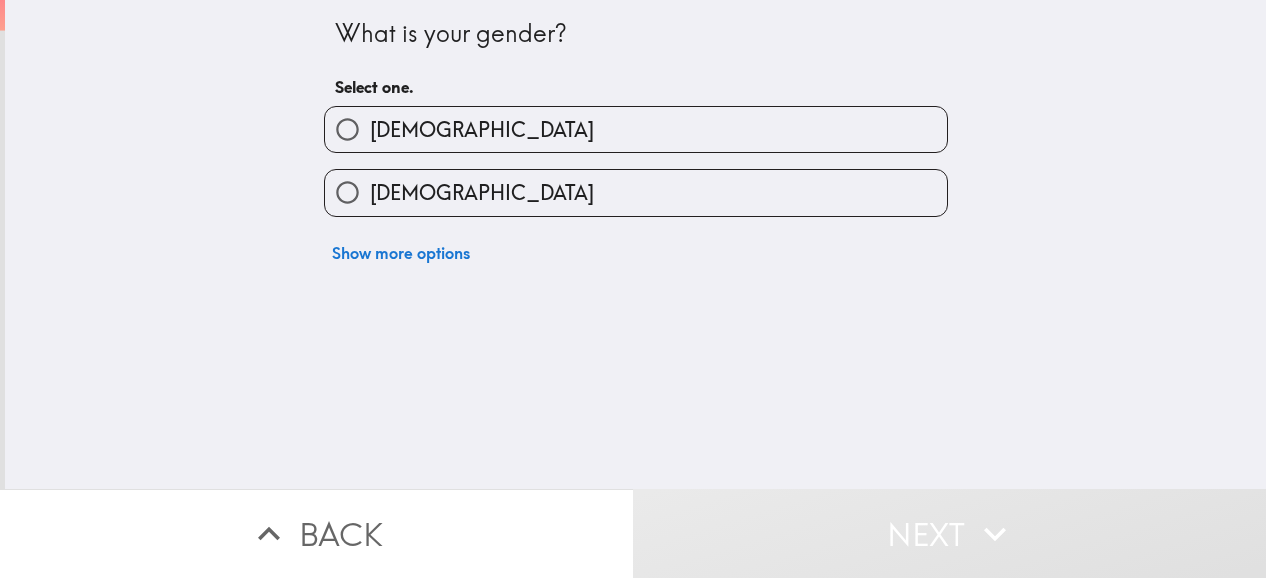 click on "[DEMOGRAPHIC_DATA]" at bounding box center (482, 193) 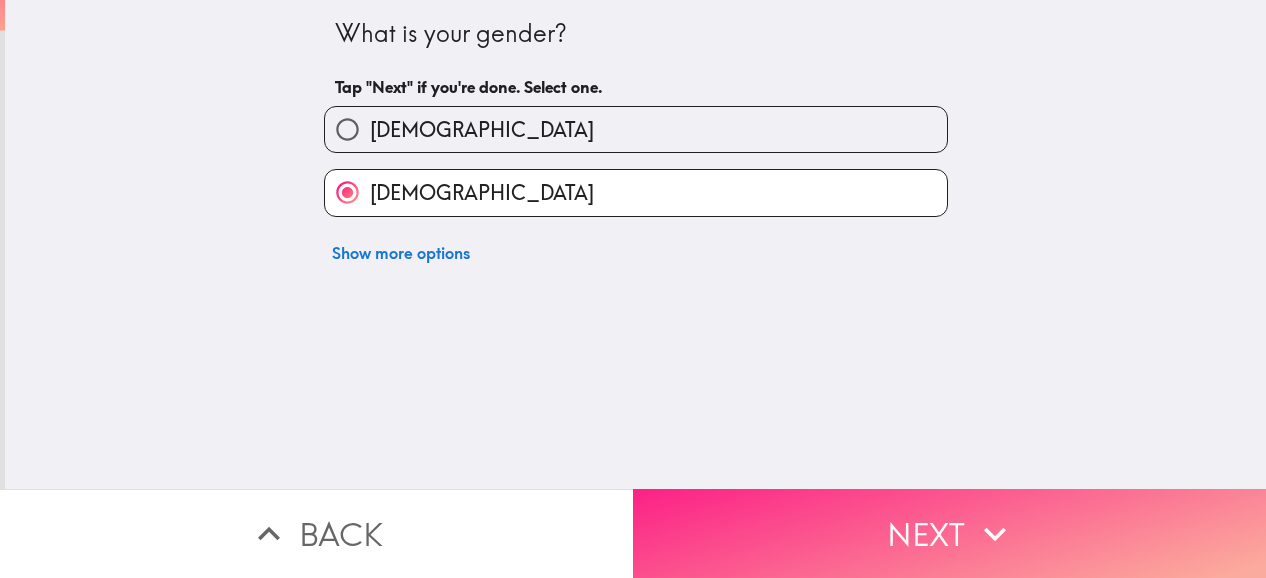 click on "Next" at bounding box center (949, 533) 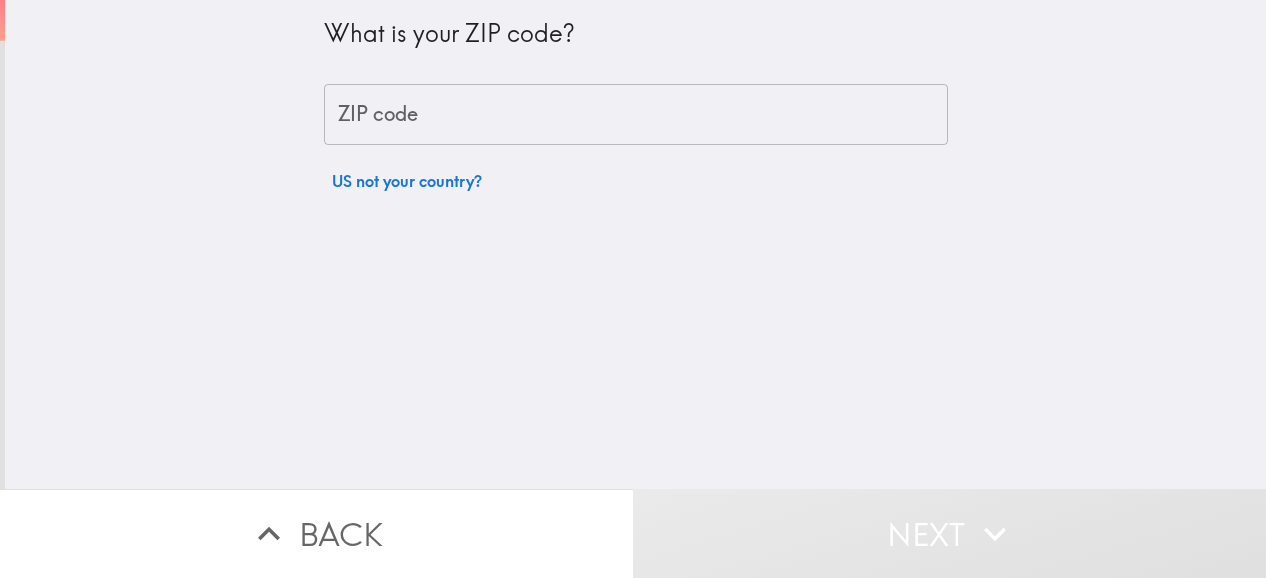 click on "ZIP code" at bounding box center [636, 115] 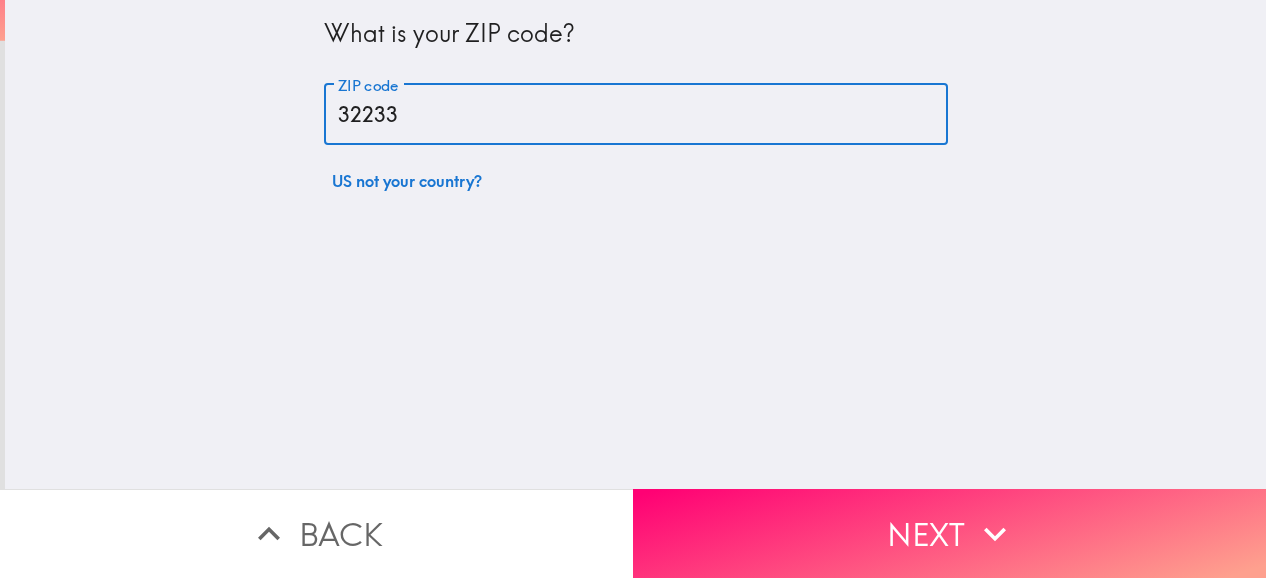 type on "32233" 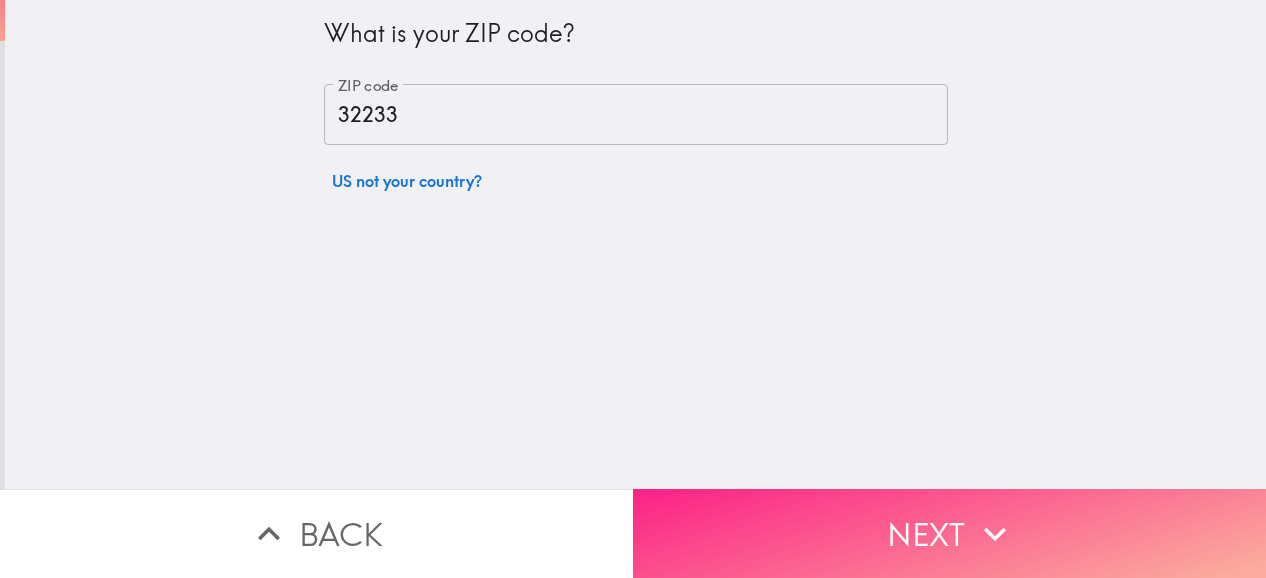 click on "Next" at bounding box center (949, 533) 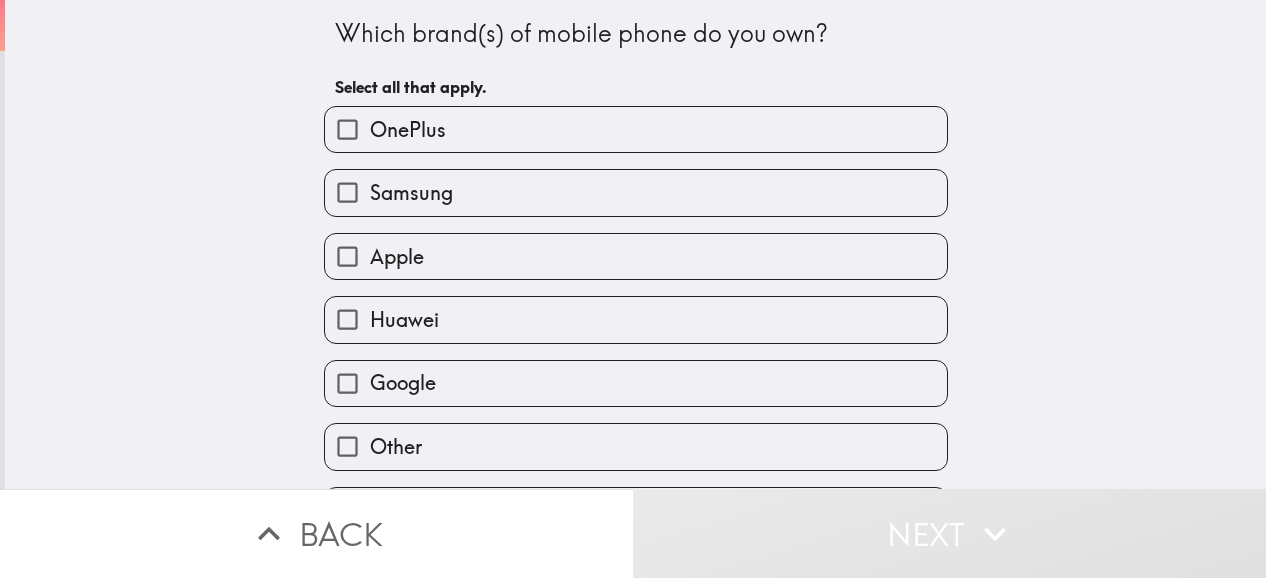 click on "Huawei" at bounding box center (636, 319) 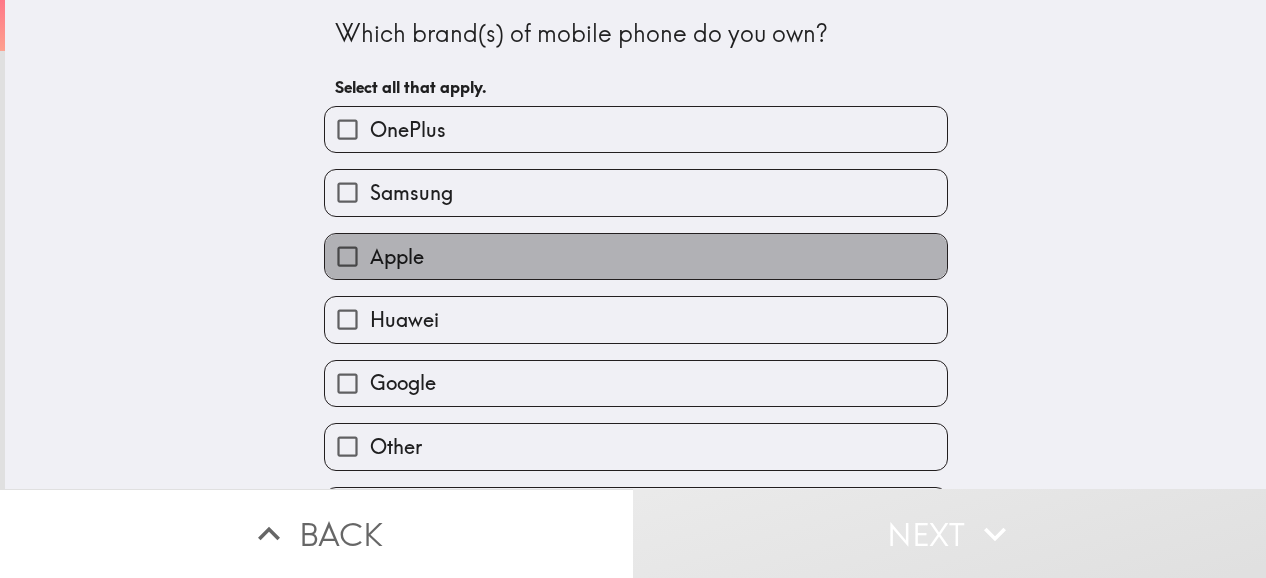 click on "Apple" at bounding box center (636, 256) 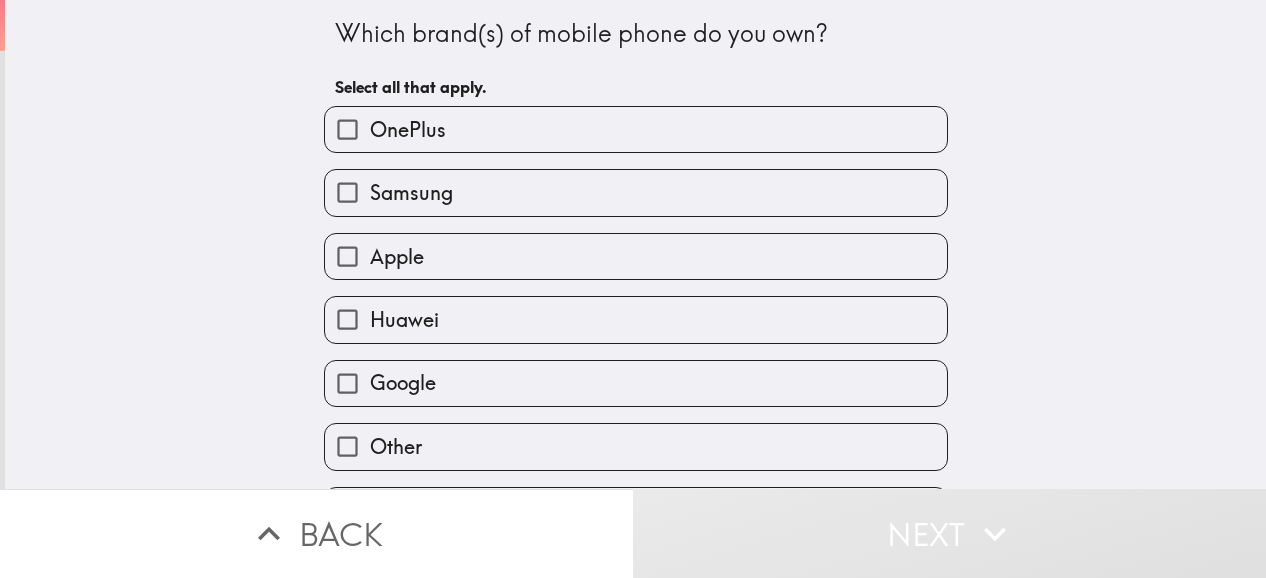 click on "Apple" at bounding box center [636, 256] 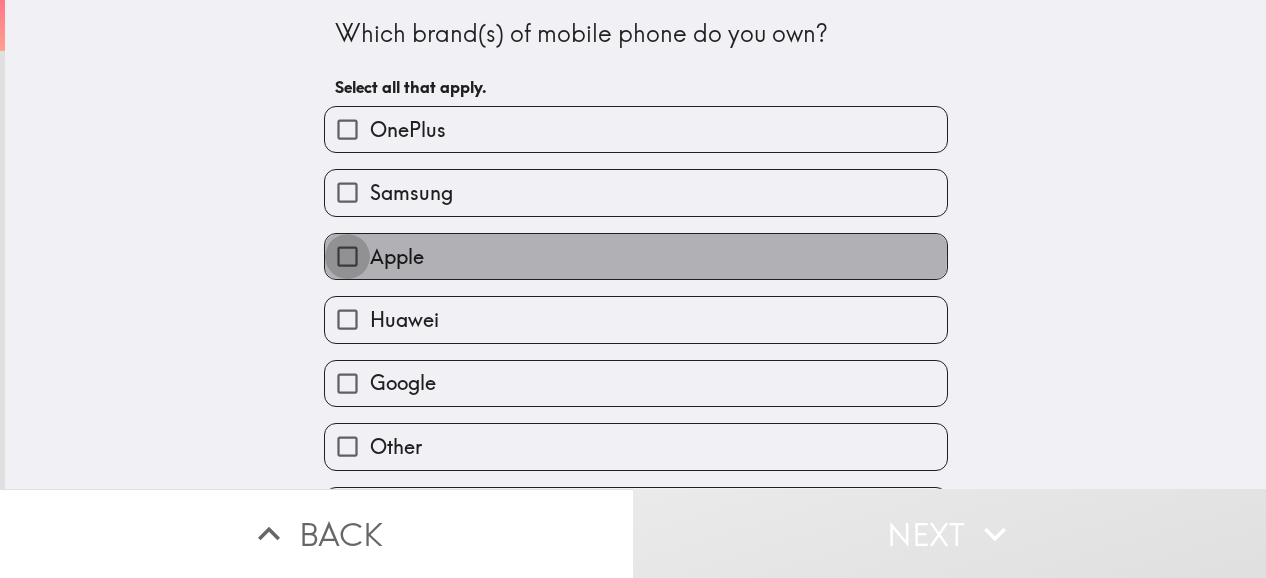click on "Apple" at bounding box center [347, 256] 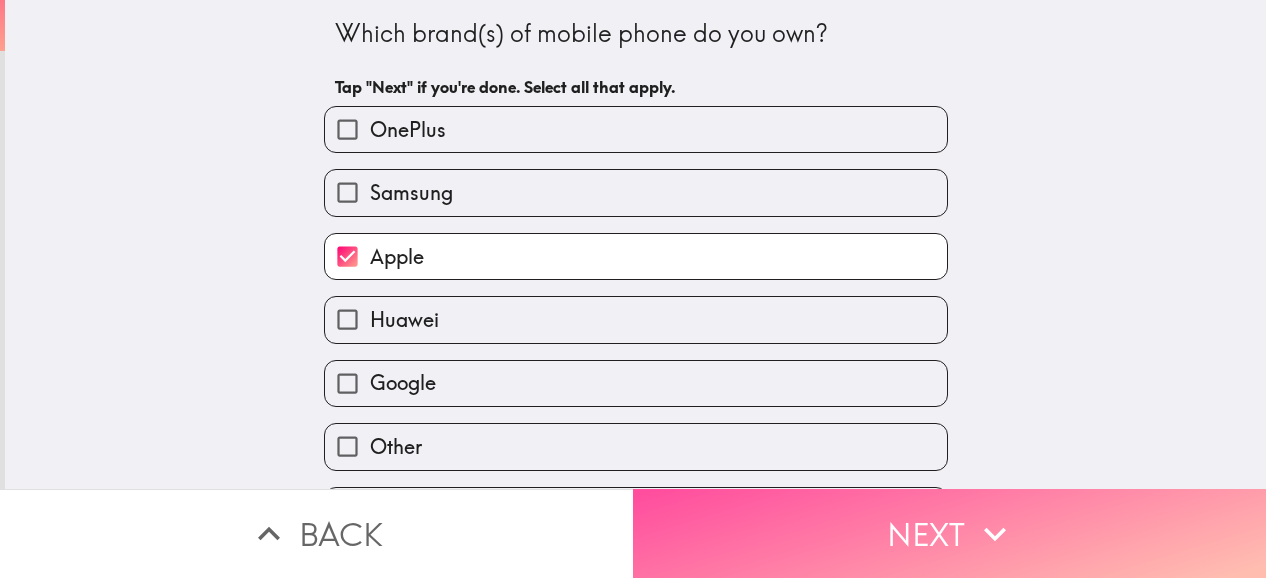 click on "Next" at bounding box center (949, 533) 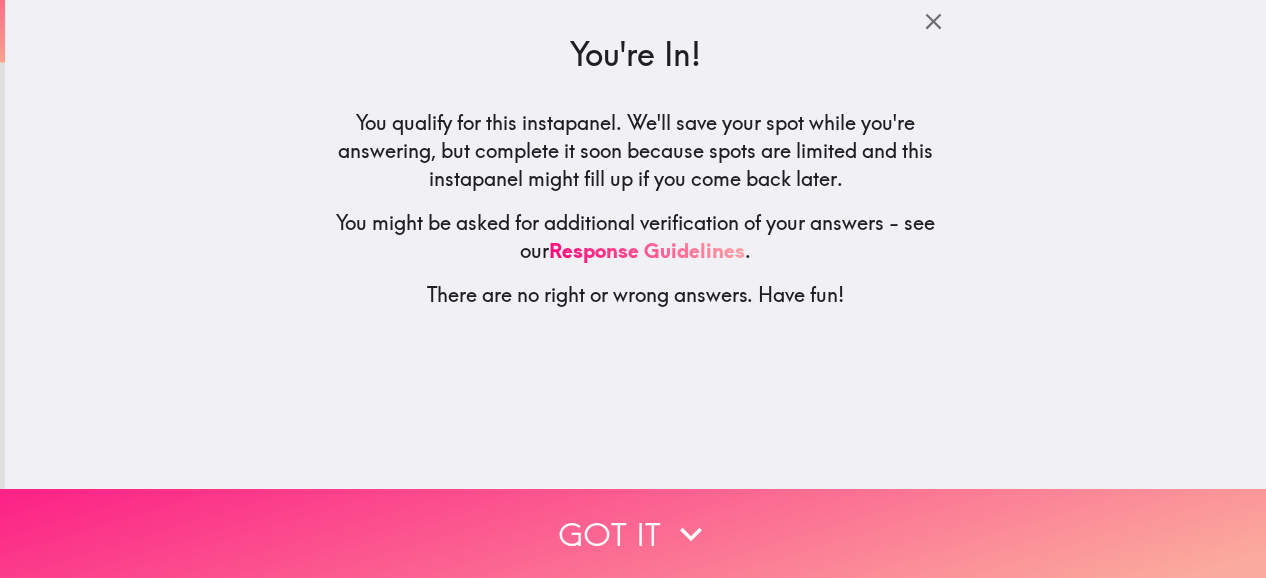 click on "Got it" at bounding box center [633, 533] 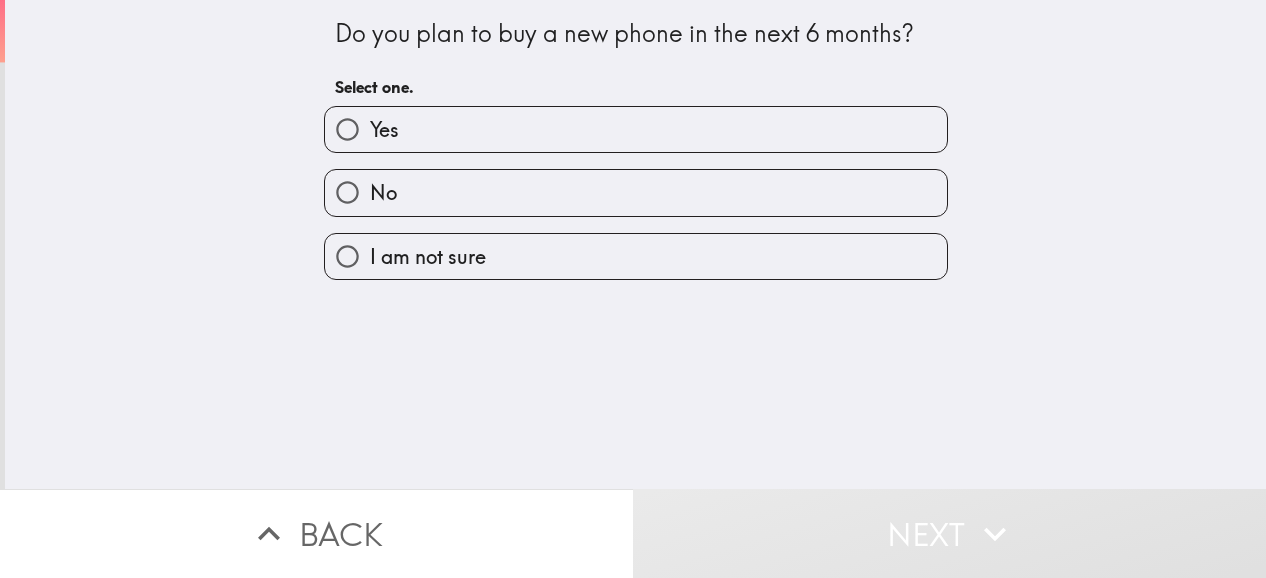 click on "Yes" at bounding box center (636, 129) 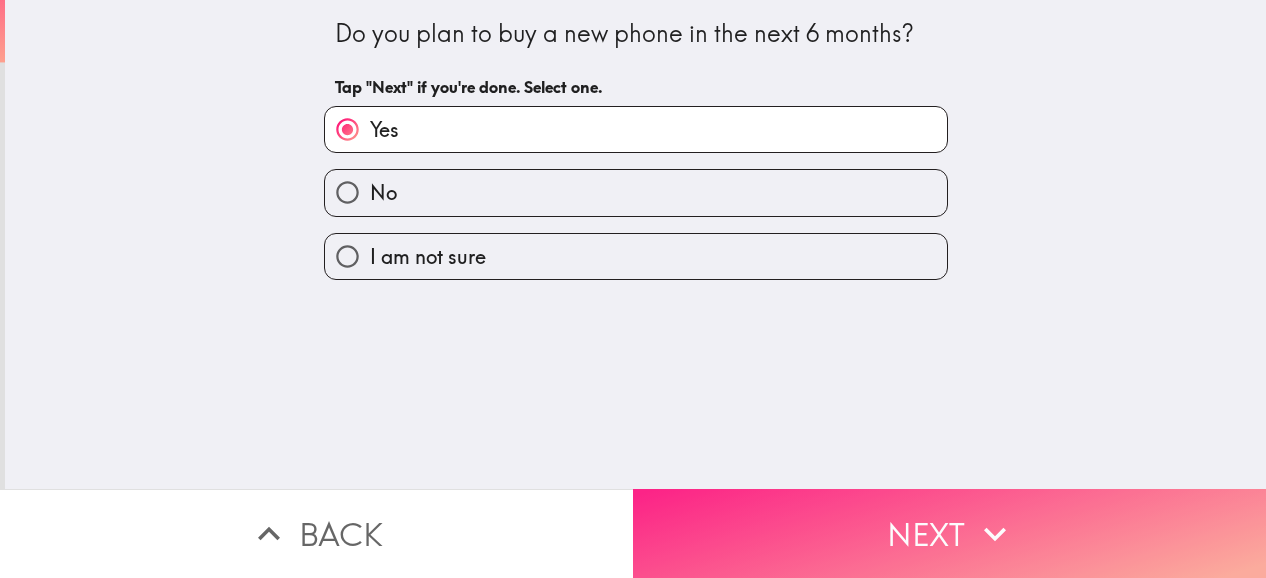 click on "Next" at bounding box center [949, 533] 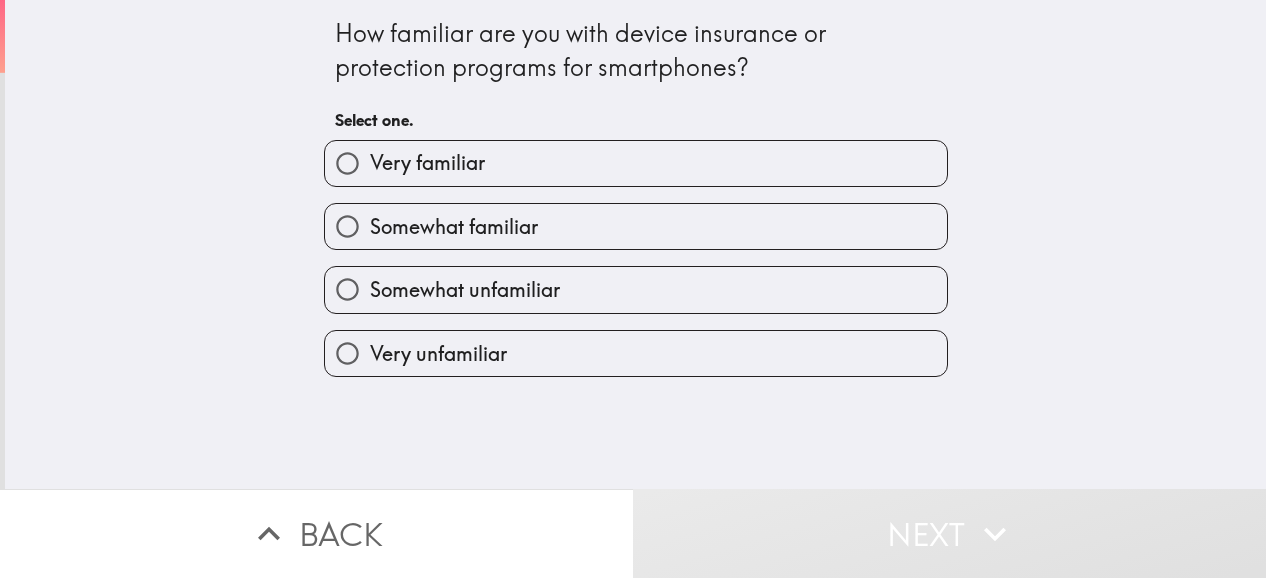 click on "Somewhat familiar" at bounding box center [636, 226] 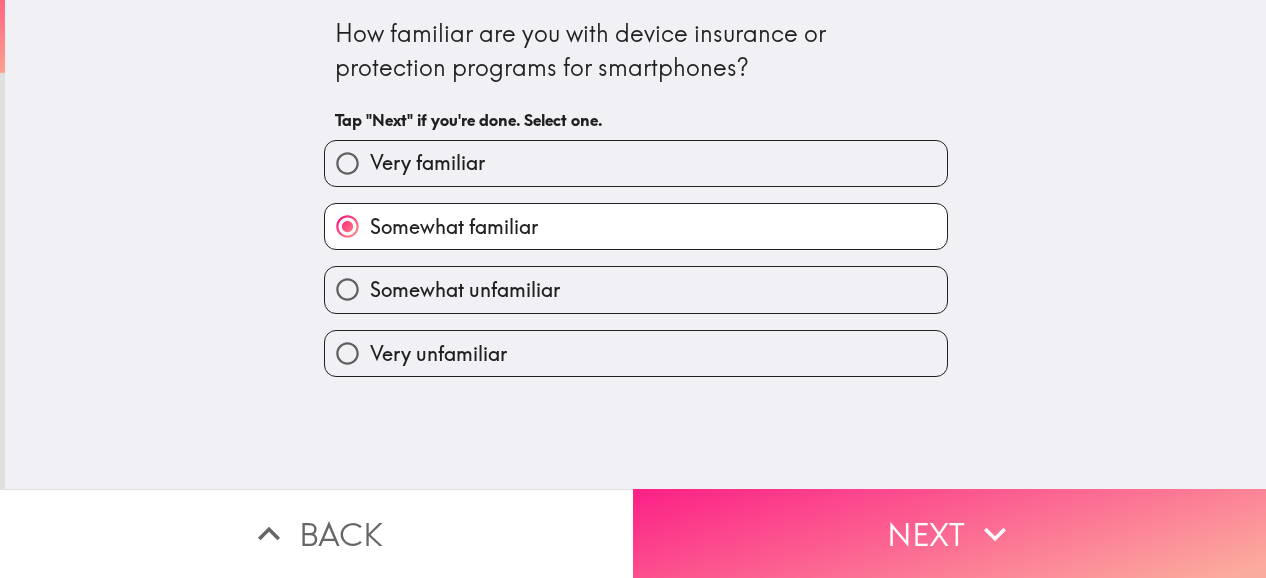 click on "Next" at bounding box center (949, 533) 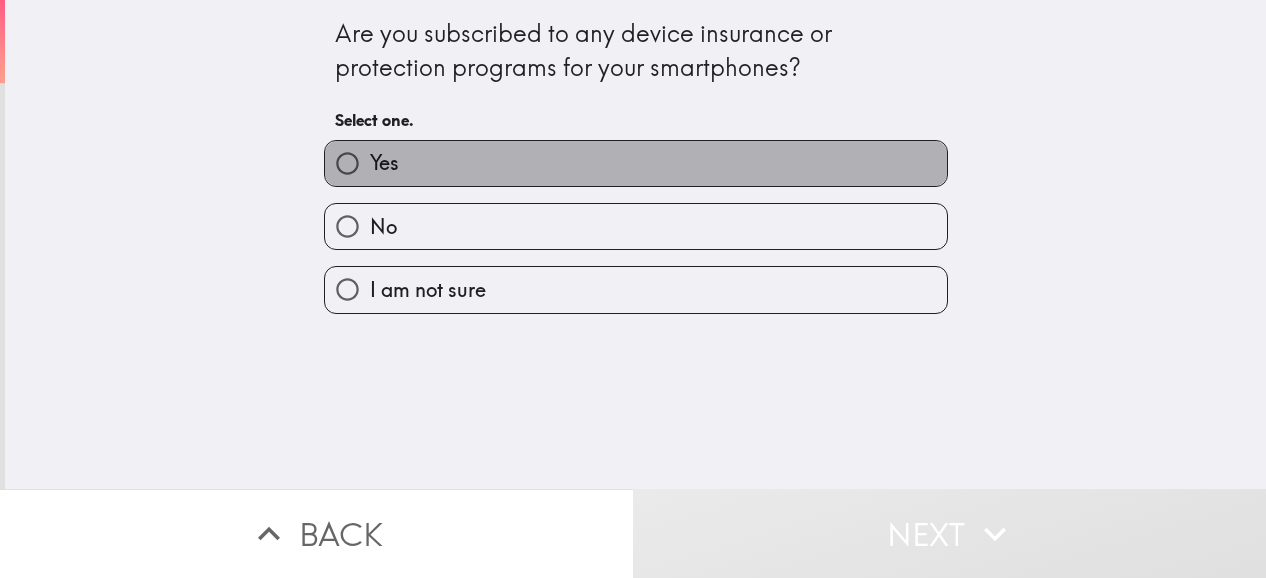 click on "Yes" at bounding box center (636, 163) 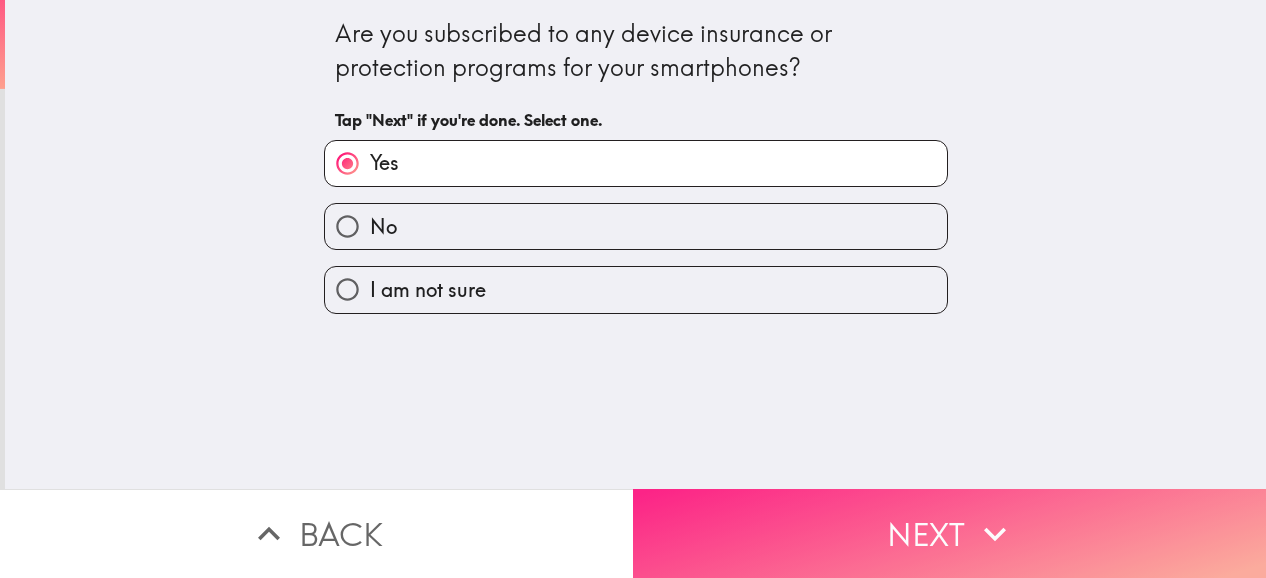 click on "Next" at bounding box center (949, 533) 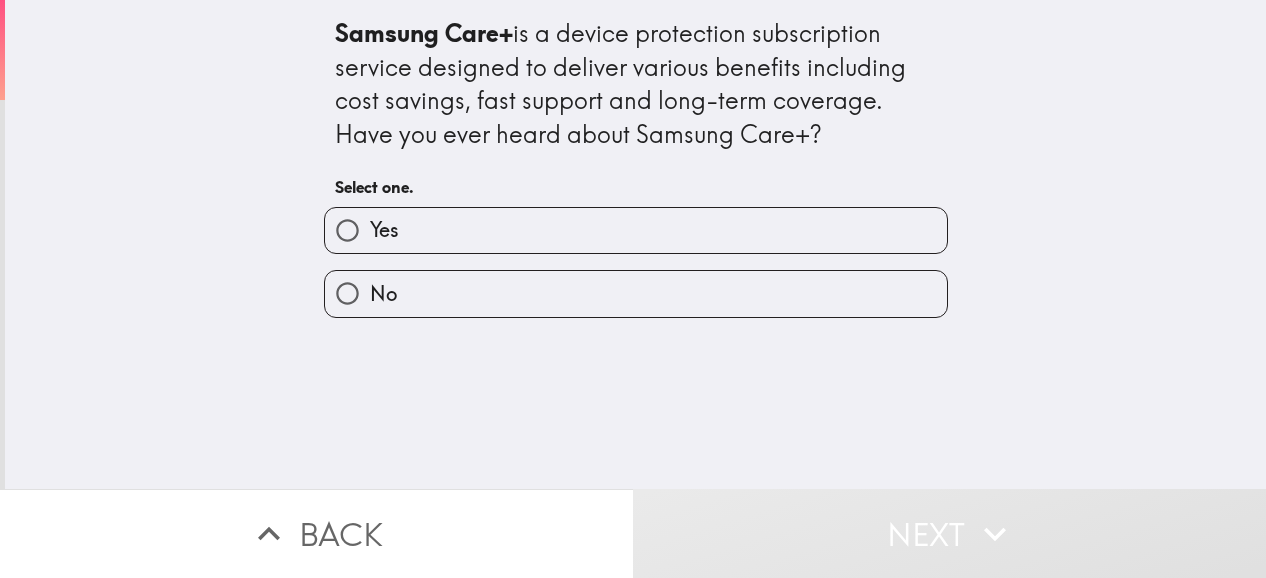 click on "Yes" at bounding box center [636, 230] 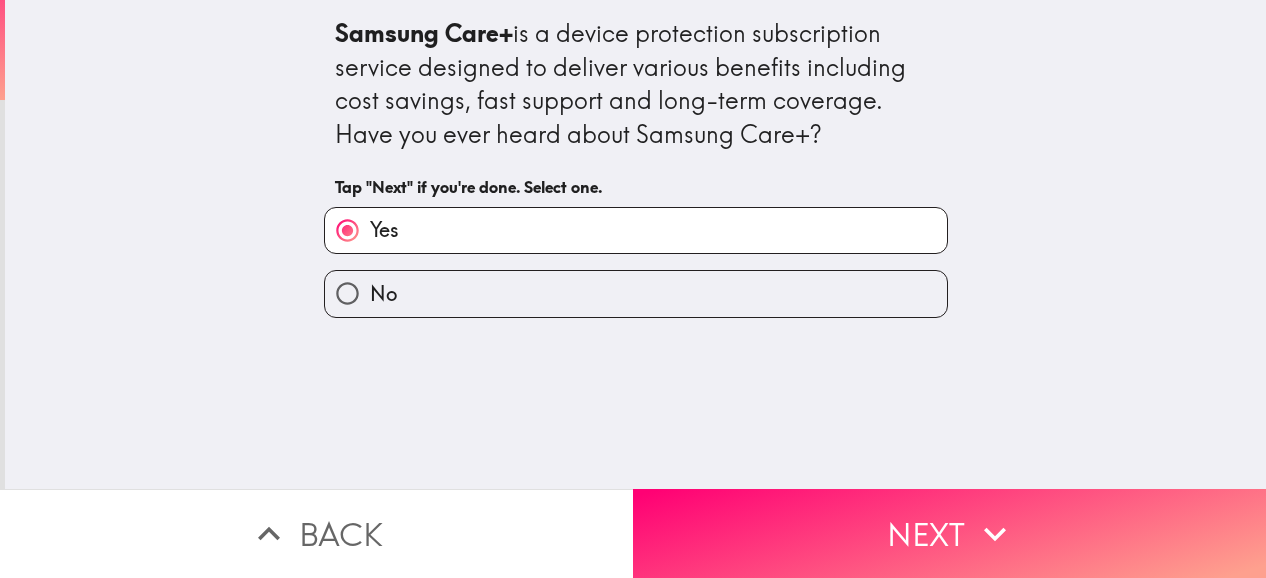 click on "Yes" at bounding box center [636, 230] 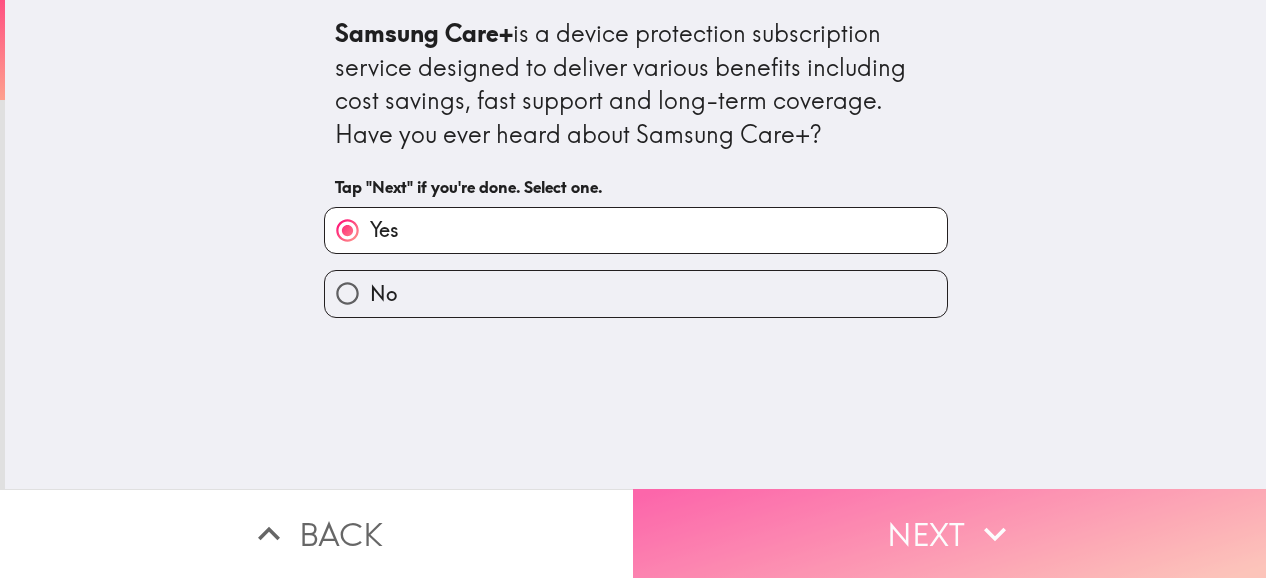 click on "Next" at bounding box center (949, 533) 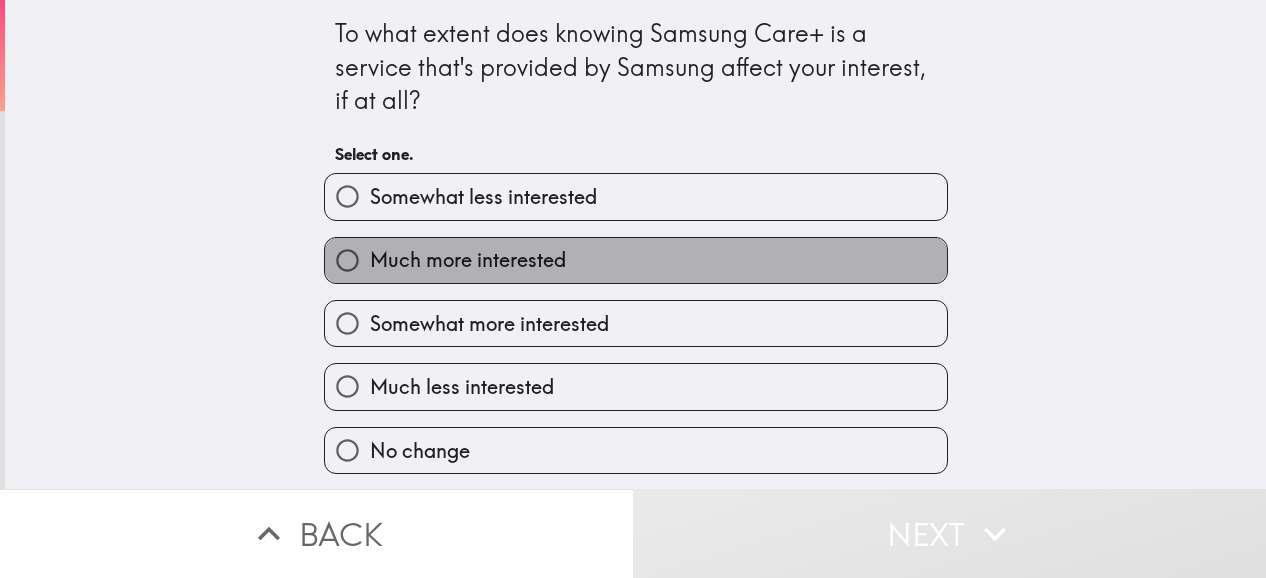 click on "Much more interested" at bounding box center (636, 260) 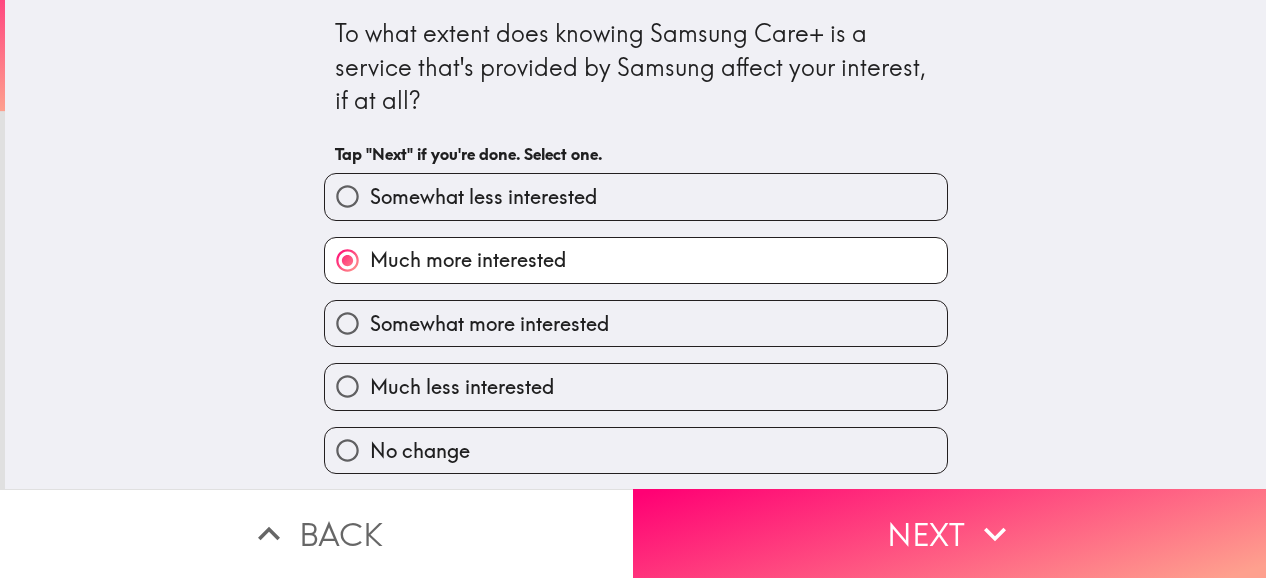 click on "Much more interested" at bounding box center (636, 260) 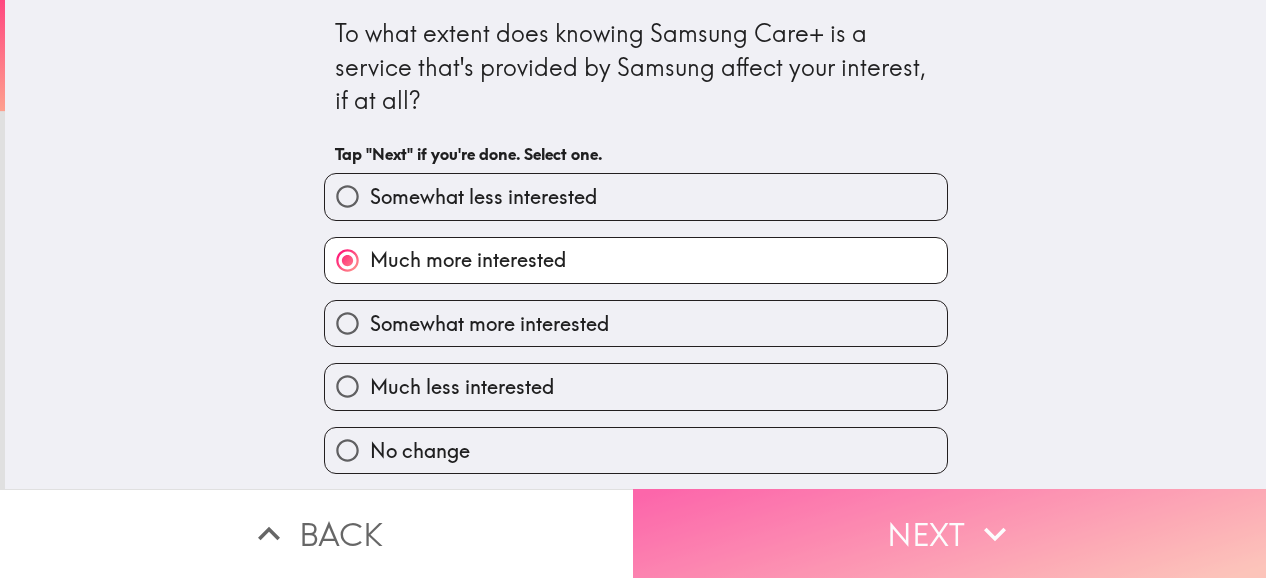click on "Next" at bounding box center (949, 533) 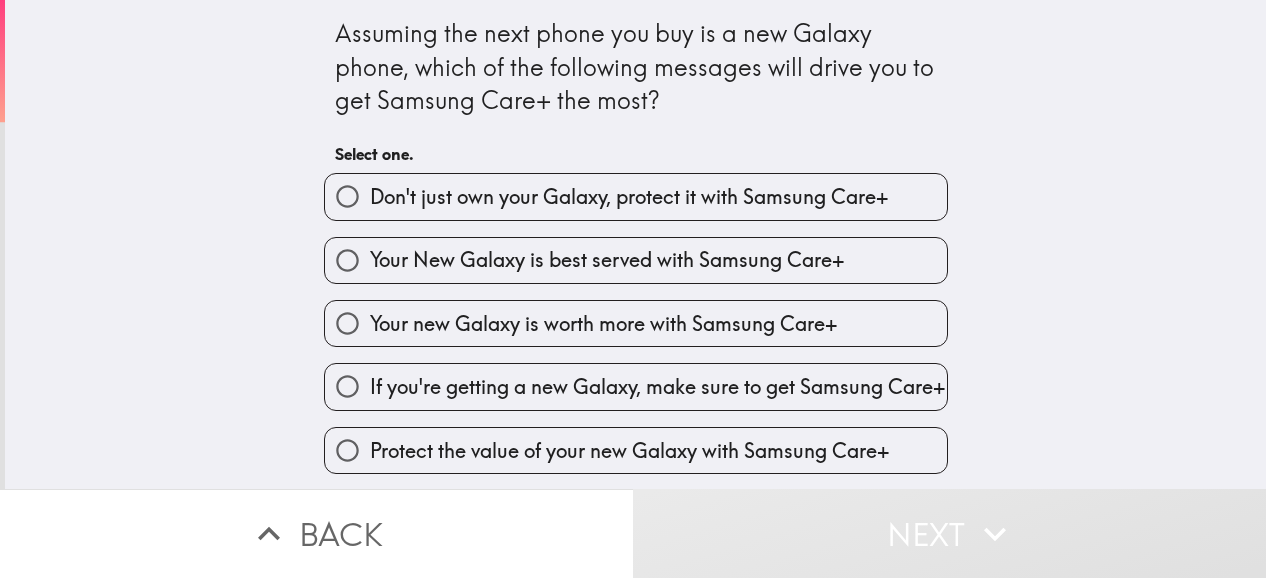 click on "Your new Galaxy is worth more with Samsung Care+" at bounding box center [603, 324] 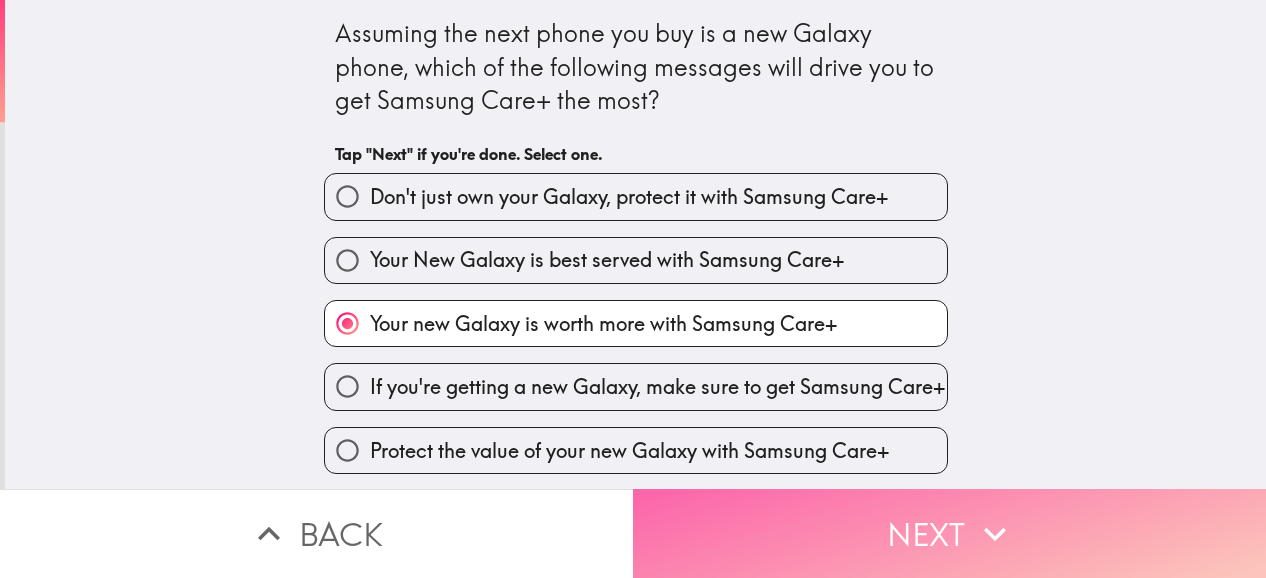 click on "Next" at bounding box center (949, 533) 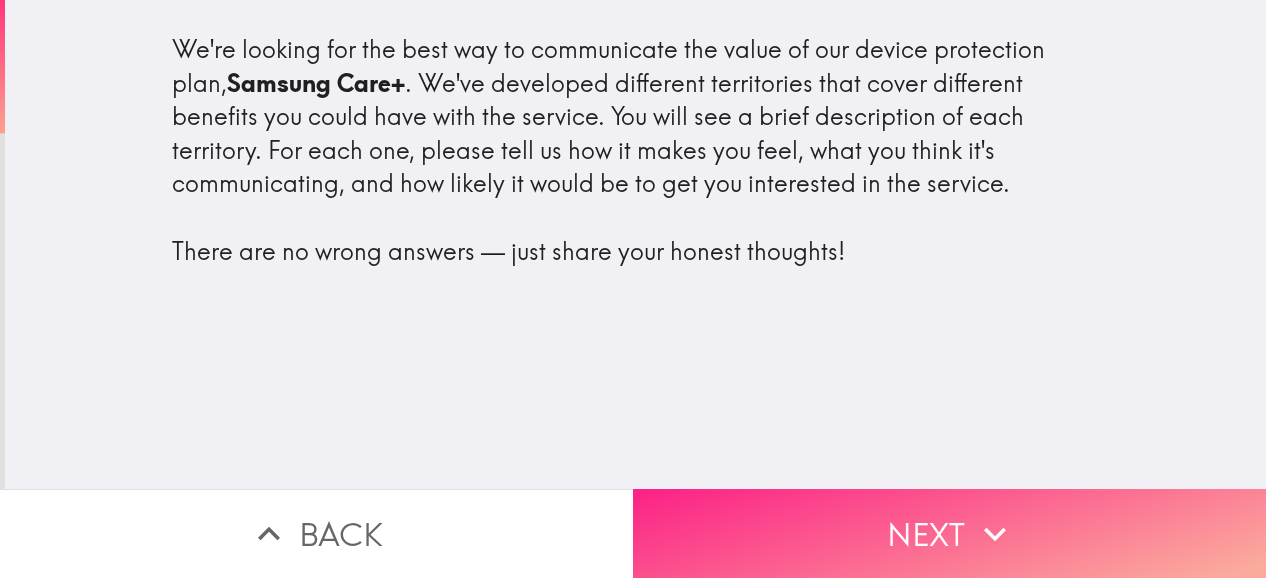 click on "Next" at bounding box center (949, 533) 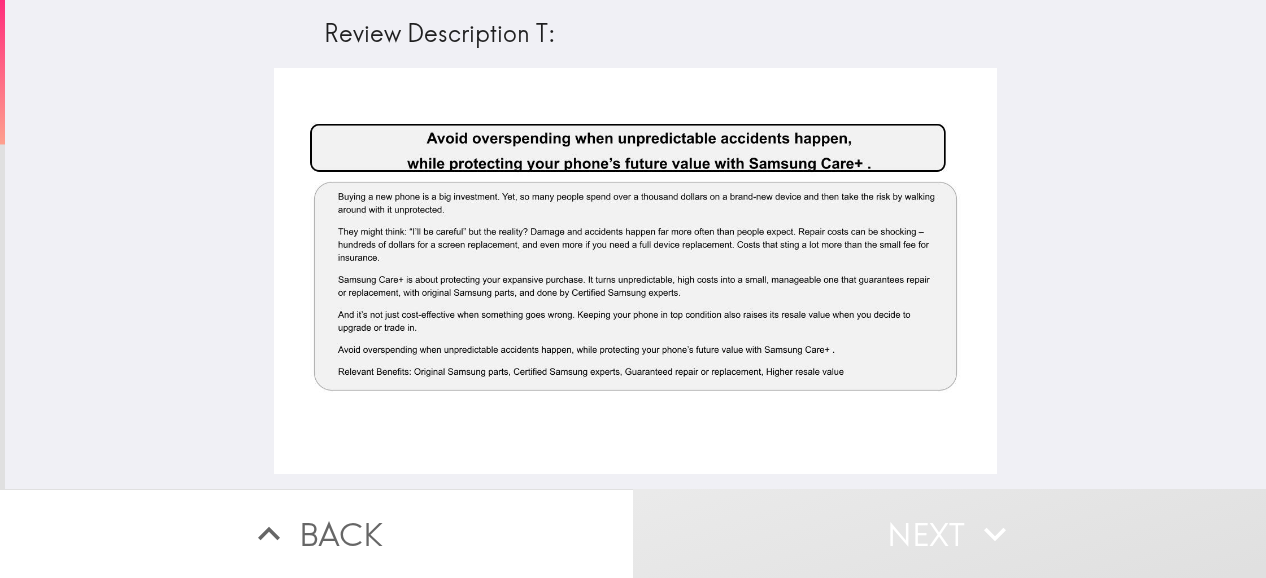drag, startPoint x: 649, startPoint y: 341, endPoint x: 678, endPoint y: 492, distance: 153.75955 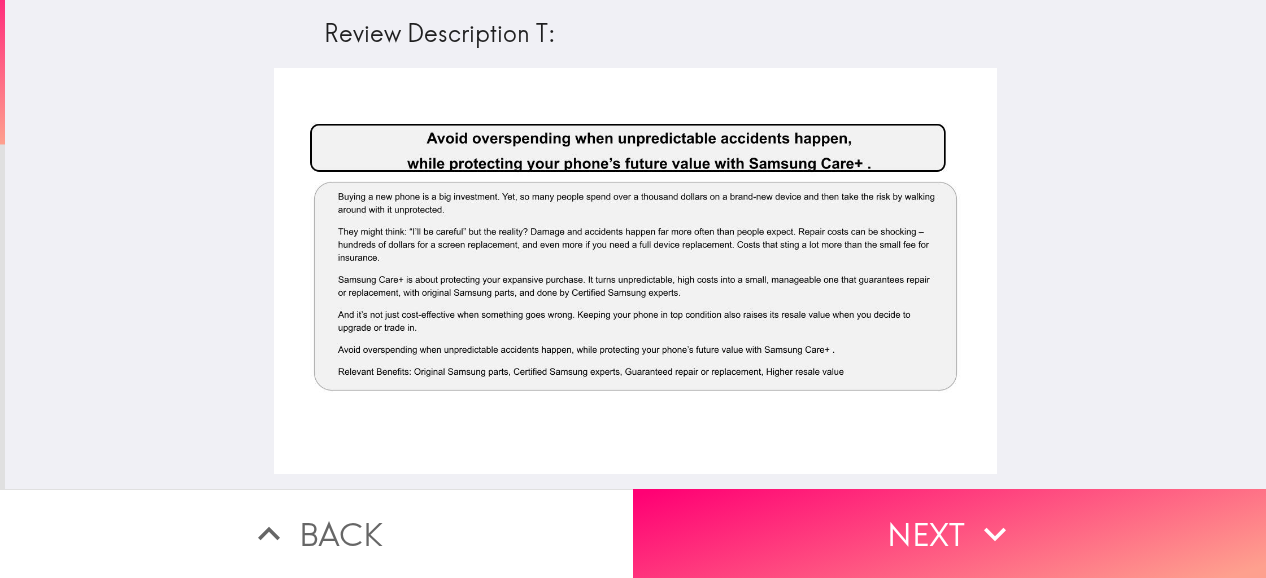 click at bounding box center (635, 271) 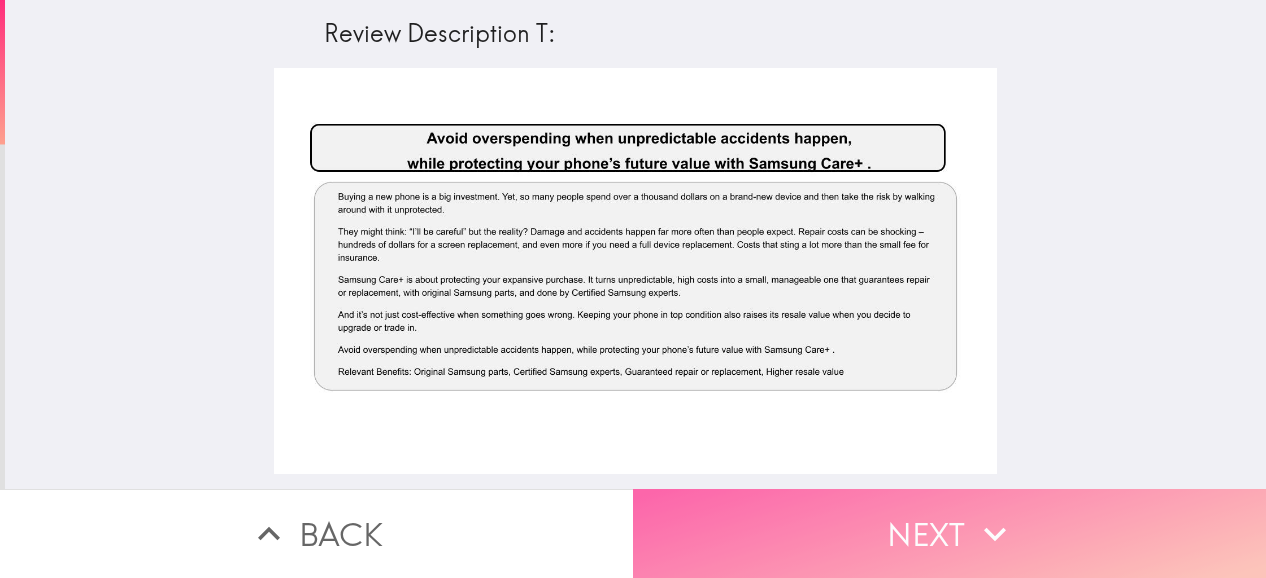 click on "Next" at bounding box center (949, 533) 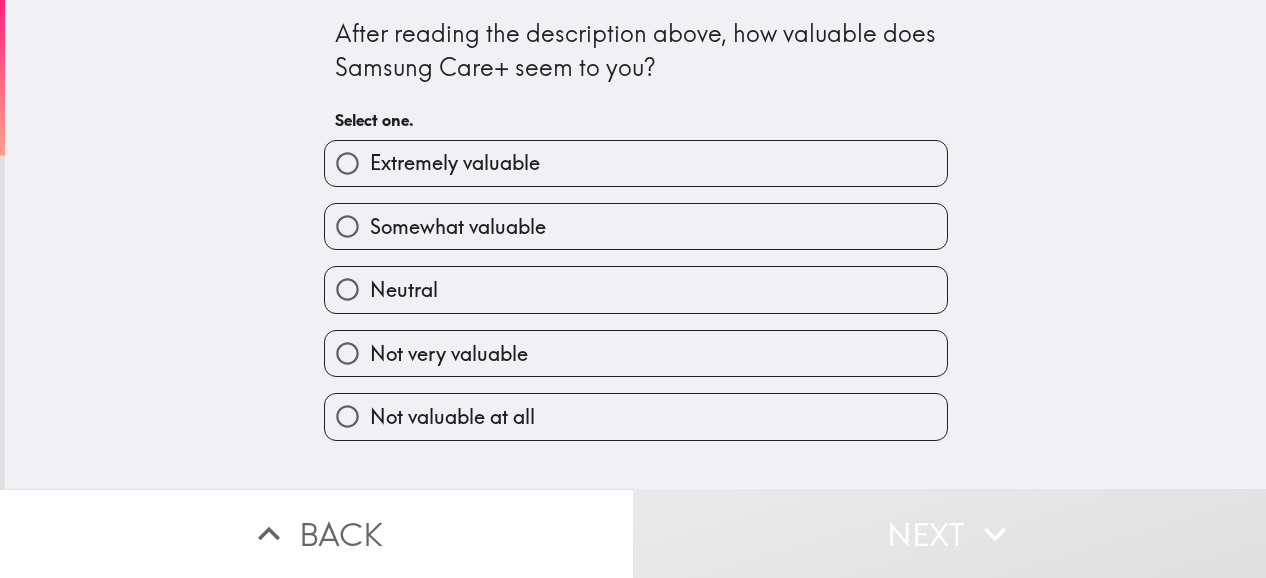 click on "Neutral" at bounding box center [636, 289] 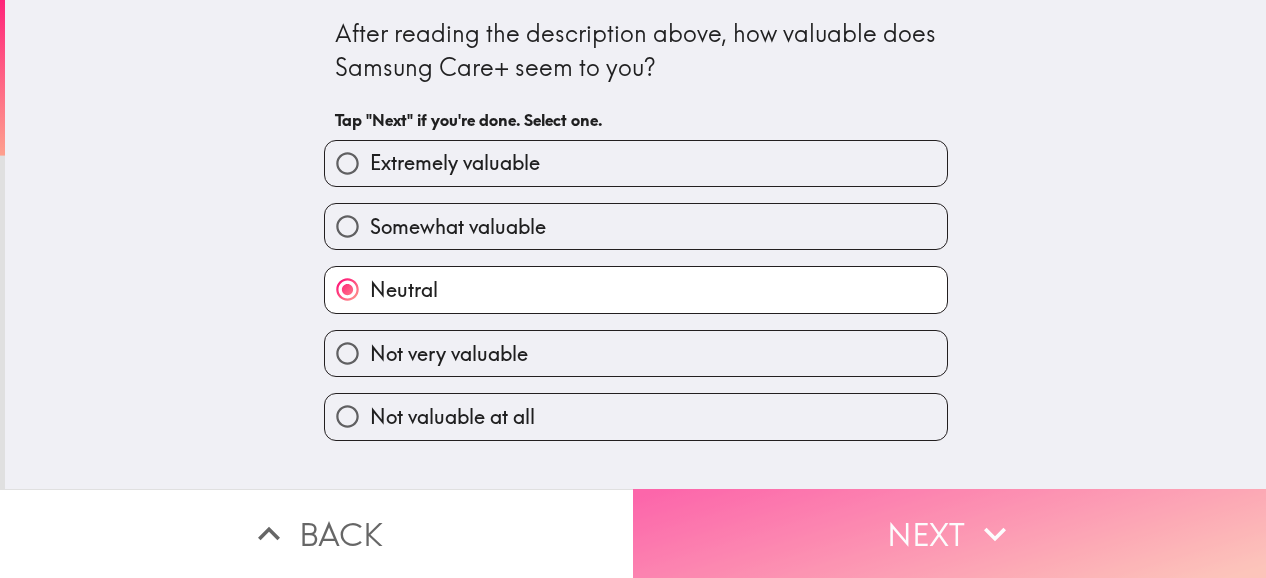 click on "Next" at bounding box center (949, 533) 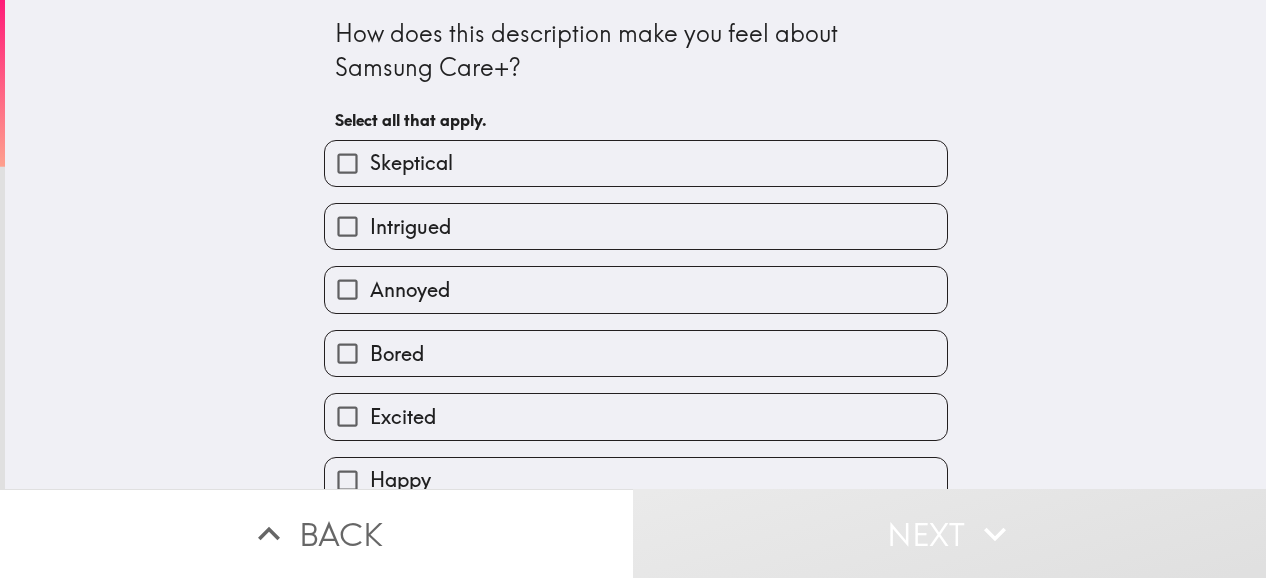 click on "Excited" at bounding box center [636, 416] 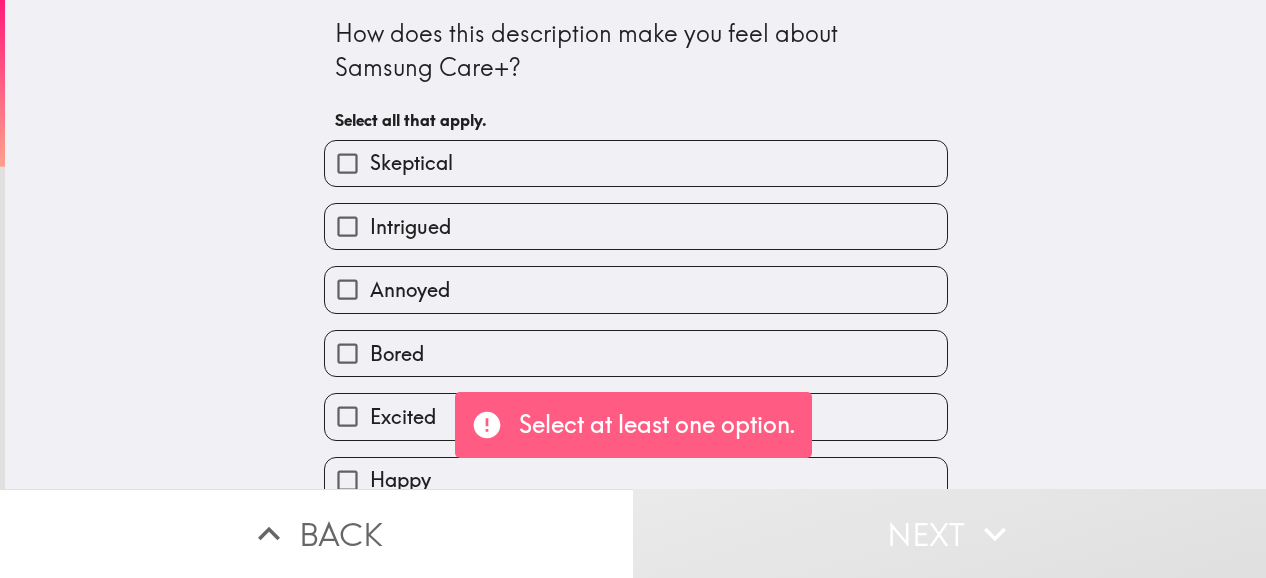 click on "Excited" at bounding box center [636, 416] 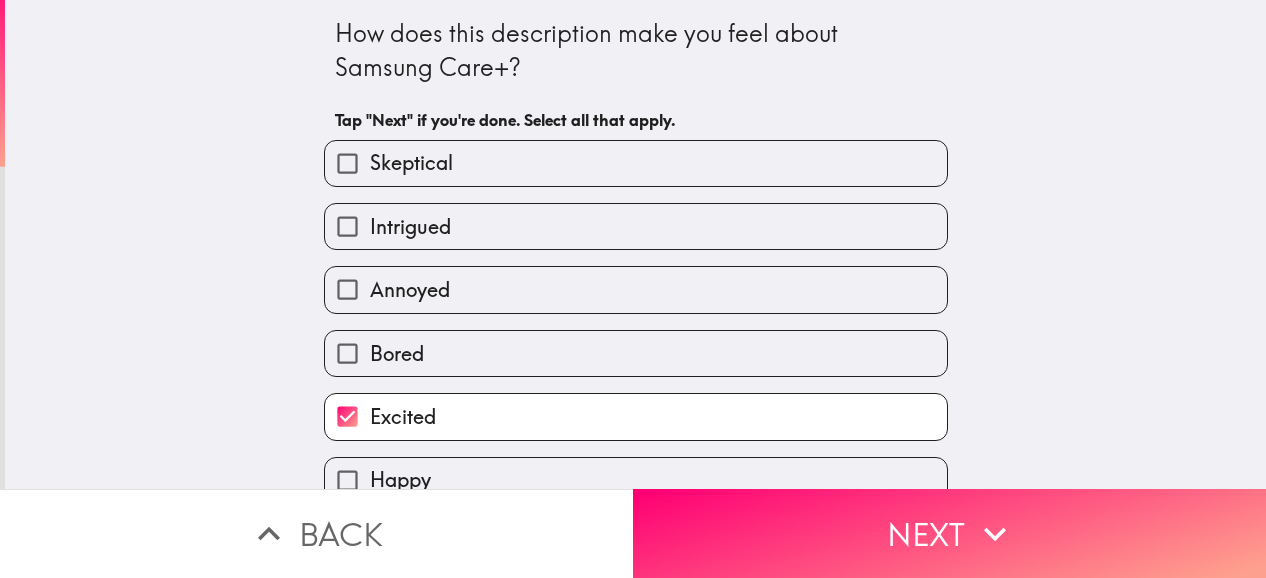 click on "Excited" at bounding box center [636, 416] 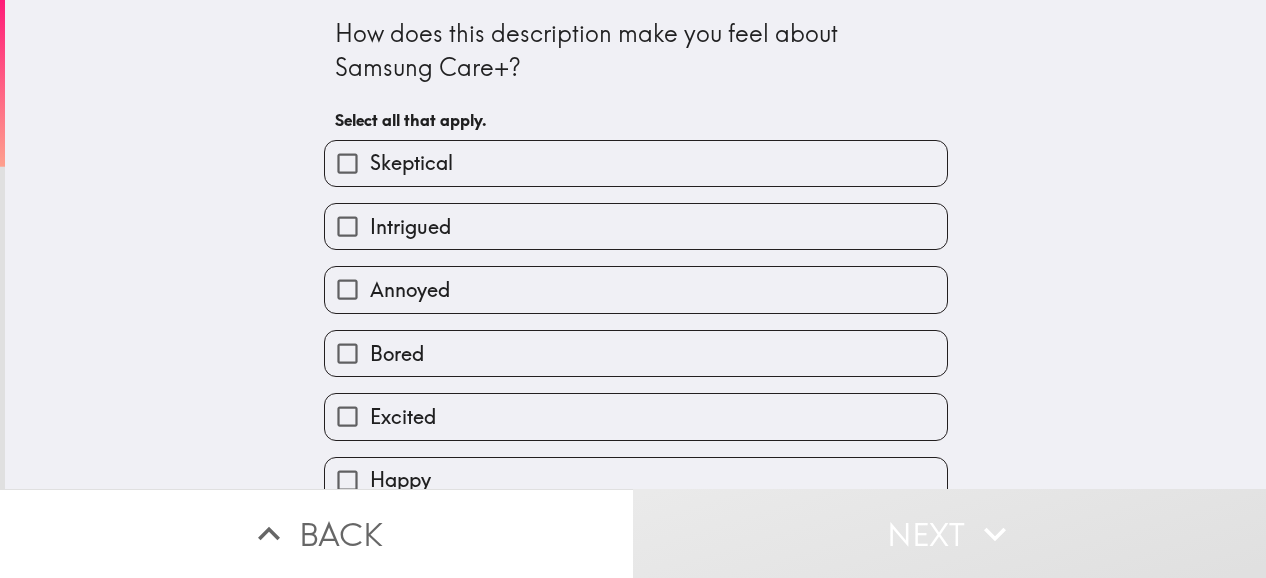 click on "Excited" at bounding box center (636, 416) 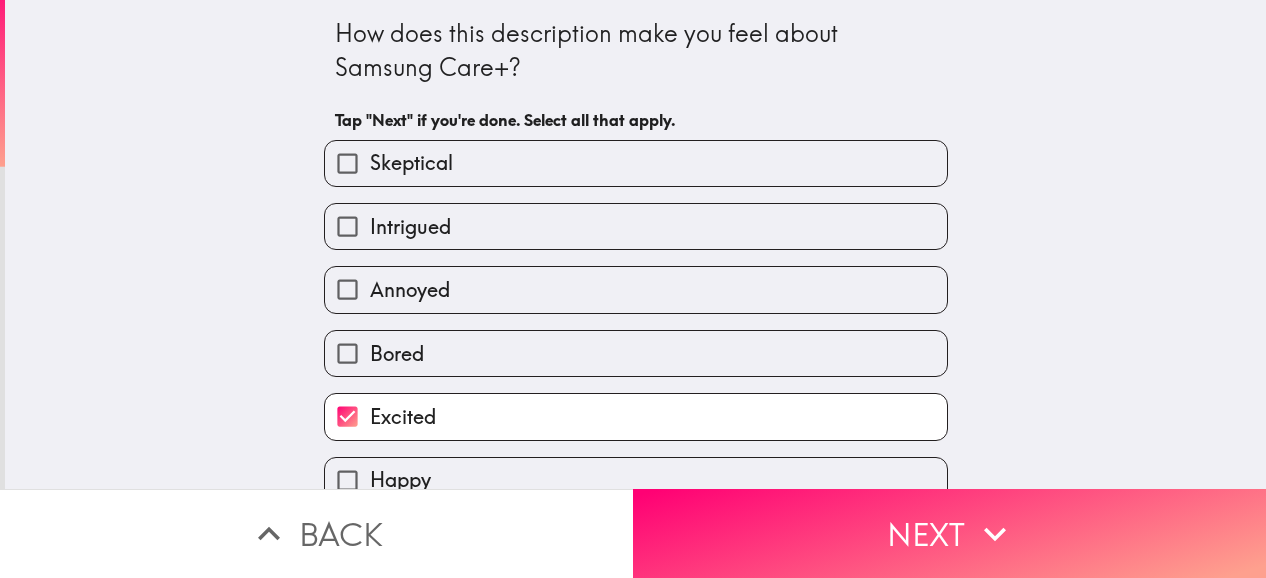 click on "Excited" at bounding box center [636, 416] 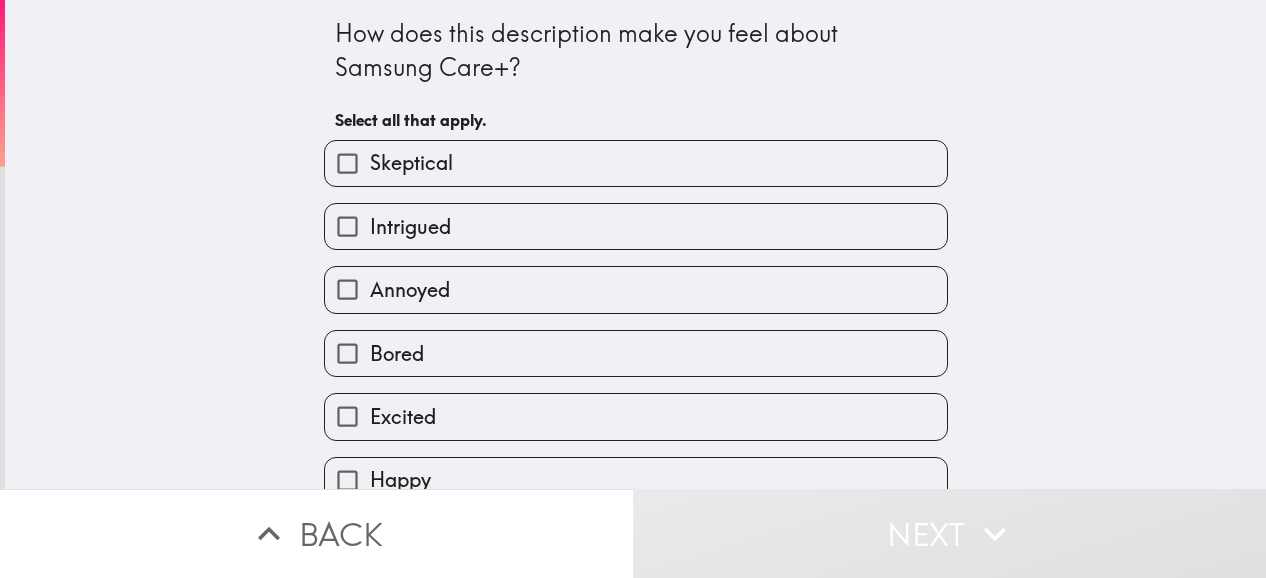 click on "Excited" at bounding box center [347, 416] 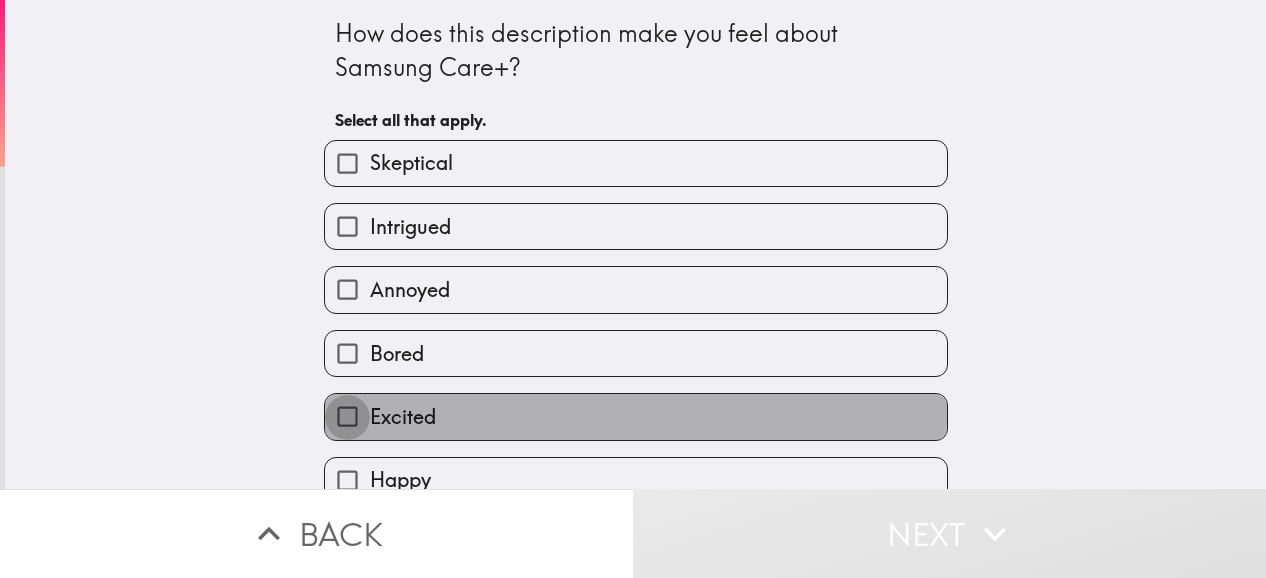click on "Excited" at bounding box center (347, 416) 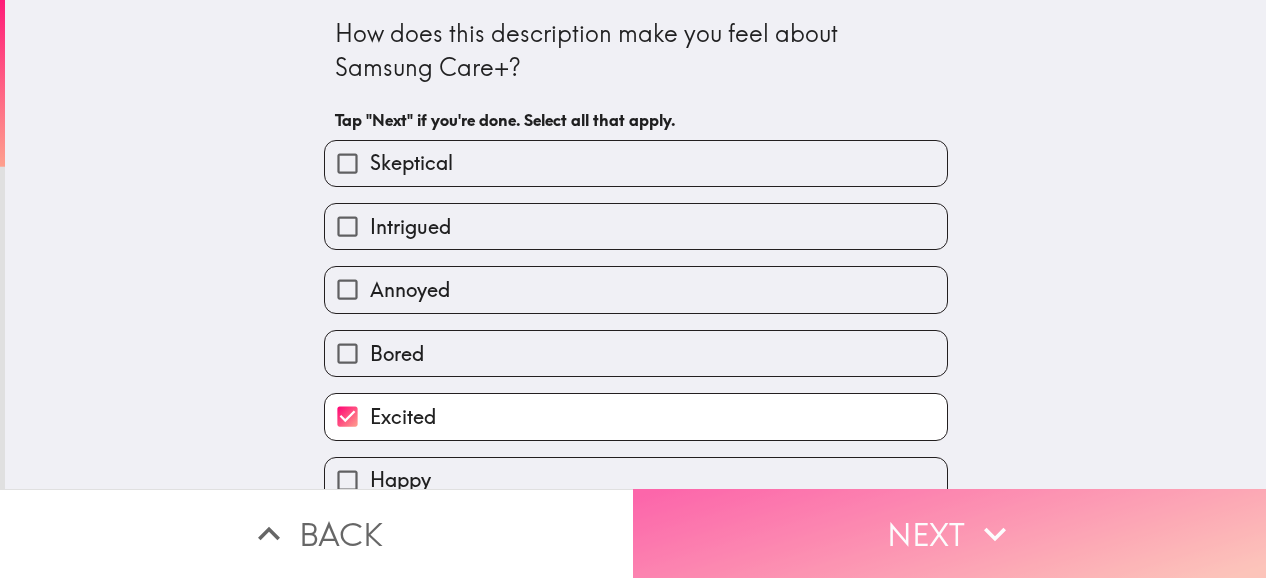 click on "Next" at bounding box center [949, 533] 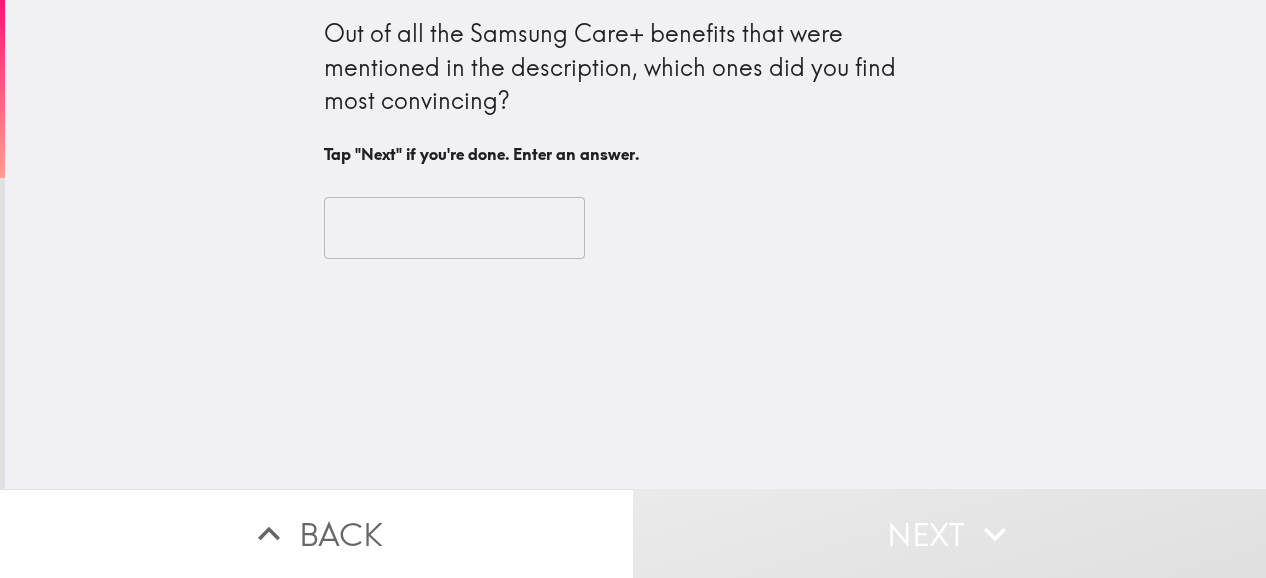 click at bounding box center (454, 228) 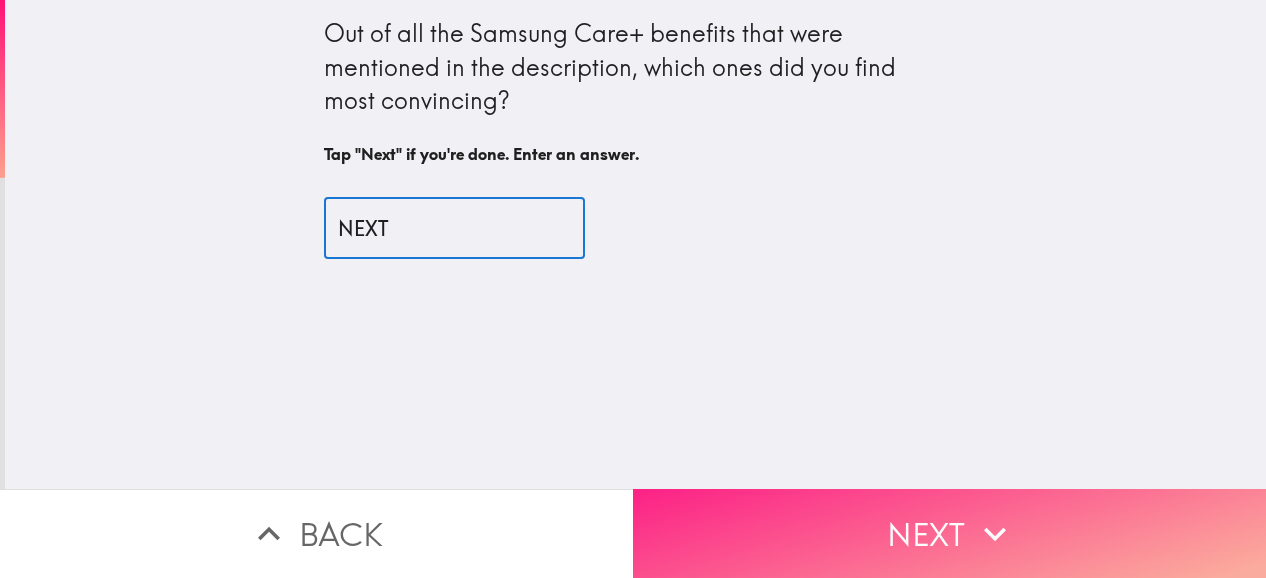 type on "NEXT" 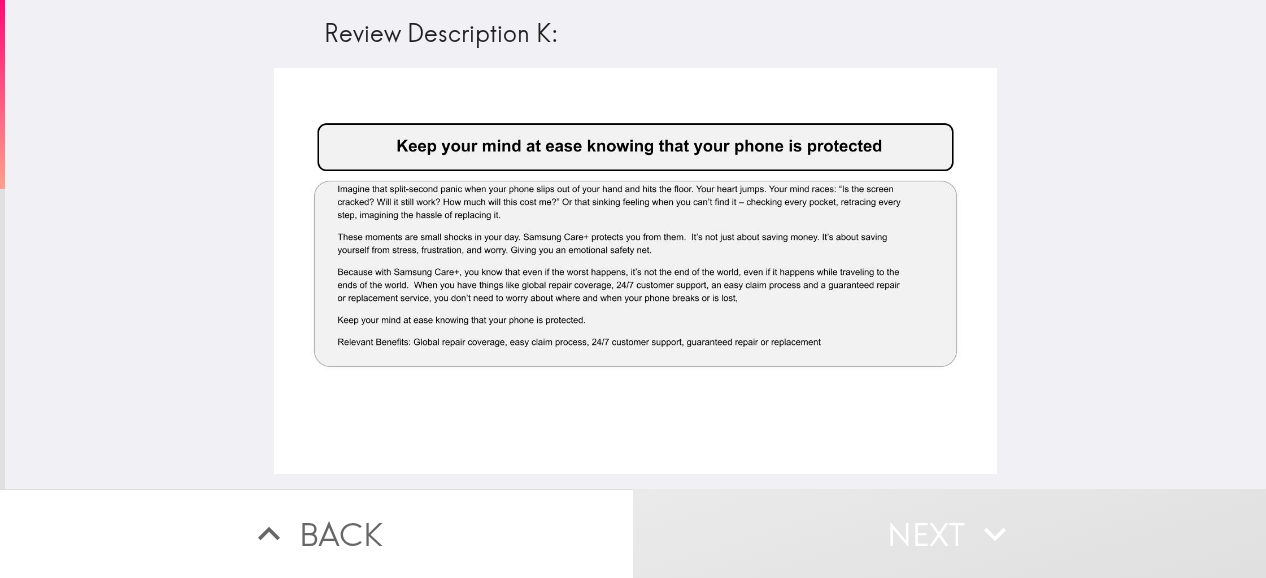 drag, startPoint x: 718, startPoint y: 307, endPoint x: 730, endPoint y: 416, distance: 109.65856 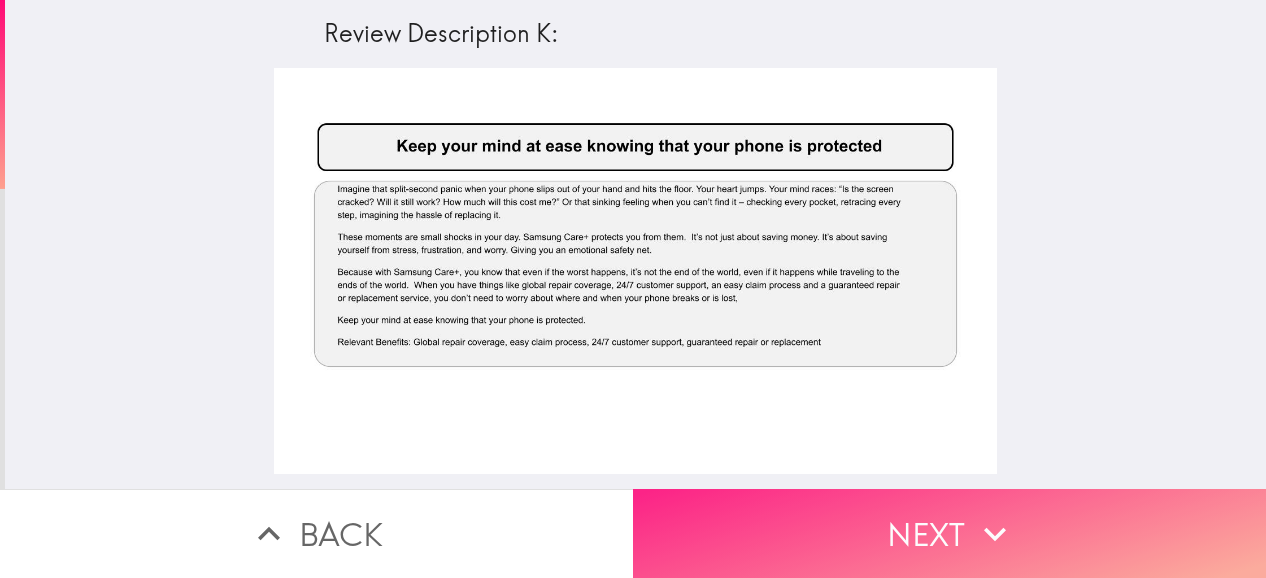 click on "Next" at bounding box center [949, 533] 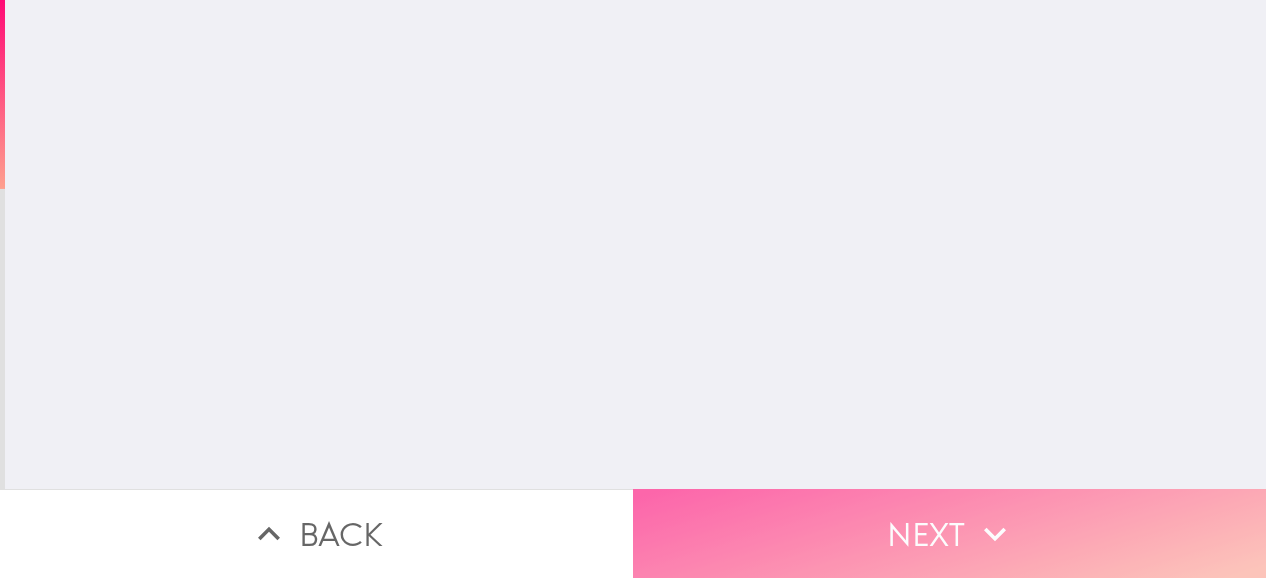 click on "Next" at bounding box center (949, 533) 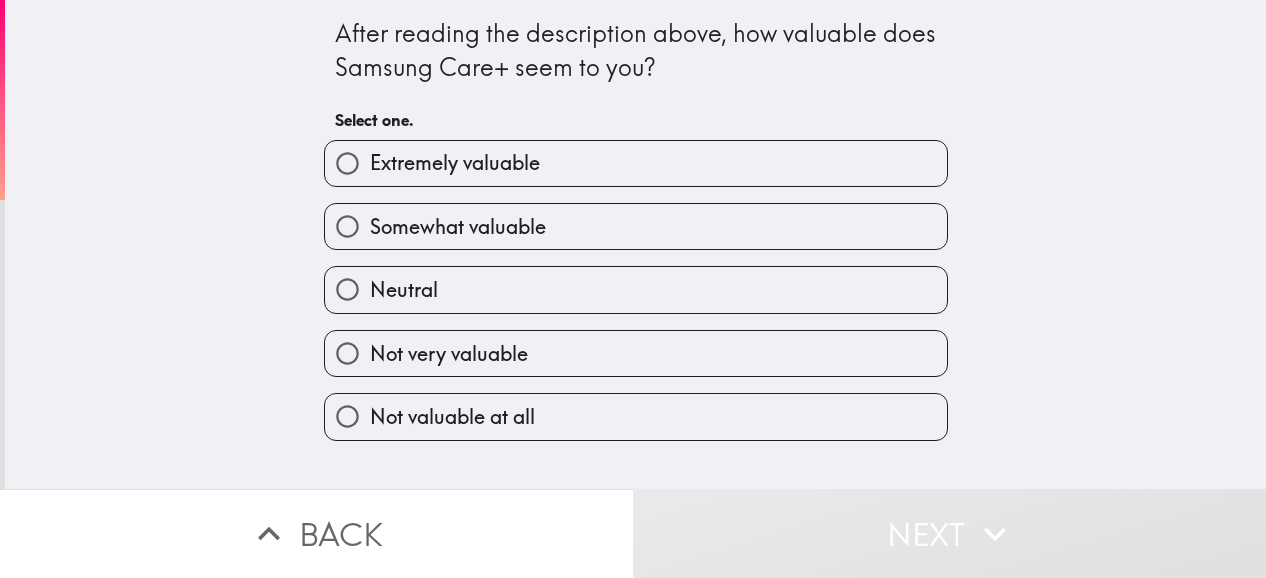 click on "Neutral" at bounding box center [636, 289] 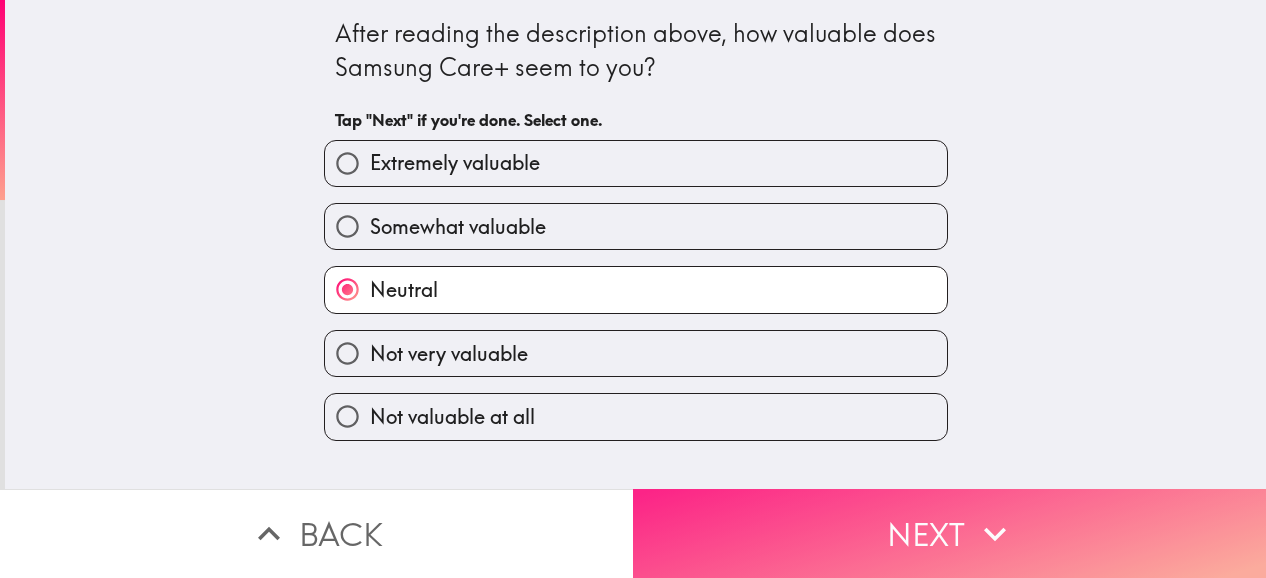click on "Next" at bounding box center (949, 533) 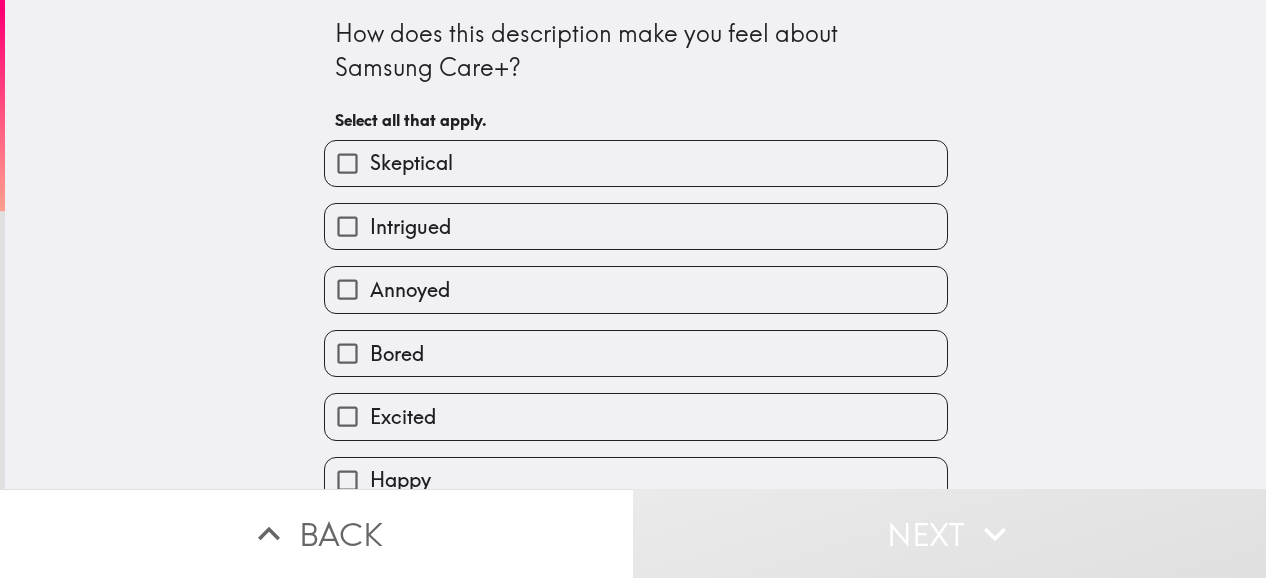 click on "Excited" at bounding box center (628, 408) 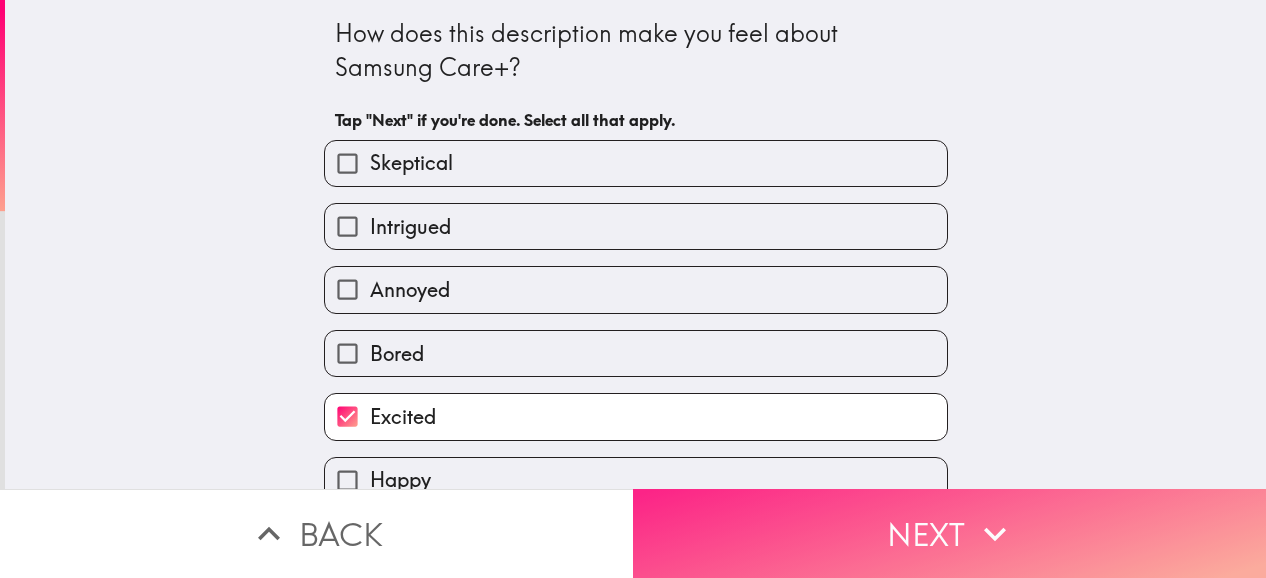click on "Next" at bounding box center [949, 533] 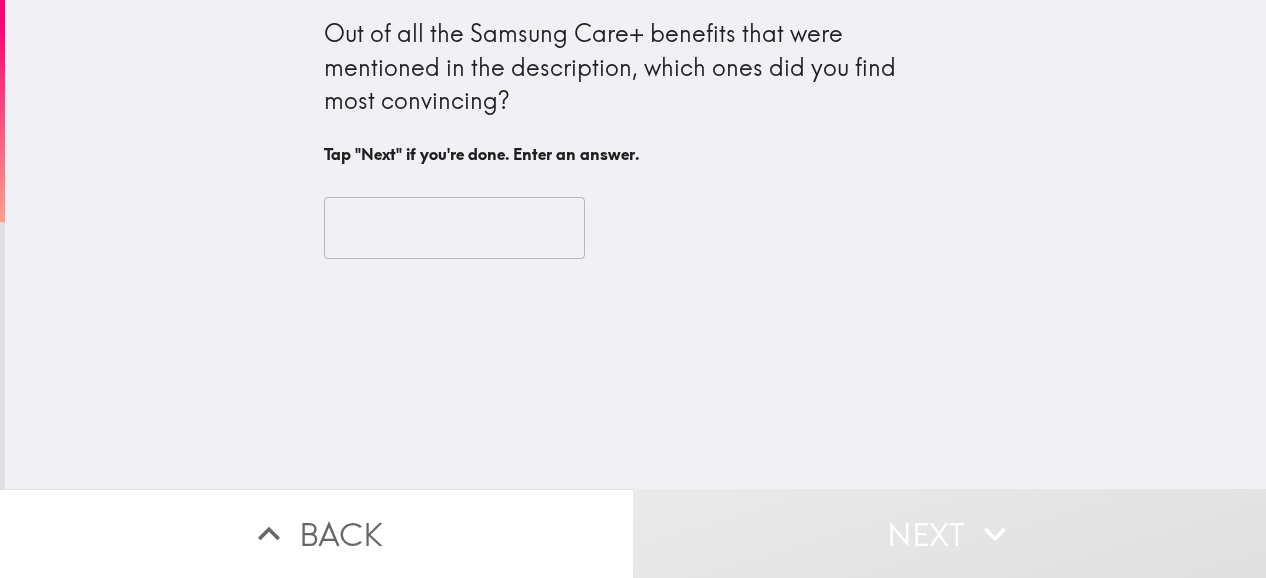 click at bounding box center (454, 228) 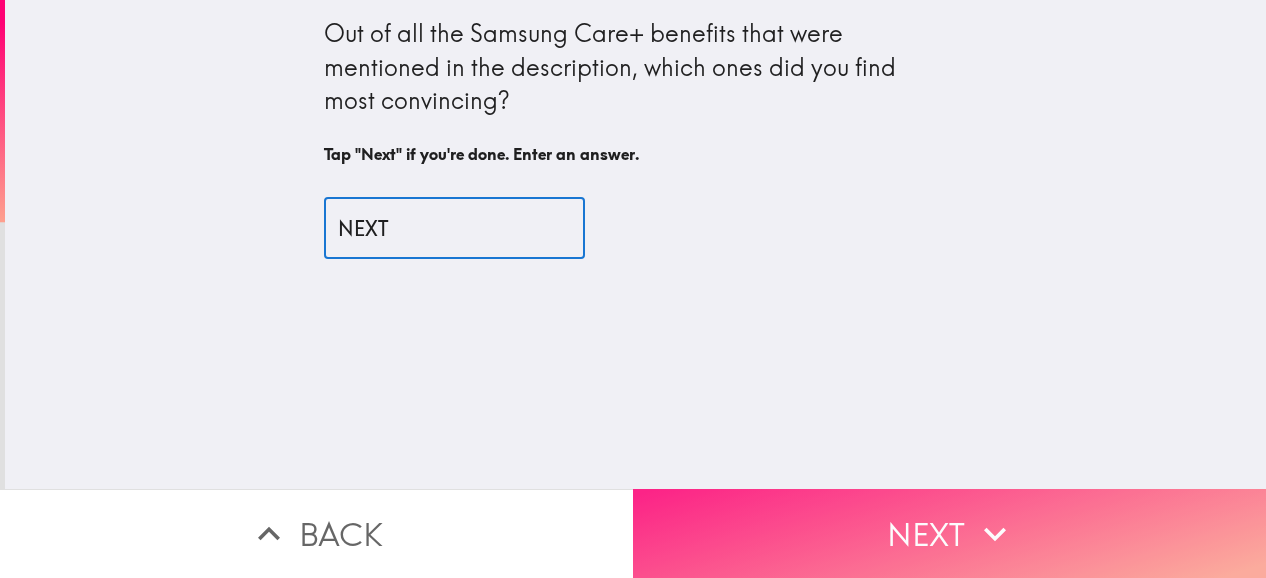 type on "NEXT" 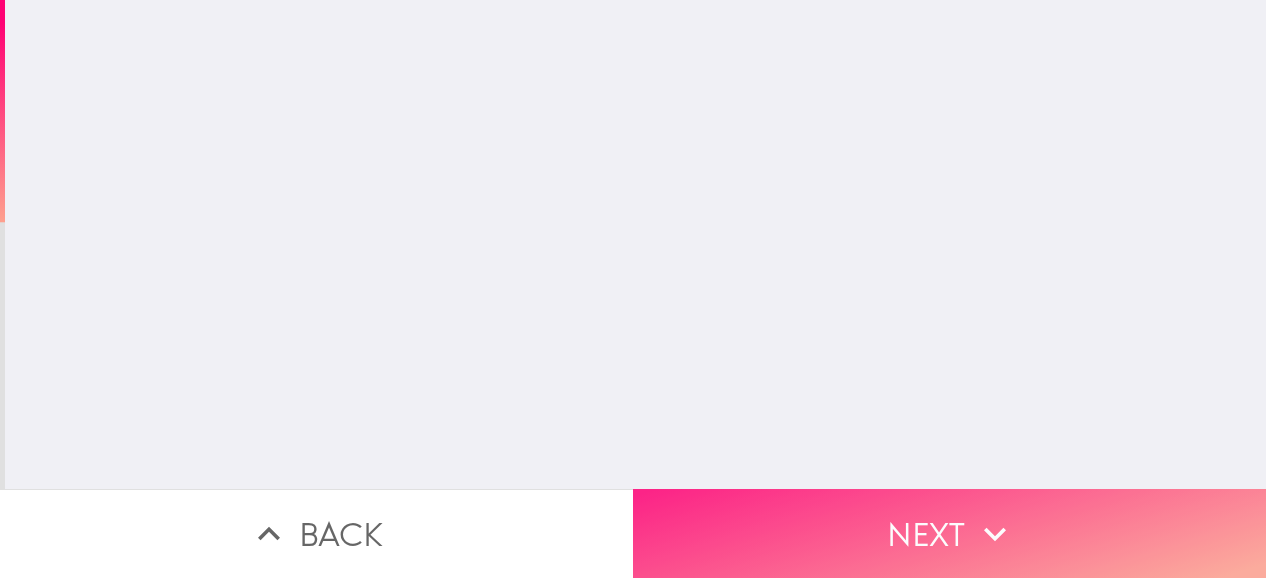 click on "Next" at bounding box center [949, 533] 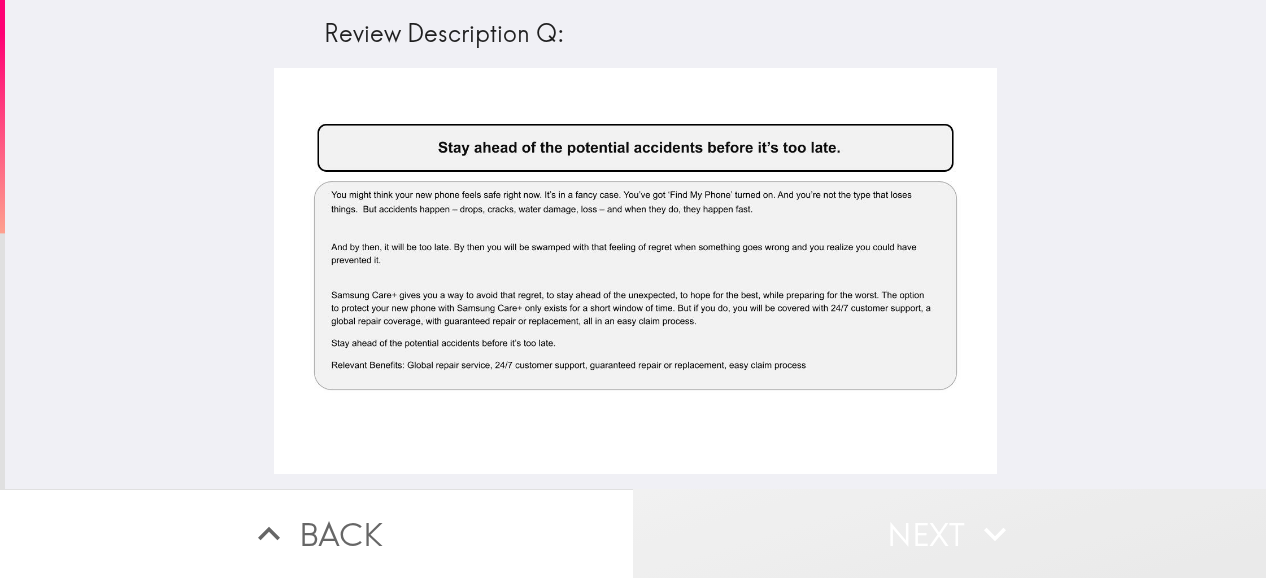 click on "Next" at bounding box center [949, 533] 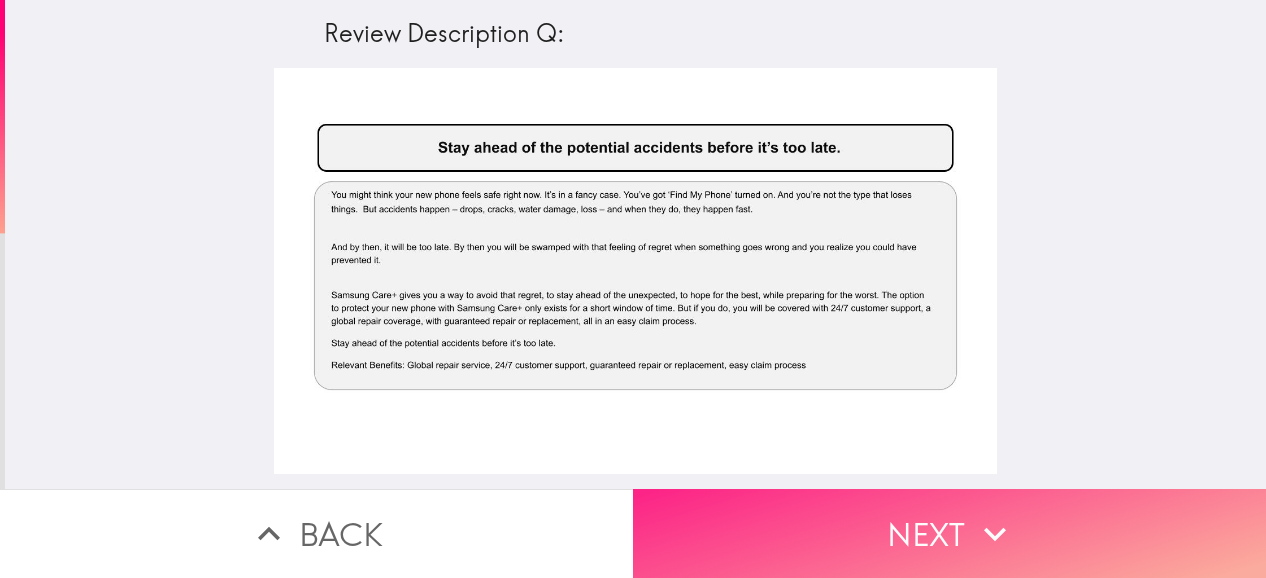 click on "Next" at bounding box center (949, 533) 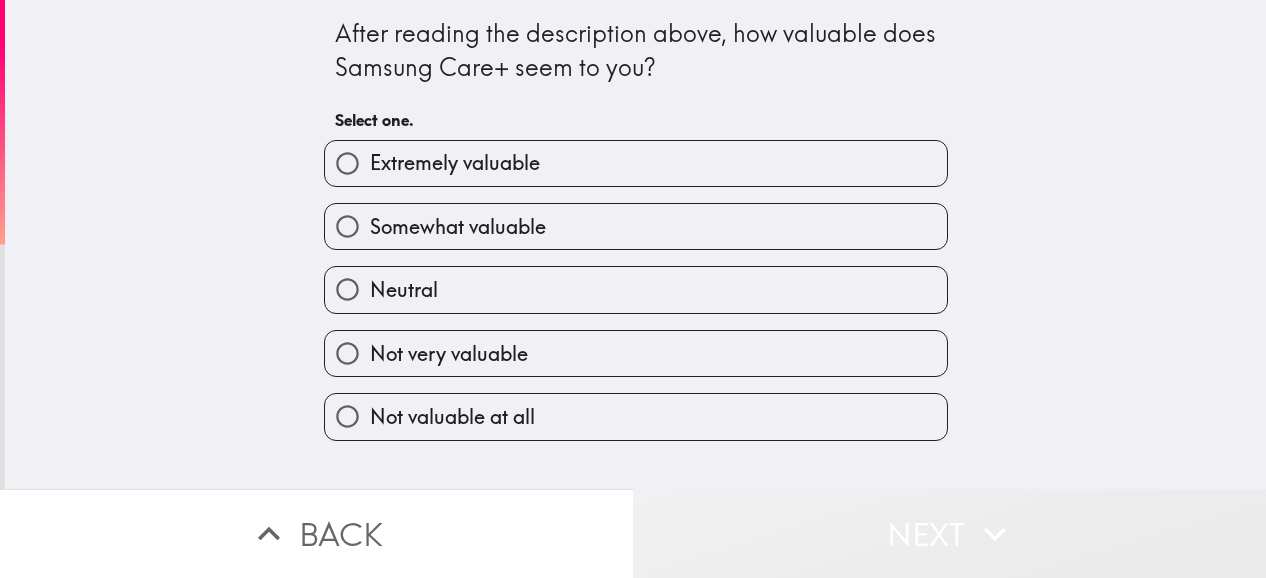 click on "Next" at bounding box center [949, 533] 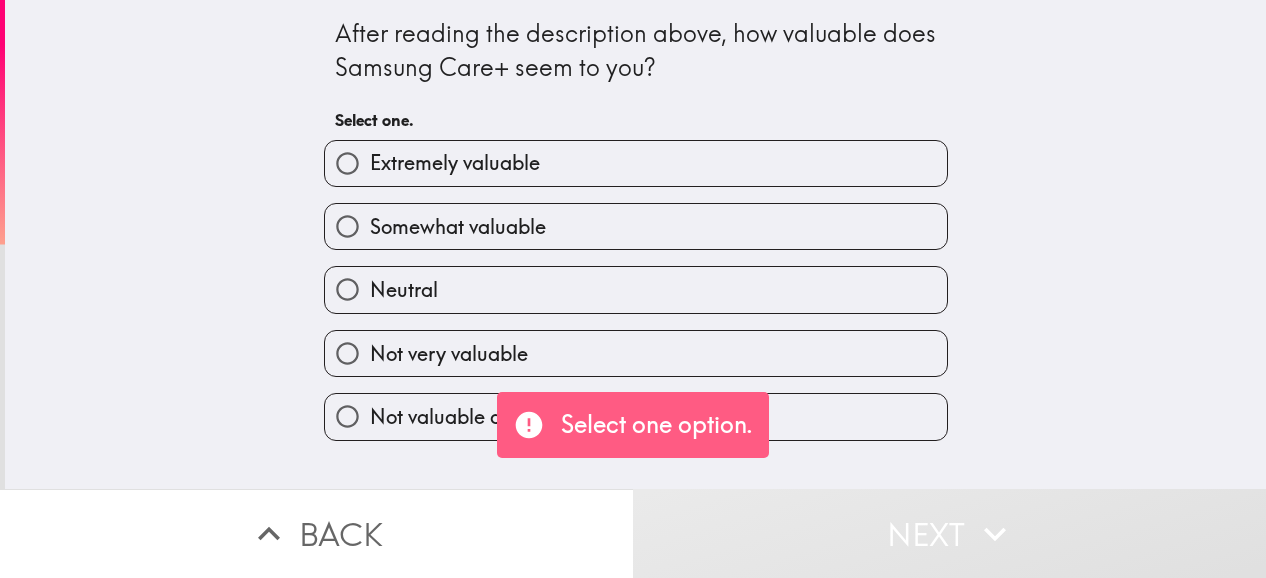 click on "Neutral" at bounding box center (636, 289) 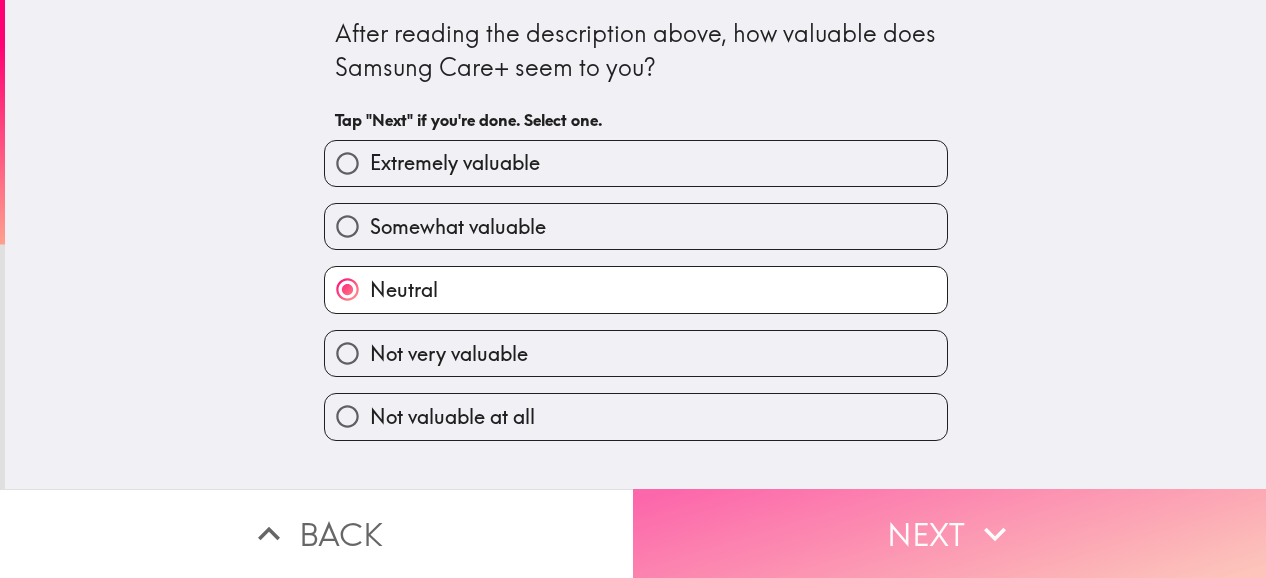 click on "Next" at bounding box center [949, 533] 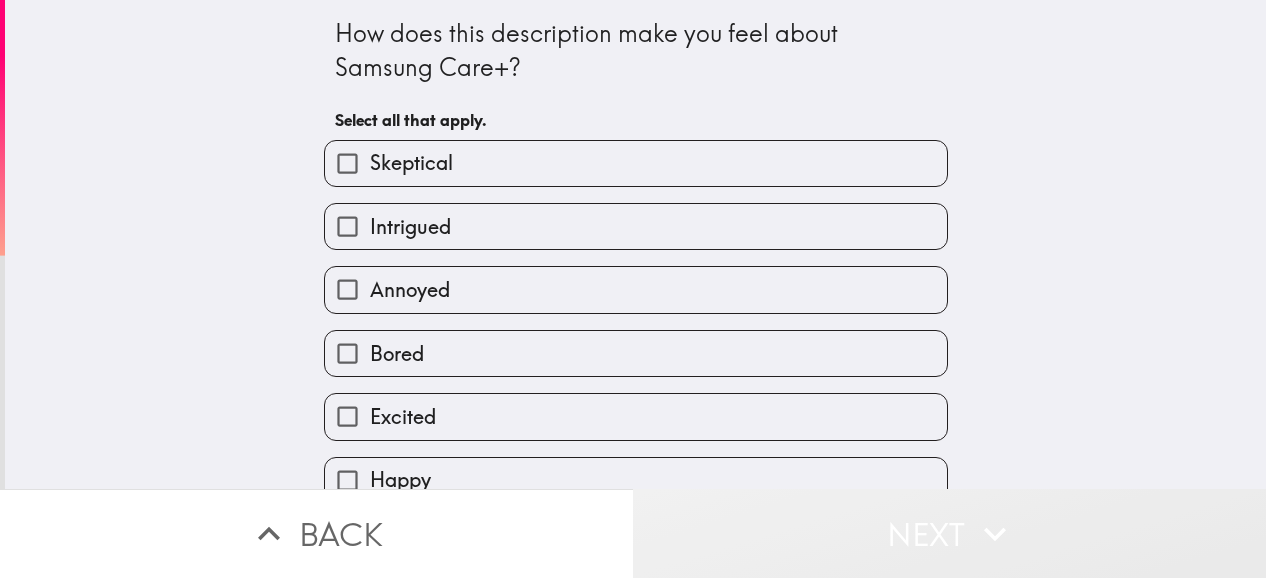 click on "Next" at bounding box center [949, 533] 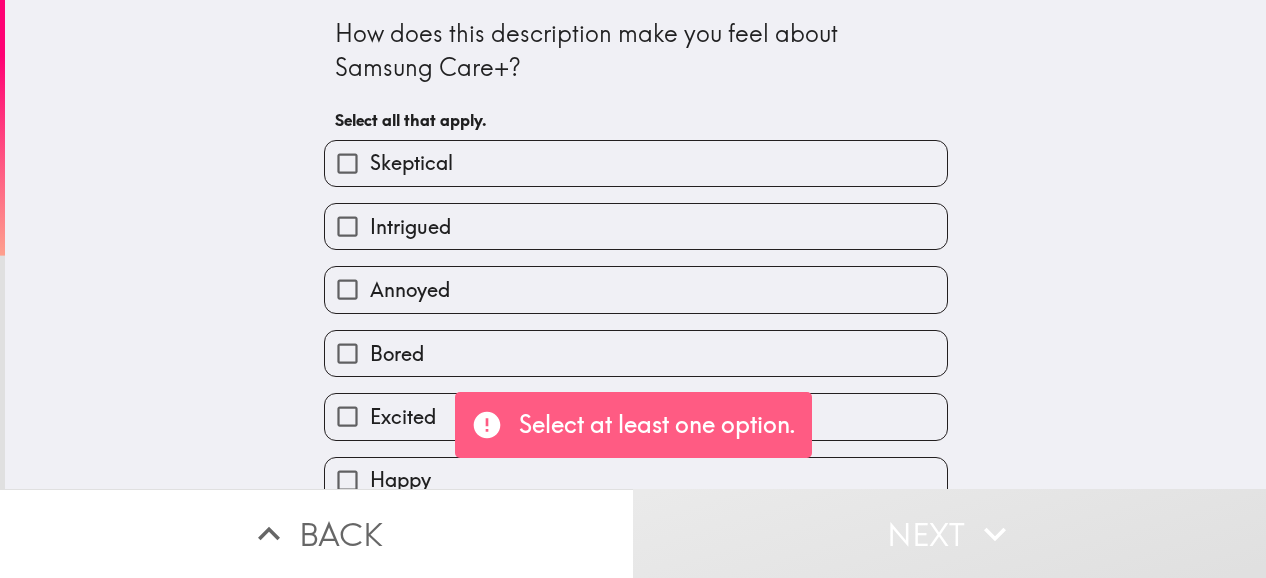 click on "Excited" at bounding box center [636, 416] 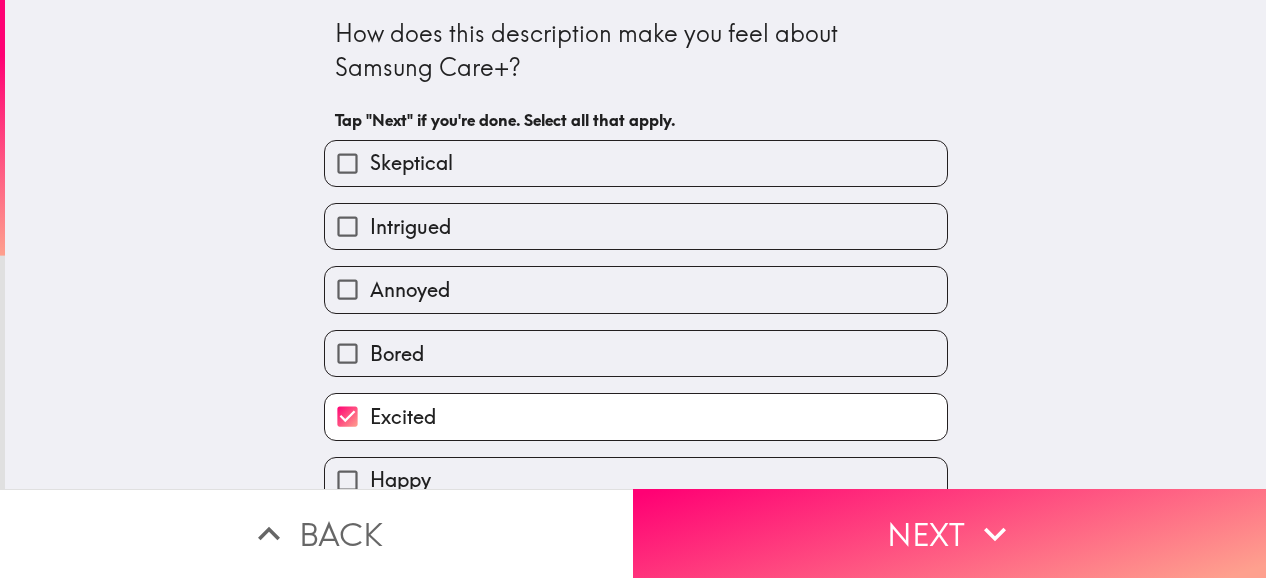 click on "Excited" at bounding box center (636, 416) 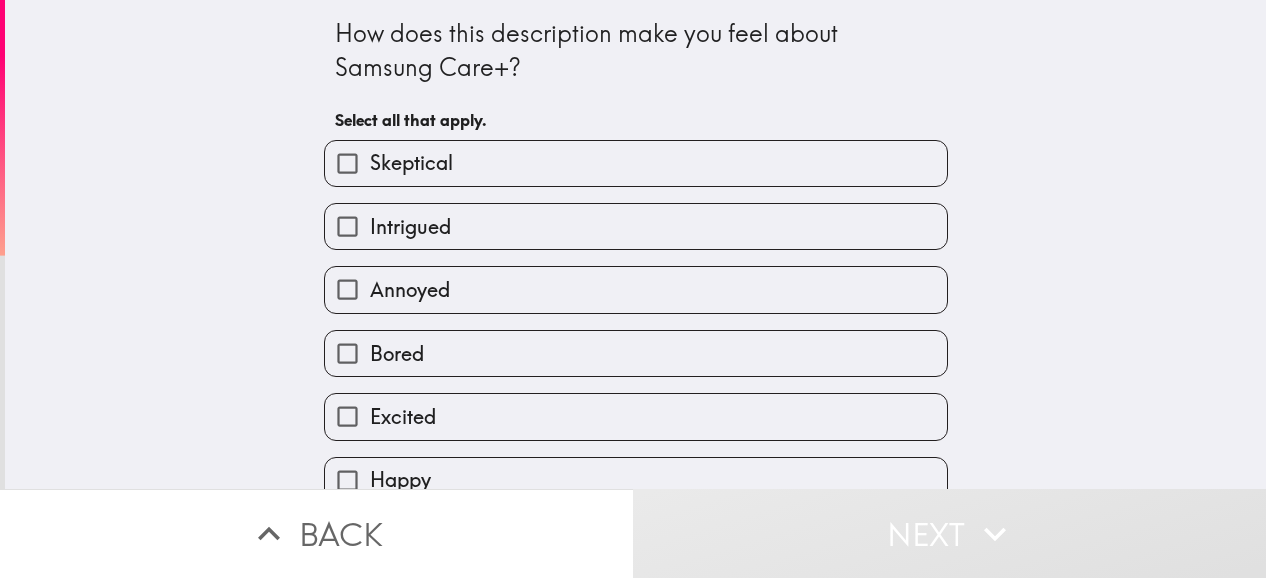 click on "Excited" at bounding box center (636, 416) 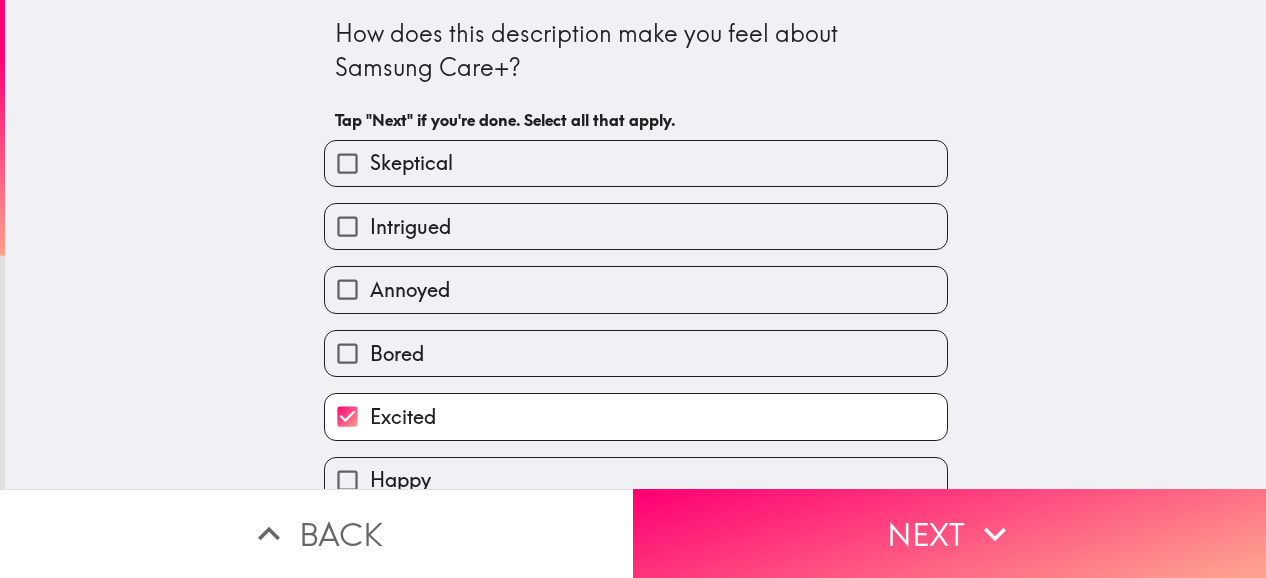 click on "Excited" at bounding box center [636, 416] 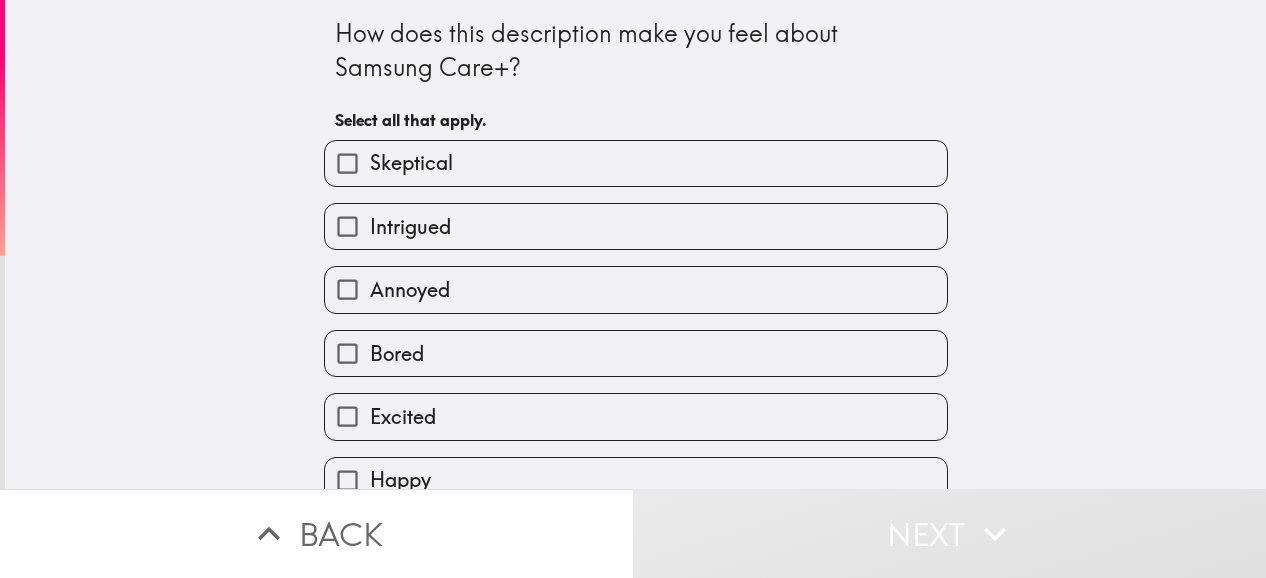 click on "Excited" at bounding box center (636, 416) 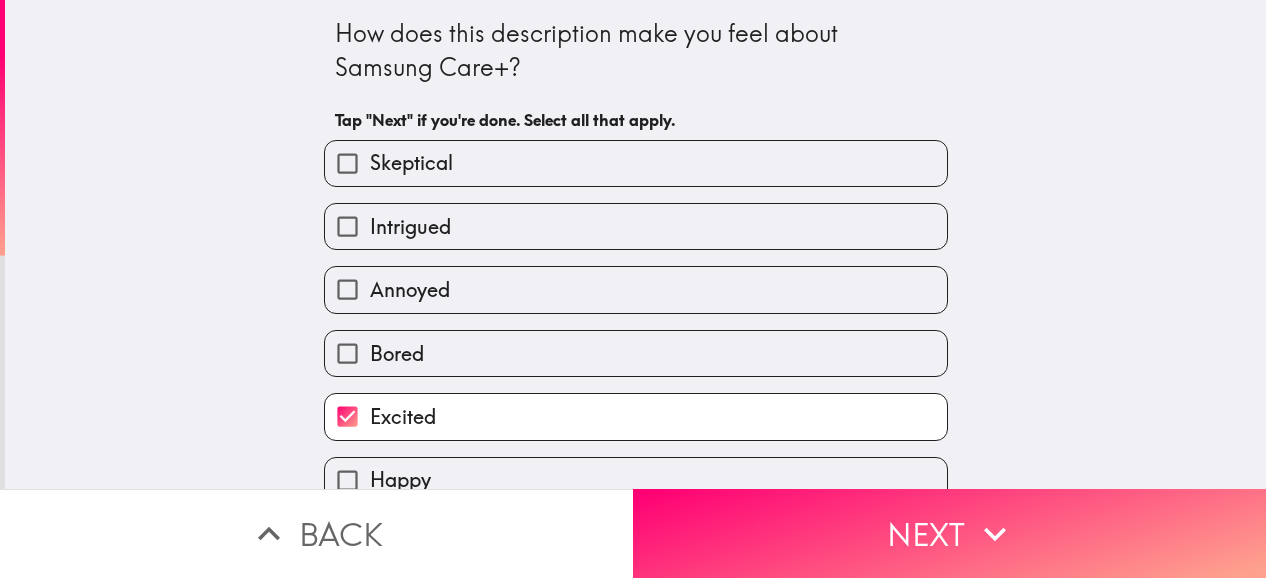 click on "Excited" at bounding box center [636, 416] 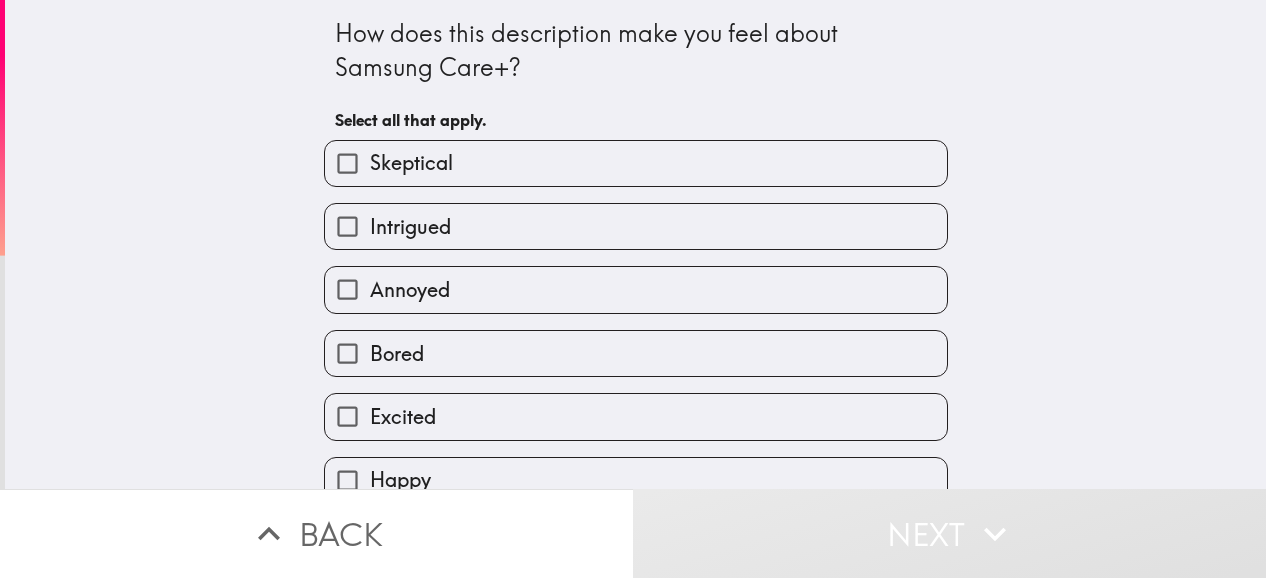 click on "Excited" at bounding box center (347, 416) 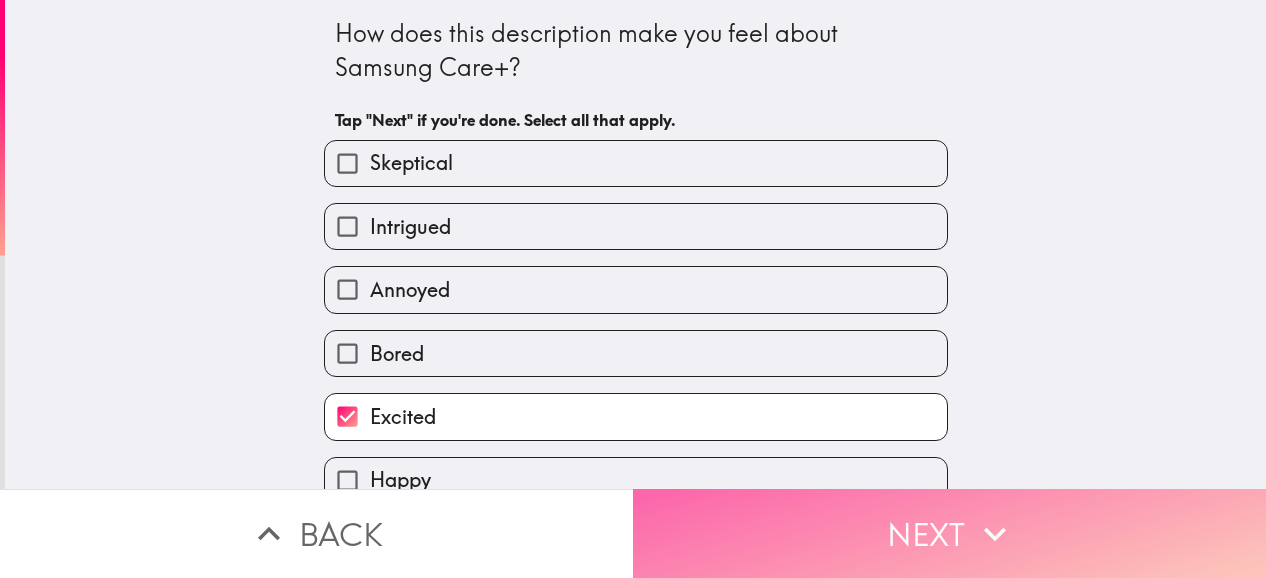 click on "Next" at bounding box center [949, 533] 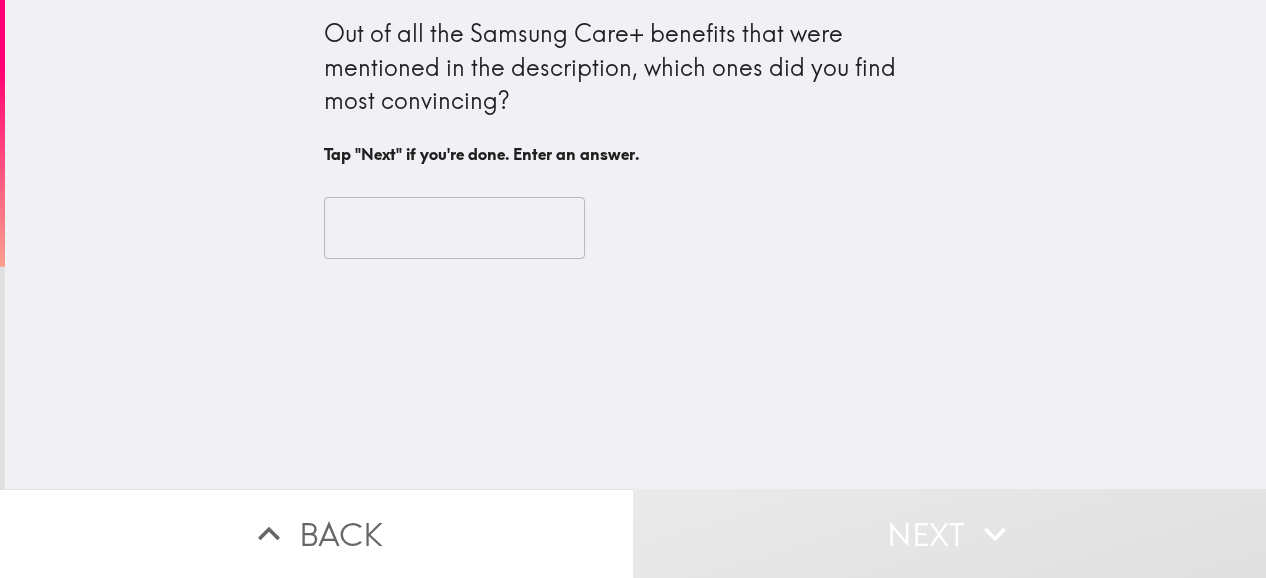 click at bounding box center (454, 228) 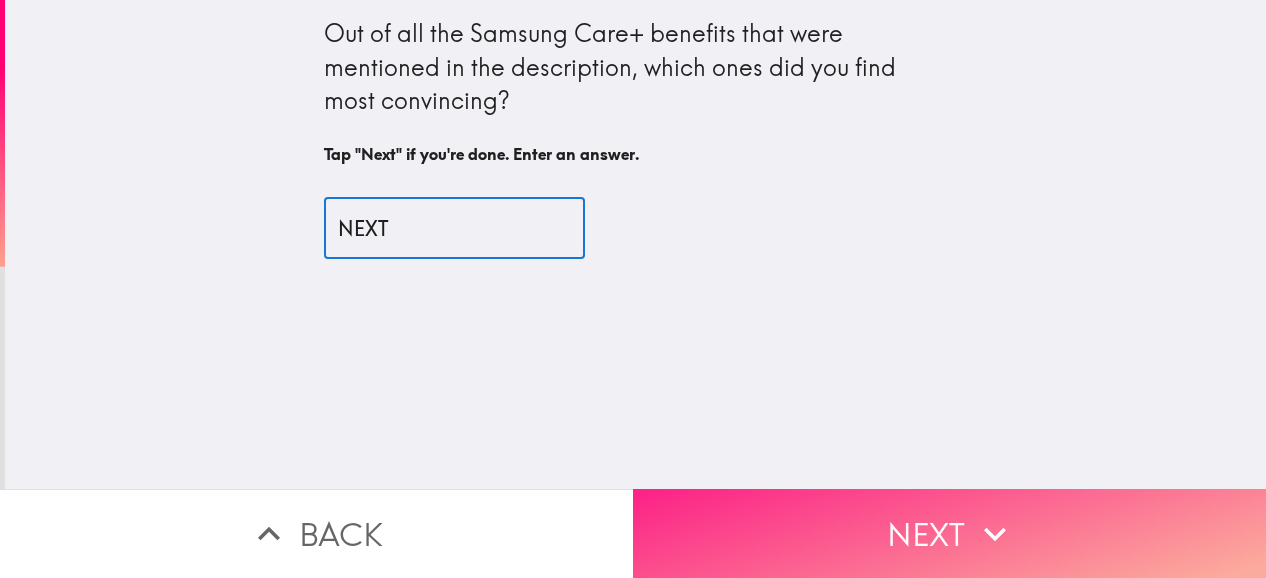 type on "NEXT" 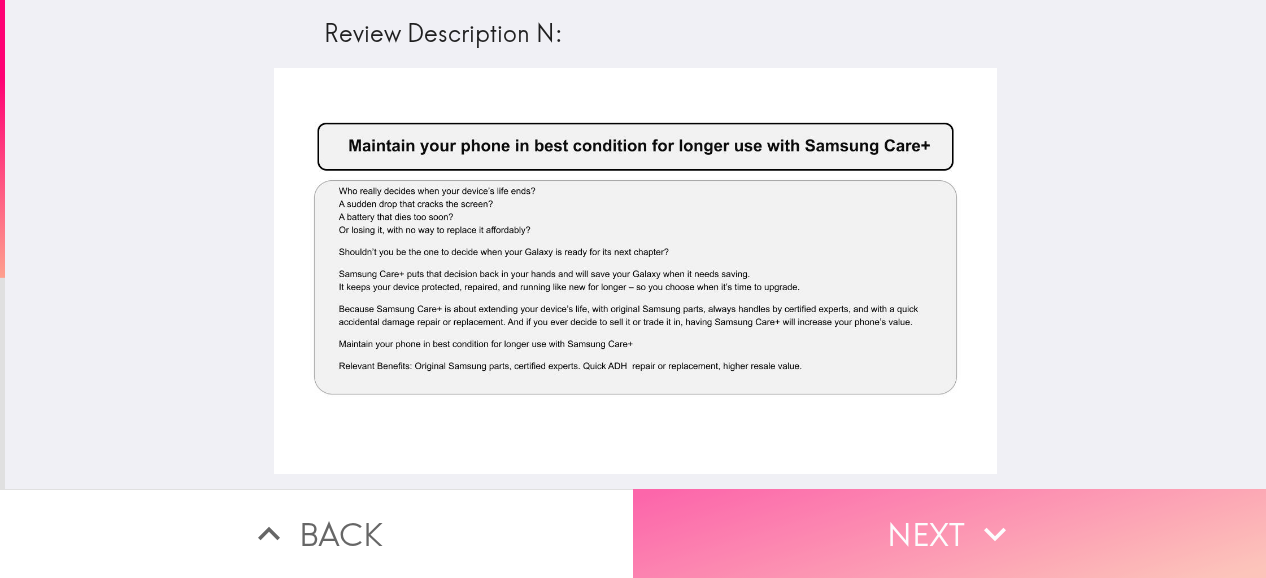 click on "Next" at bounding box center [949, 533] 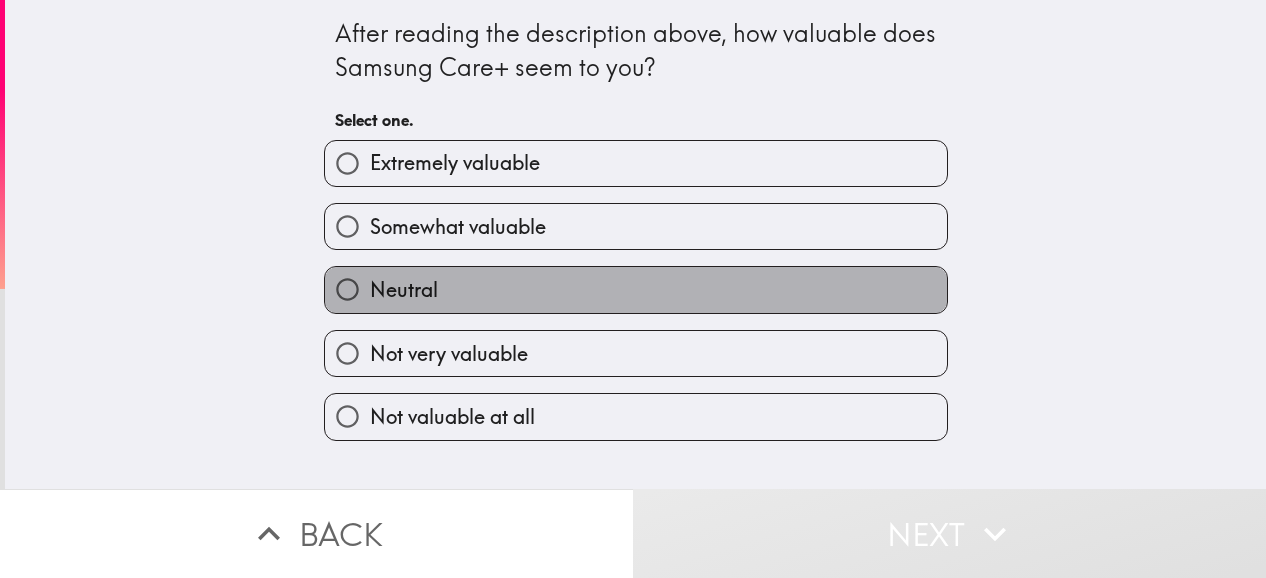 click on "Neutral" at bounding box center [636, 289] 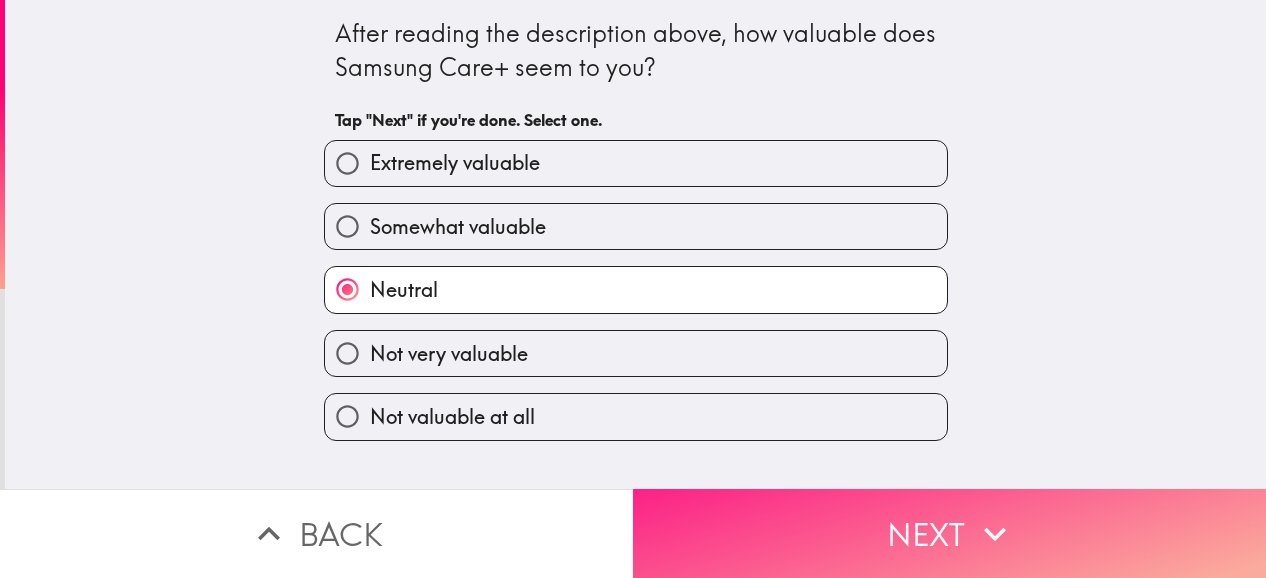 click on "Next" at bounding box center [949, 533] 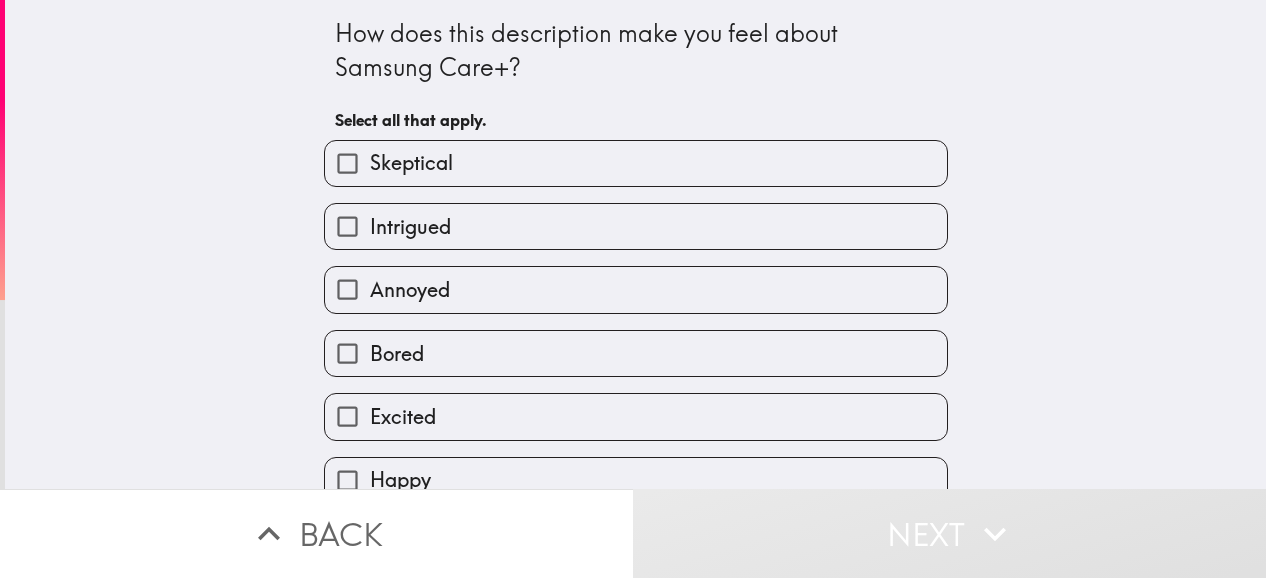 click on "Excited" at bounding box center (636, 416) 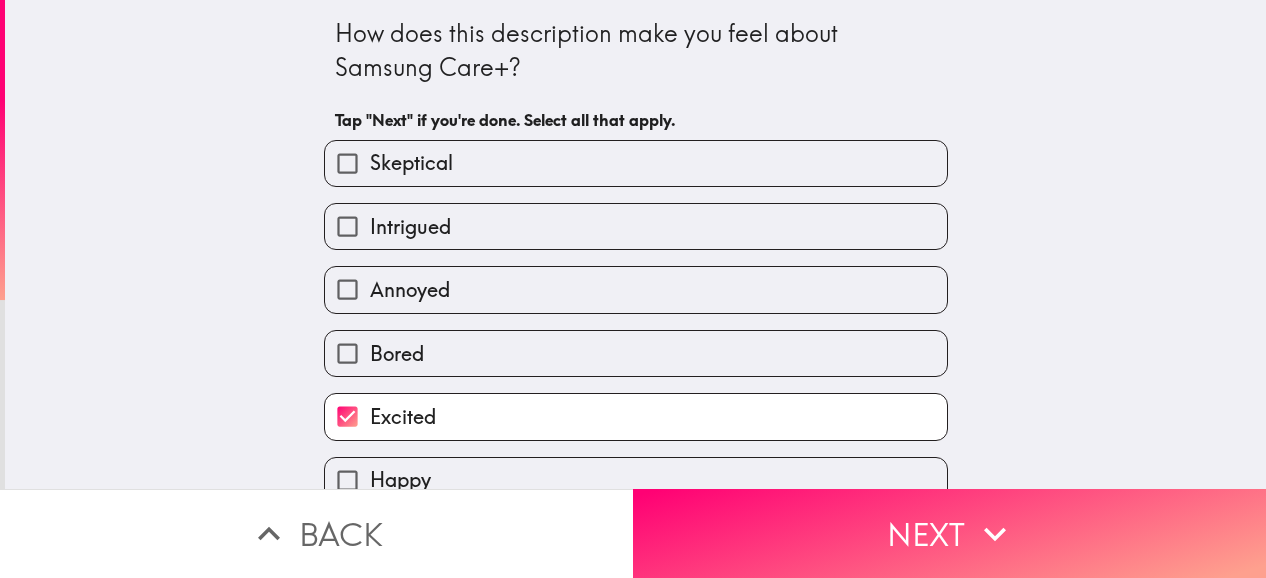 click on "Excited" at bounding box center [636, 416] 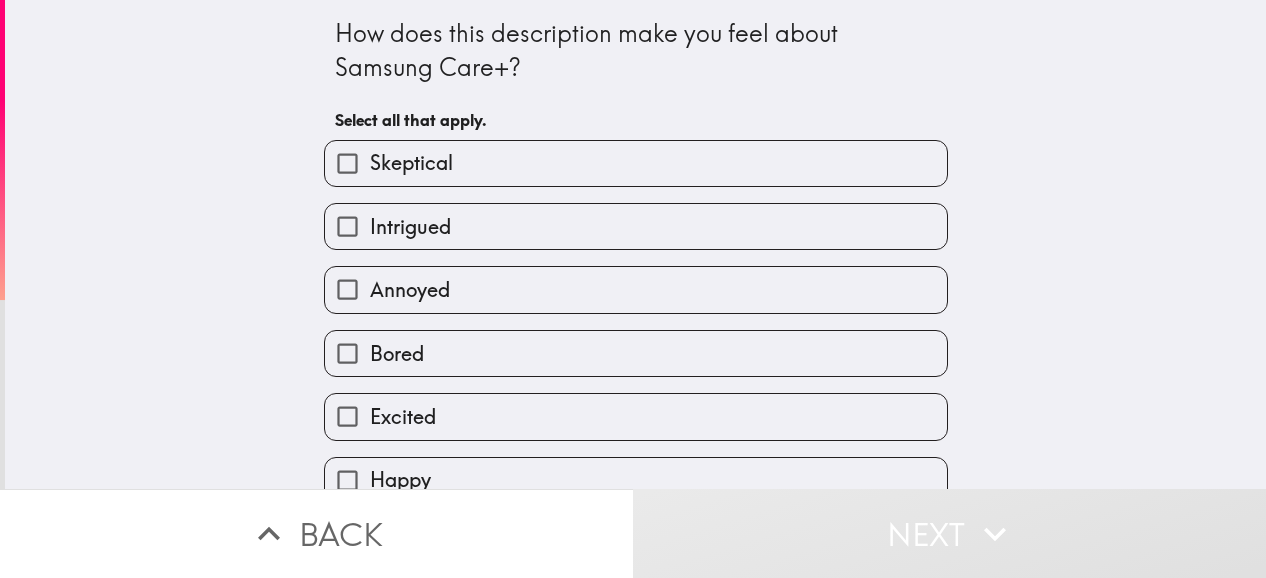 click on "Excited" at bounding box center (636, 416) 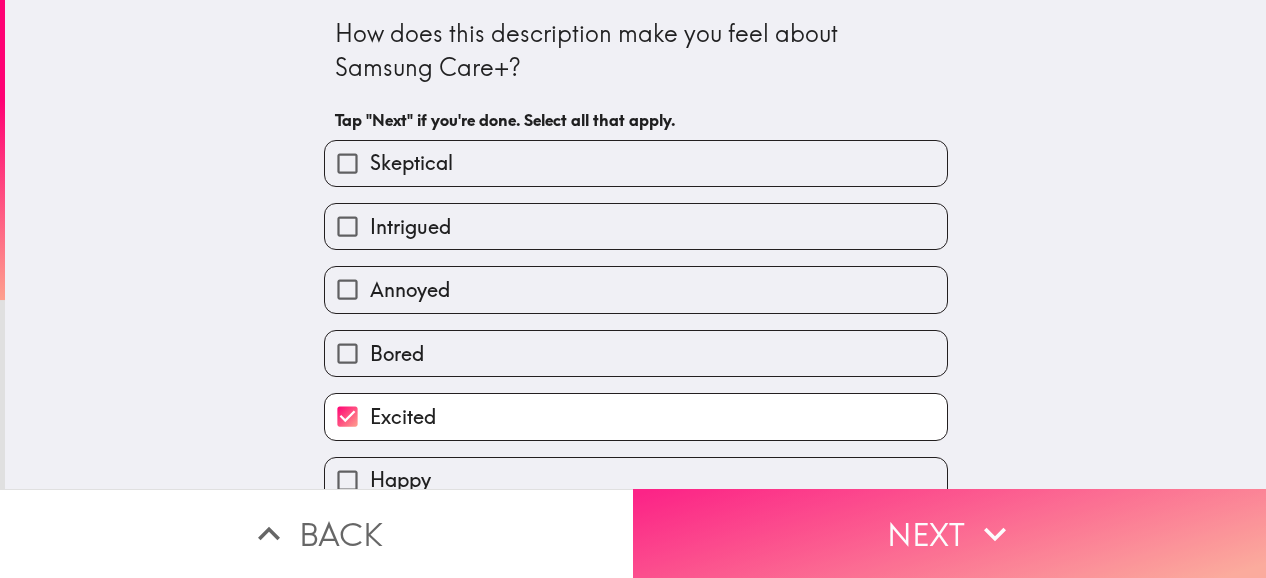 click on "Next" at bounding box center [949, 533] 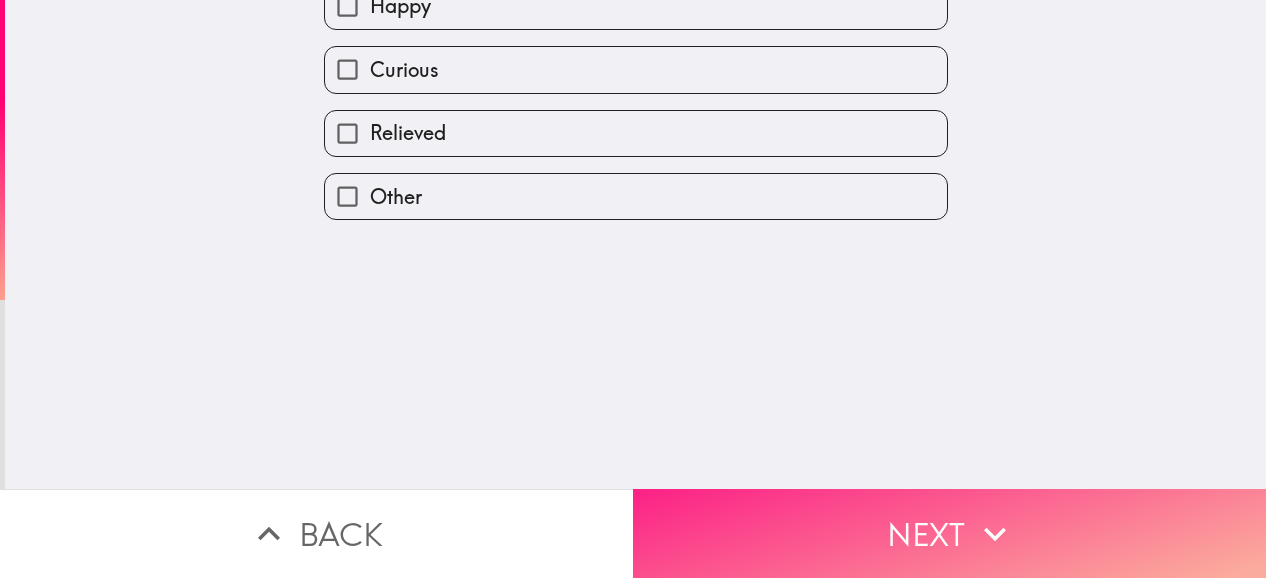 click on "Next" at bounding box center [949, 533] 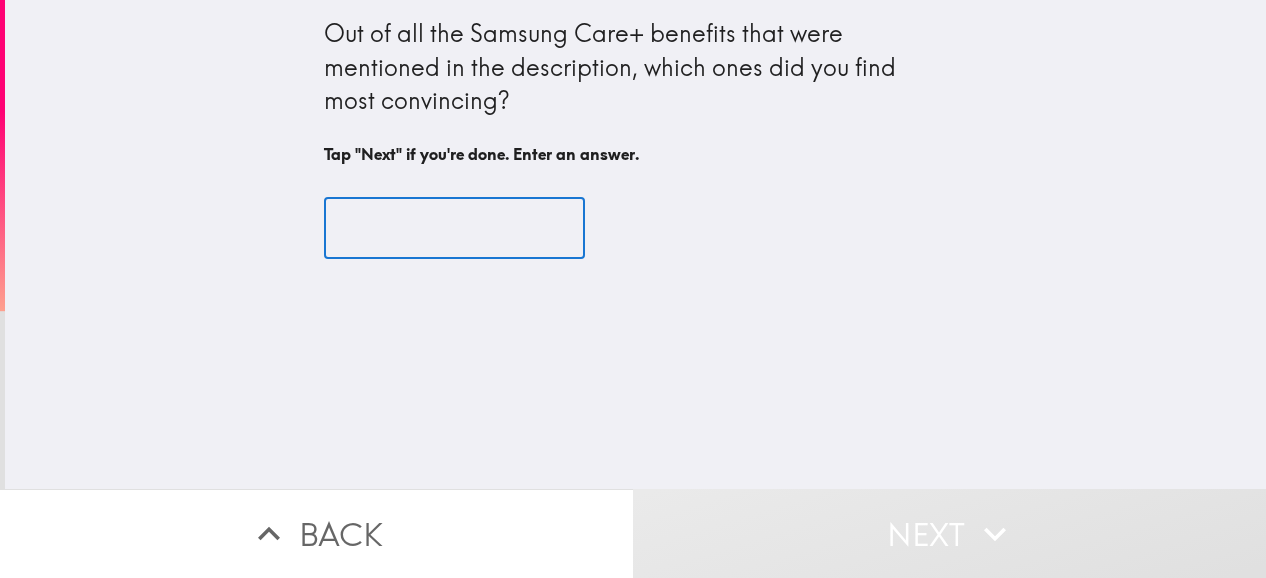 click at bounding box center [454, 228] 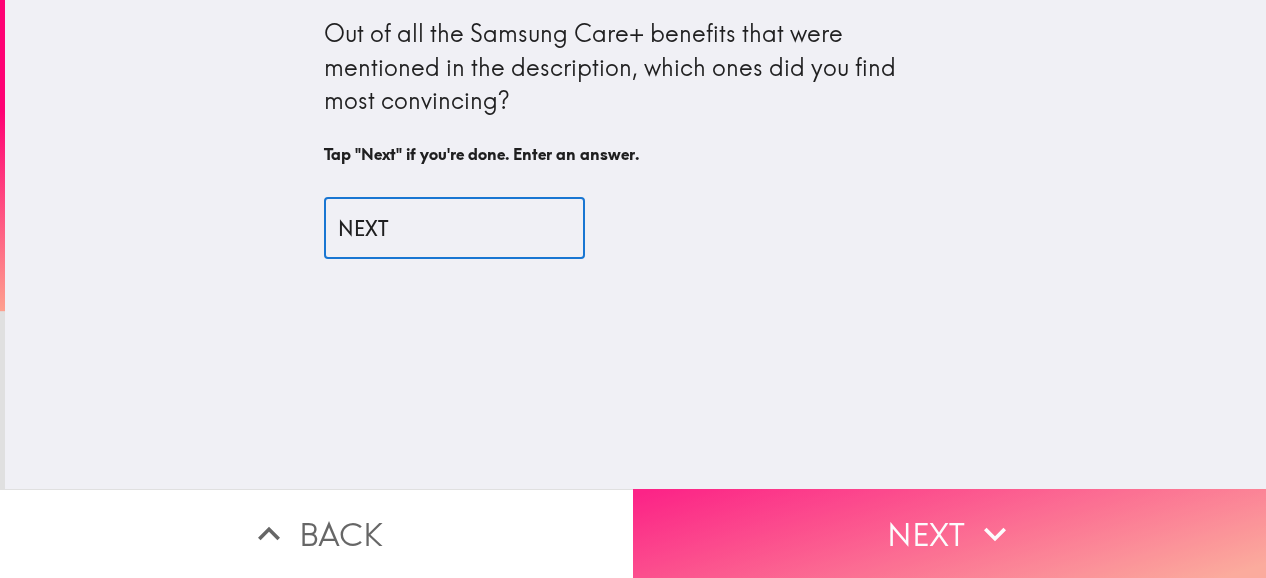 type on "NEXT" 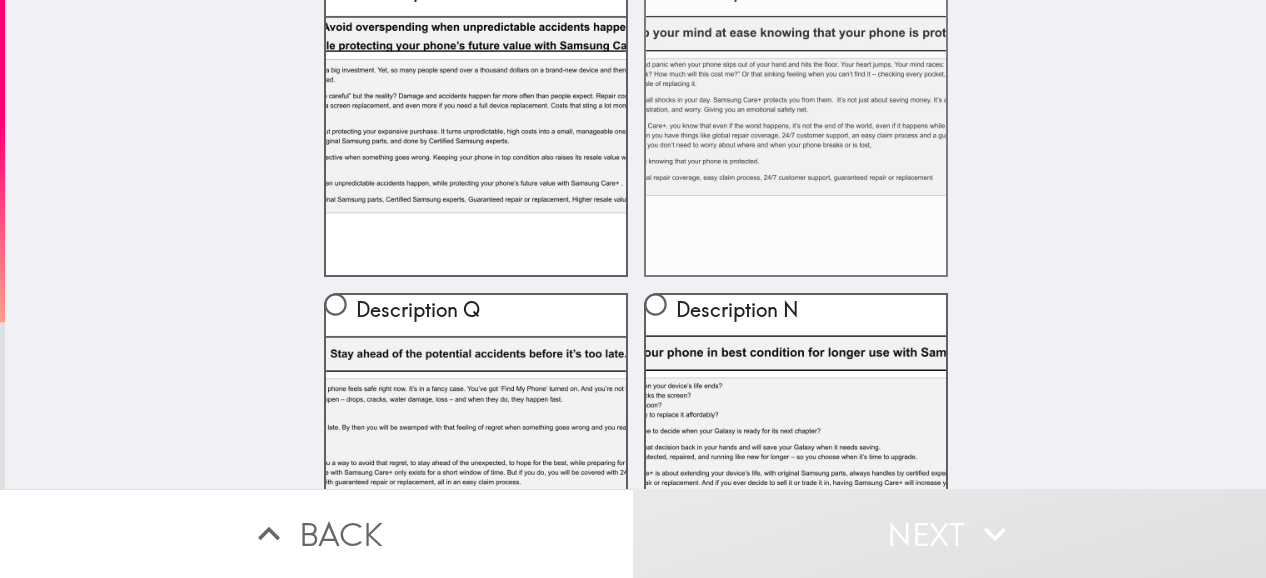 scroll, scrollTop: 289, scrollLeft: 0, axis: vertical 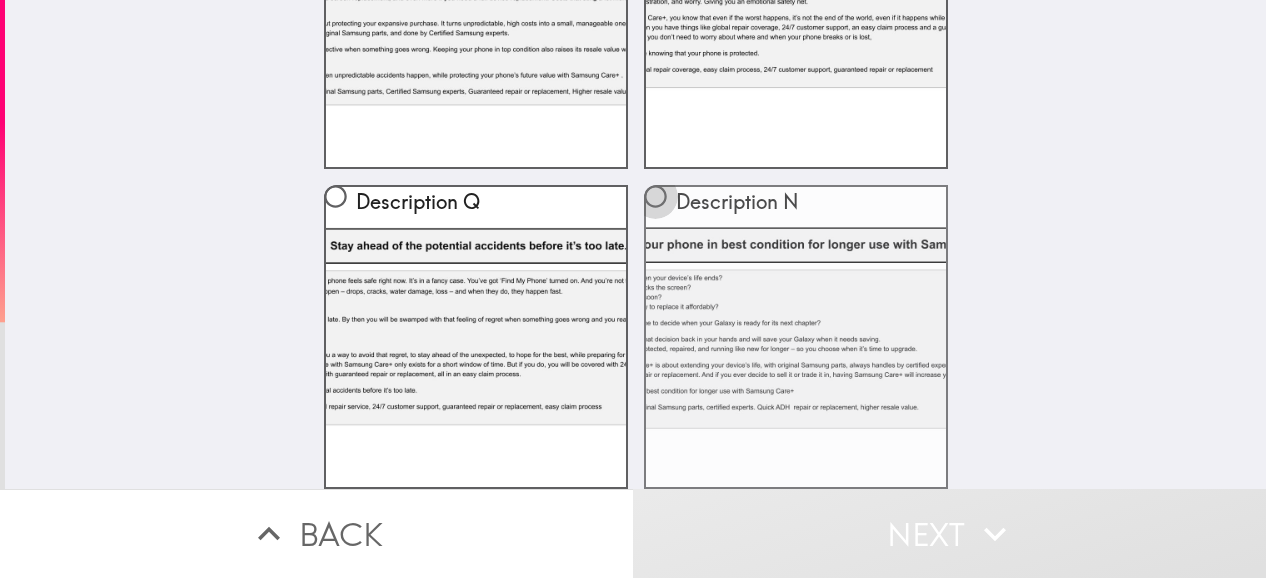 click on "Description N" at bounding box center [655, 196] 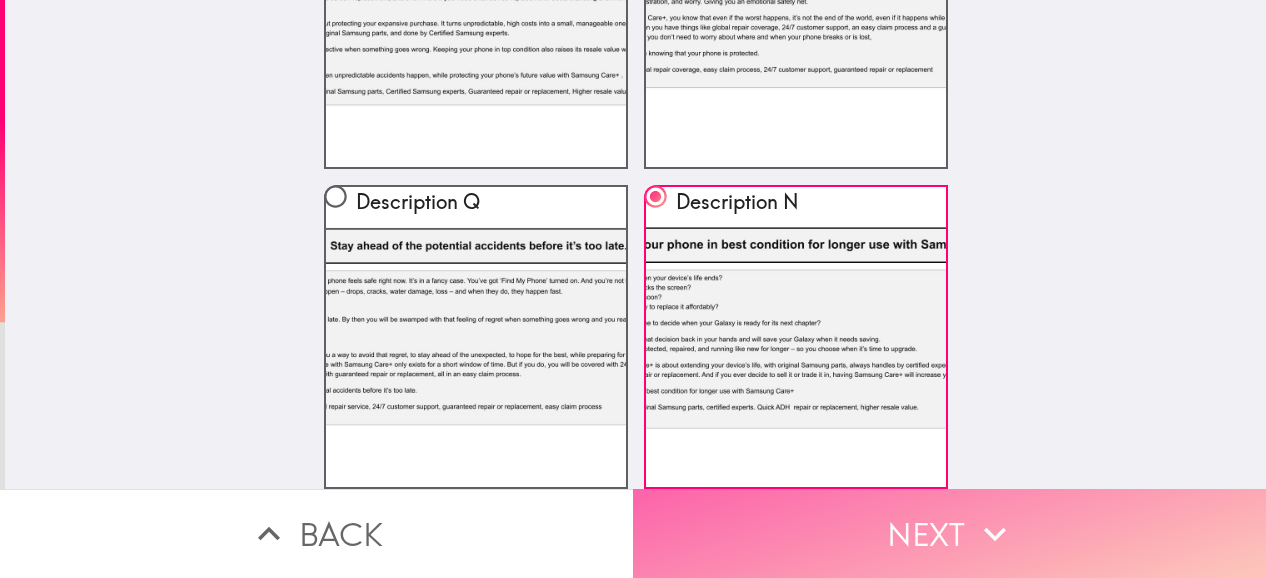 click on "Next" at bounding box center [949, 533] 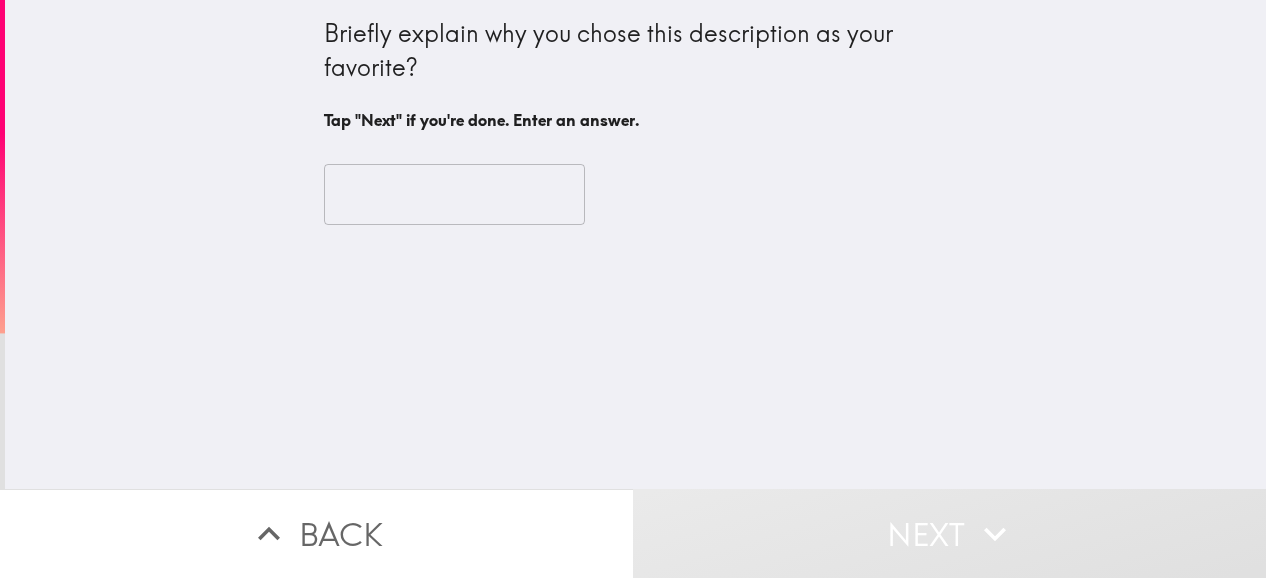 scroll, scrollTop: 0, scrollLeft: 0, axis: both 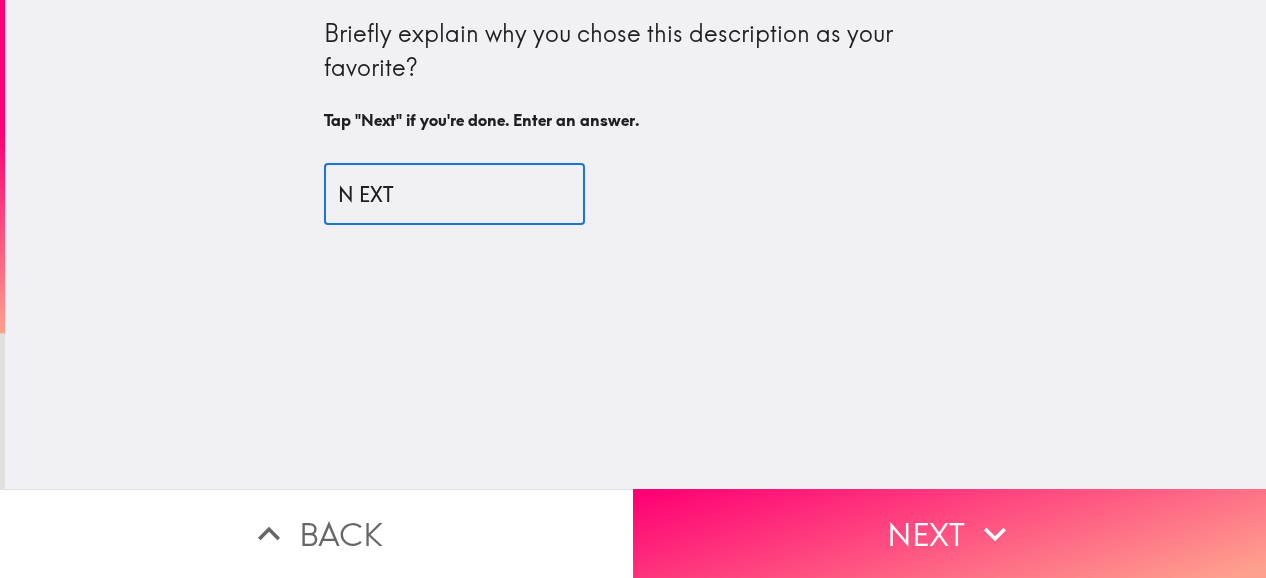 click on "N EXT" at bounding box center (454, 195) 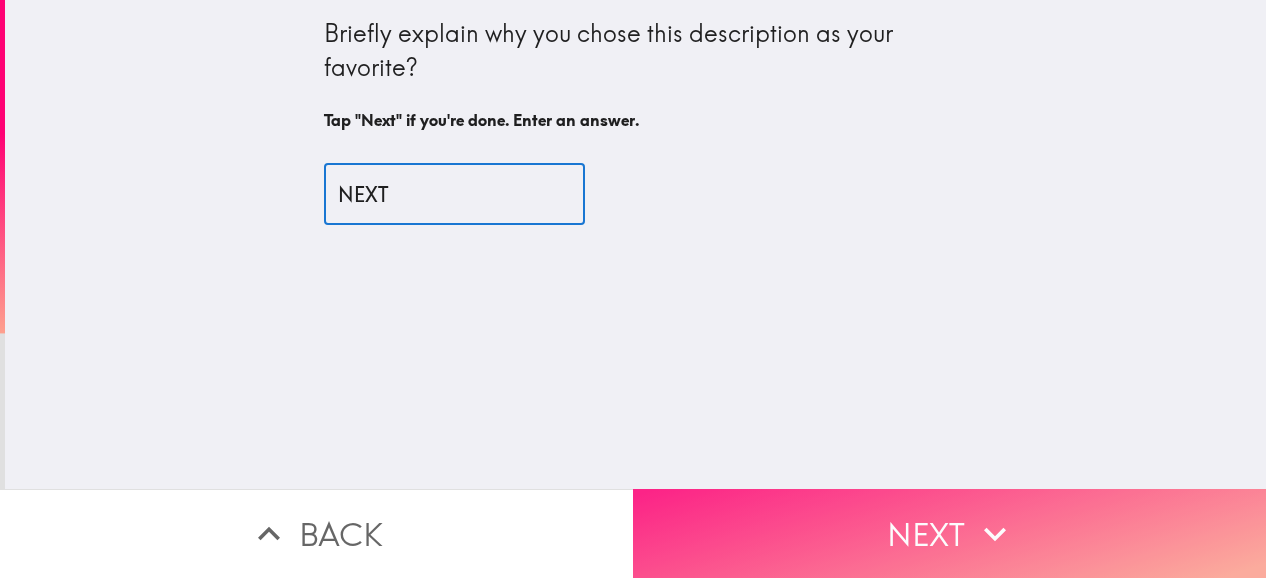 type on "NEXT" 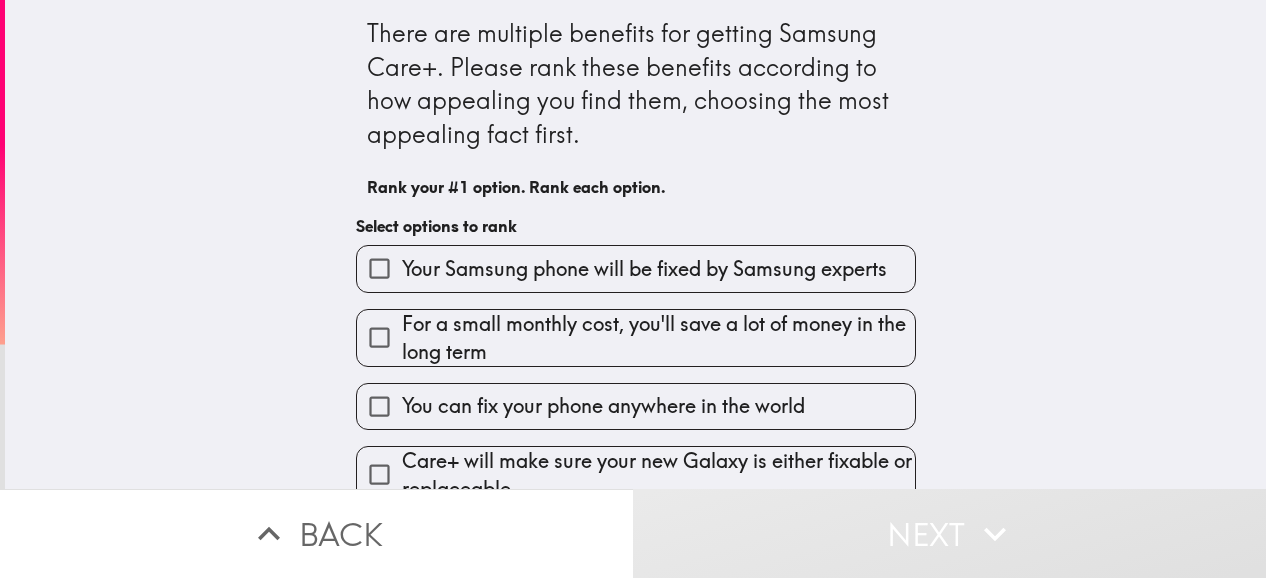 click on "For a small monthly cost, you'll save a lot of money in the long term" at bounding box center [658, 338] 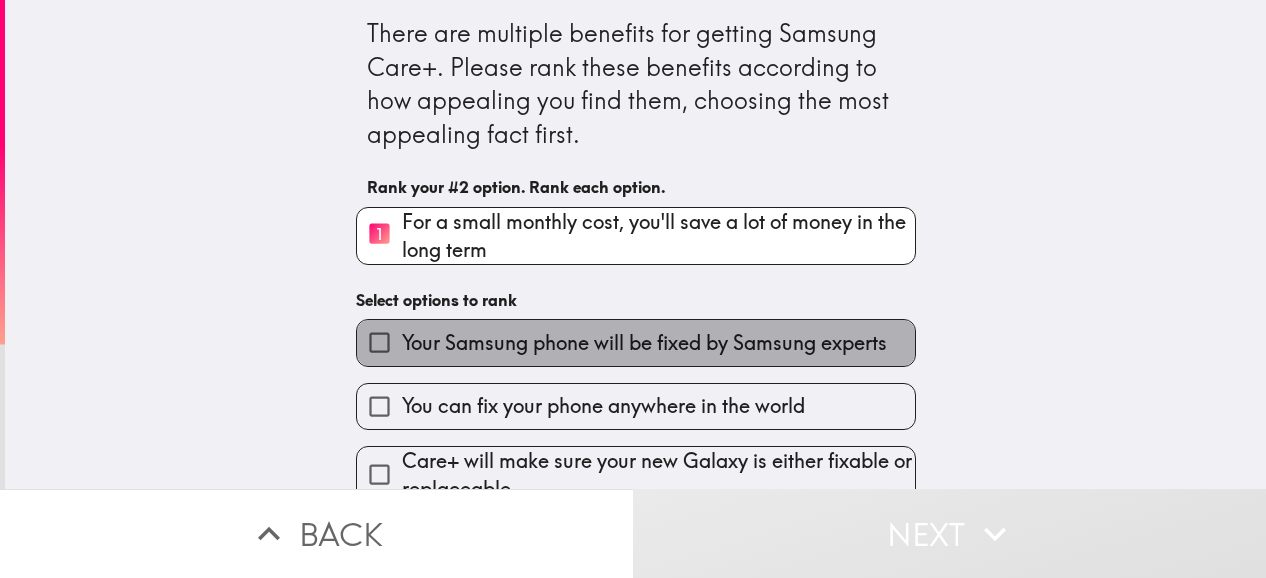 click on "Your Samsung phone will be fixed by Samsung experts" at bounding box center [644, 343] 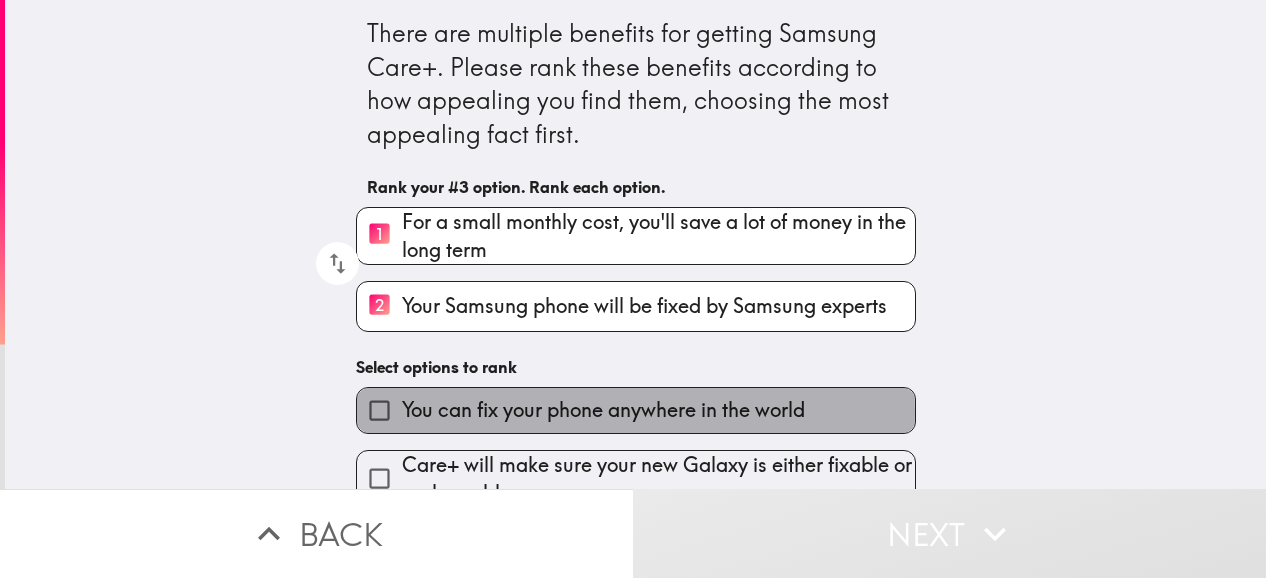 click on "You can fix your phone anywhere in the world" at bounding box center (603, 410) 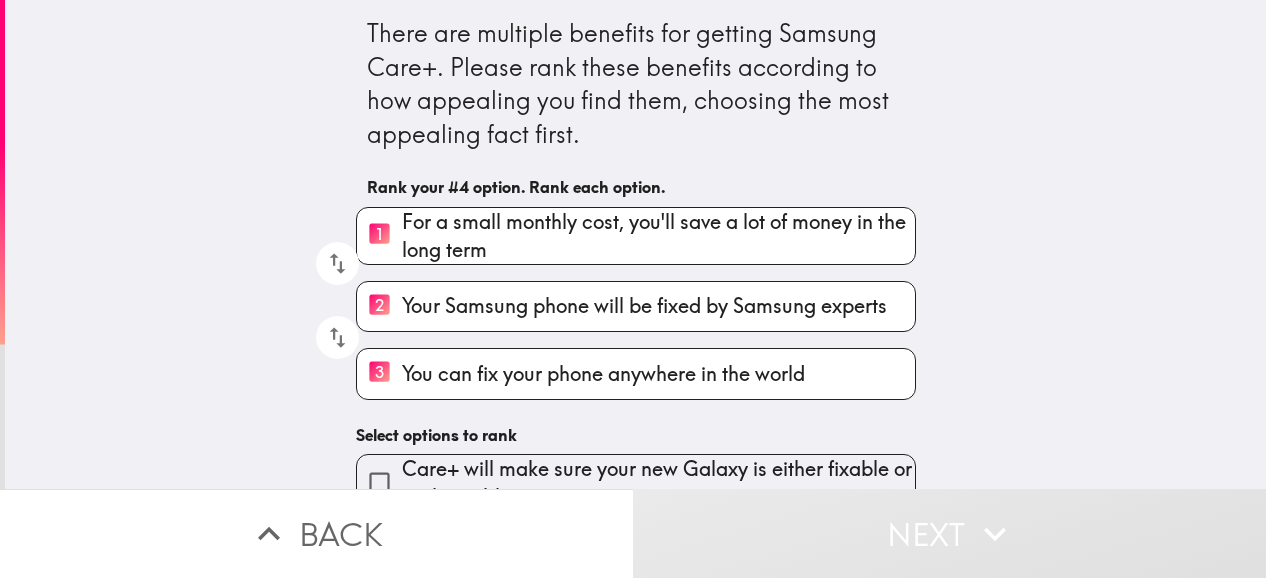 click on "Care+ will make sure your new Galaxy is either fixable or replaceable" at bounding box center [628, 475] 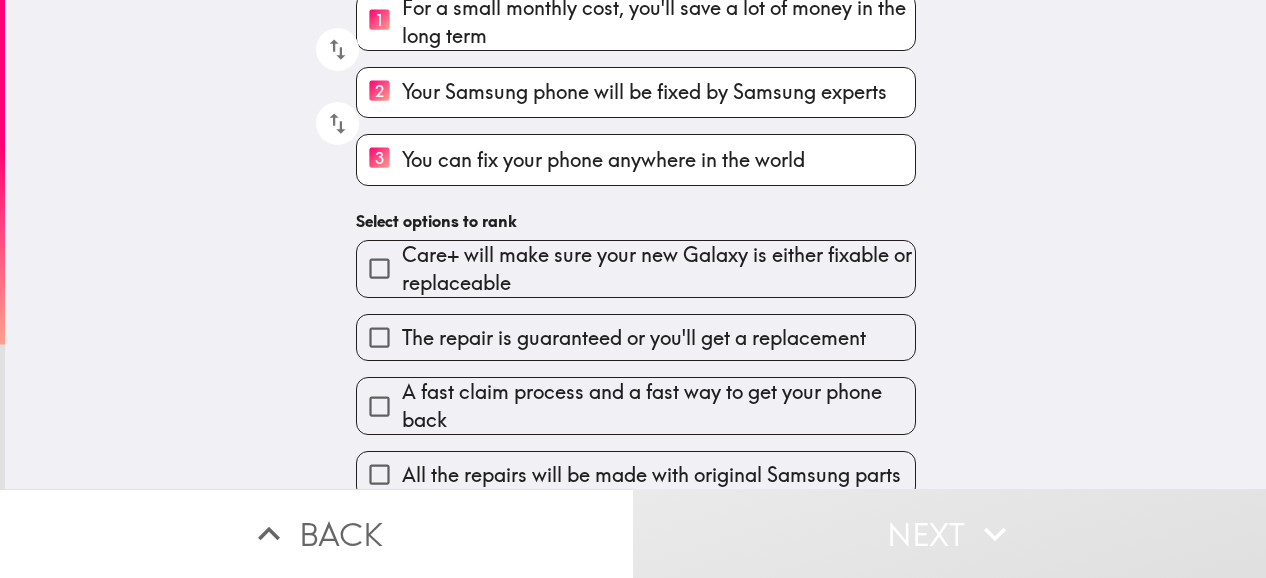 scroll, scrollTop: 372, scrollLeft: 0, axis: vertical 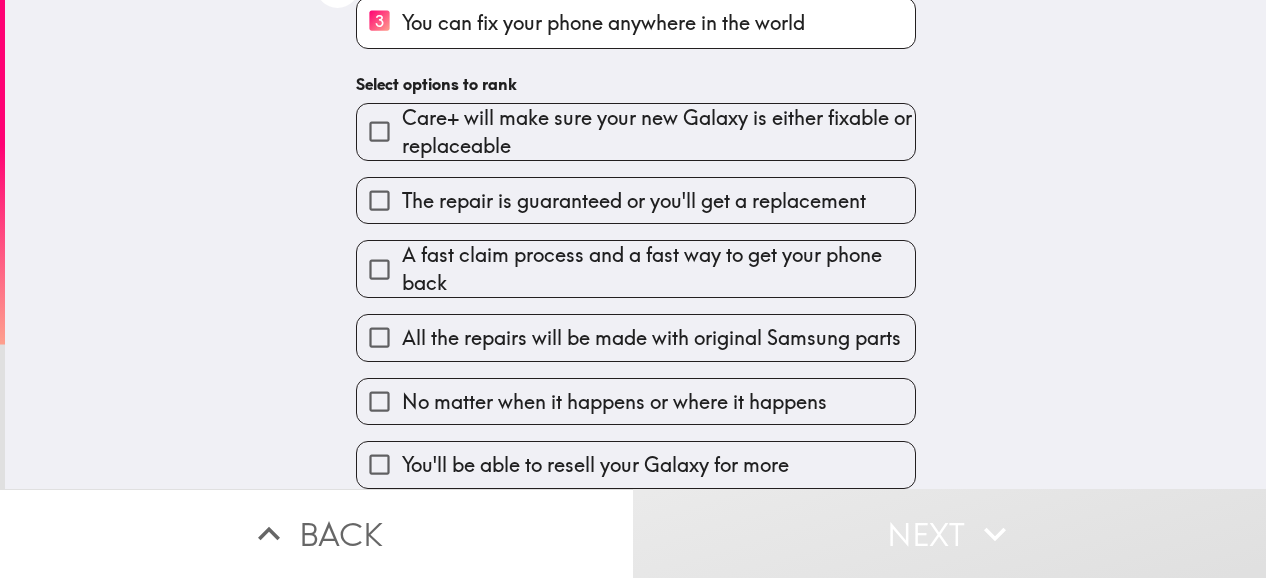 click on "A fast claim process and a fast way to get your phone back" at bounding box center (658, 269) 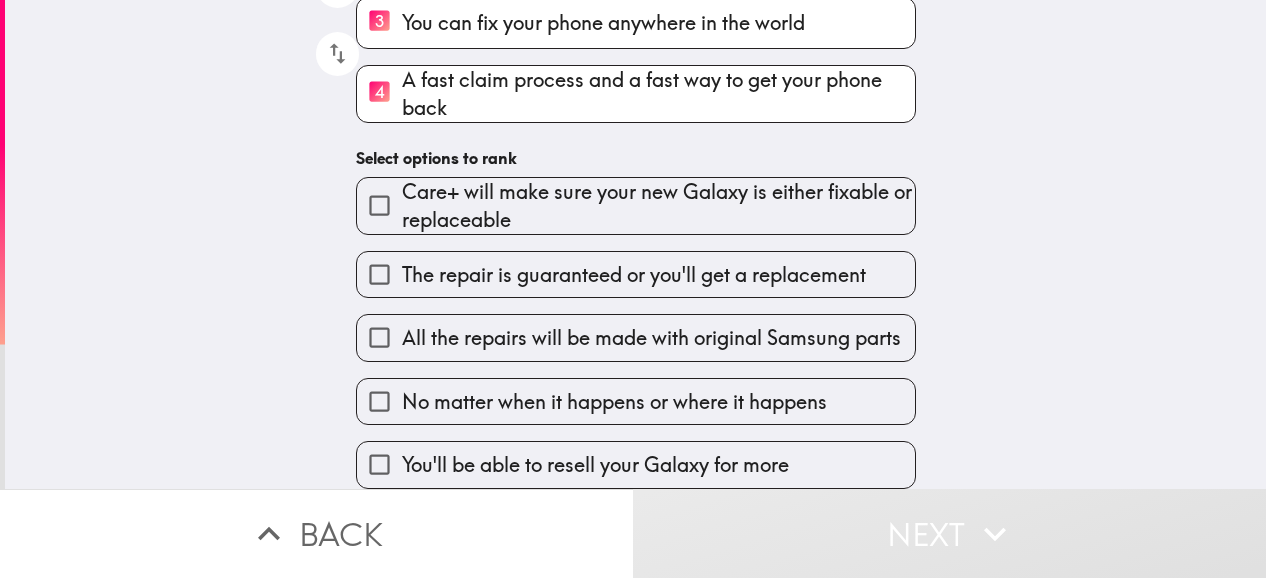 click on "The repair is guaranteed or you'll get a replacement" at bounding box center (634, 275) 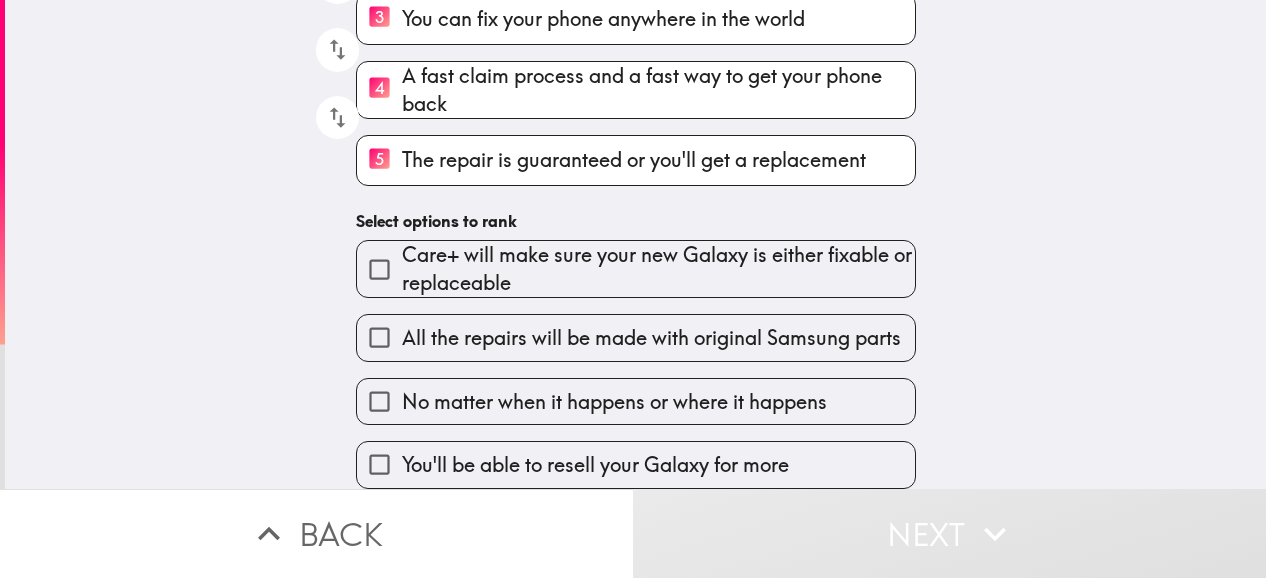 drag, startPoint x: 510, startPoint y: 151, endPoint x: 493, endPoint y: 295, distance: 145 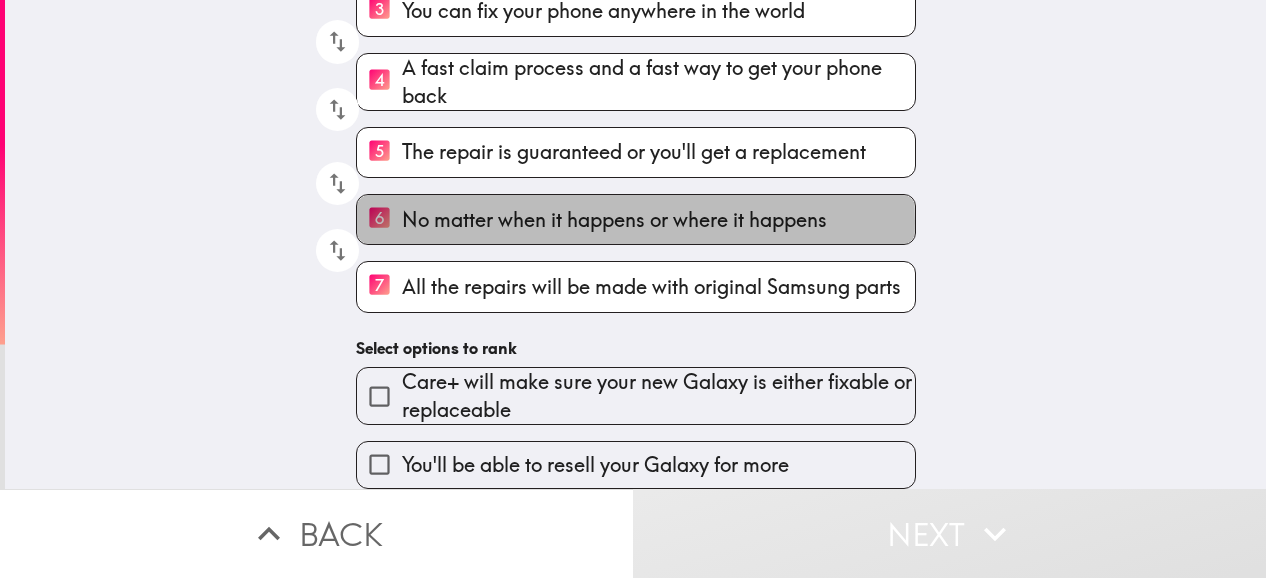 click on "No matter when it happens or where it happens" at bounding box center [614, 220] 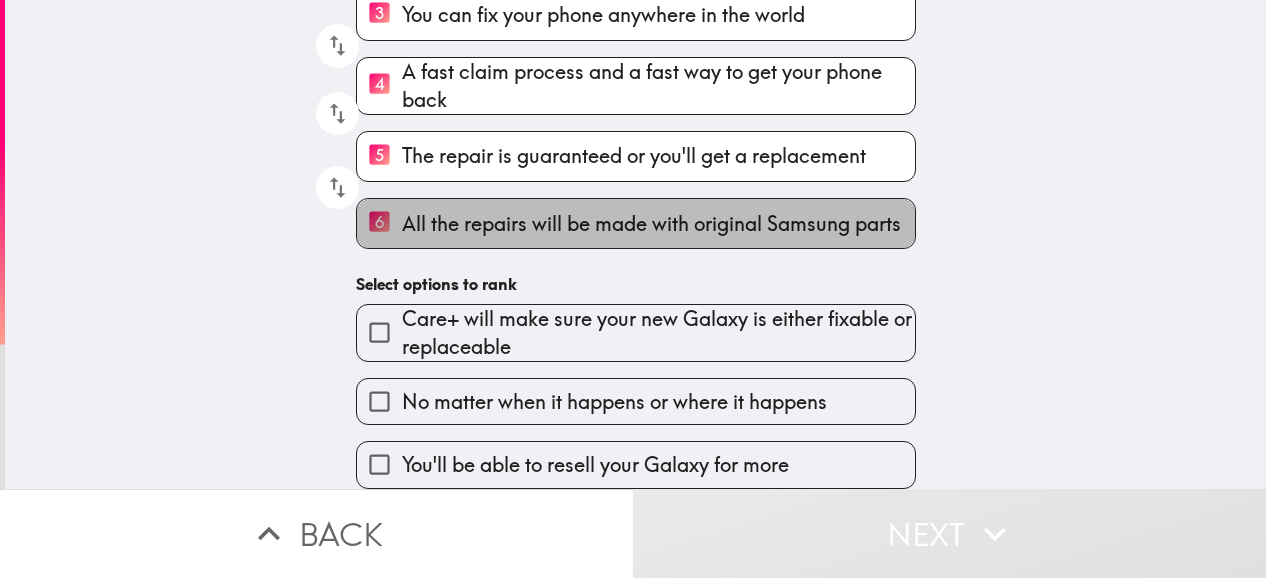 click on "All the repairs will be made with original Samsung parts" at bounding box center [651, 224] 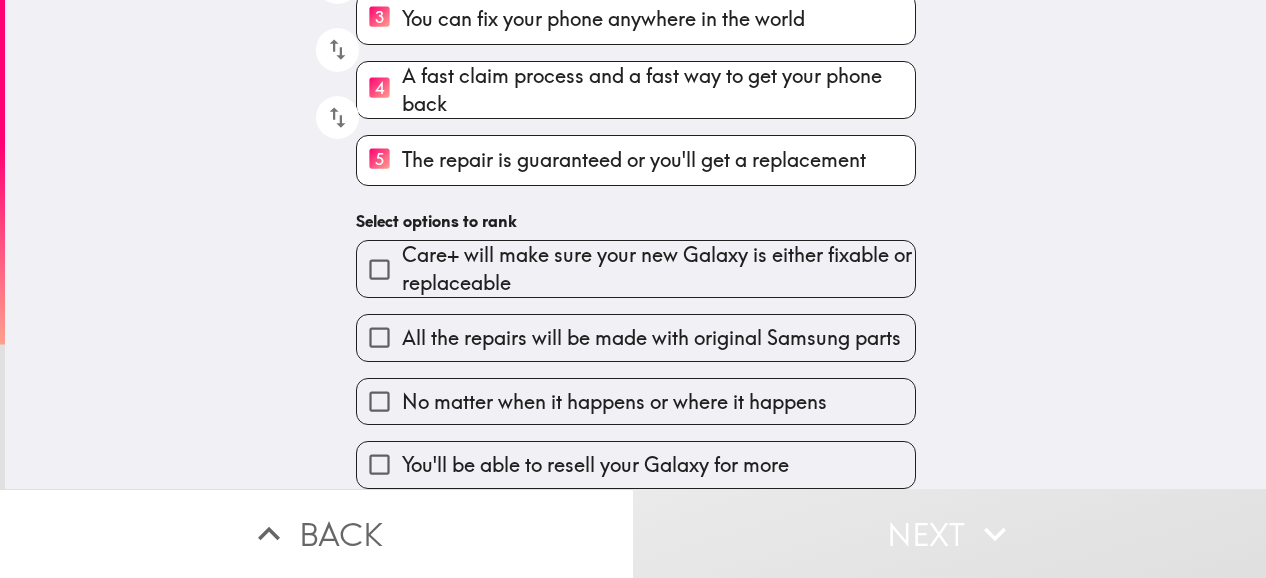 click on "The repair is guaranteed or you'll get a replacement" at bounding box center [634, 160] 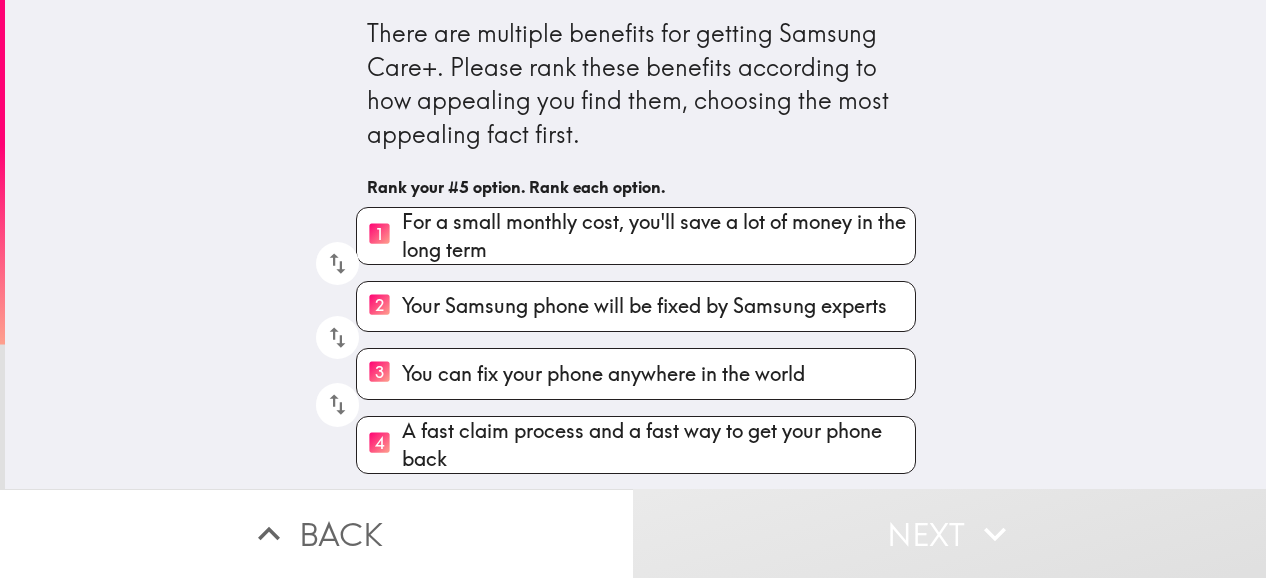 scroll, scrollTop: 372, scrollLeft: 0, axis: vertical 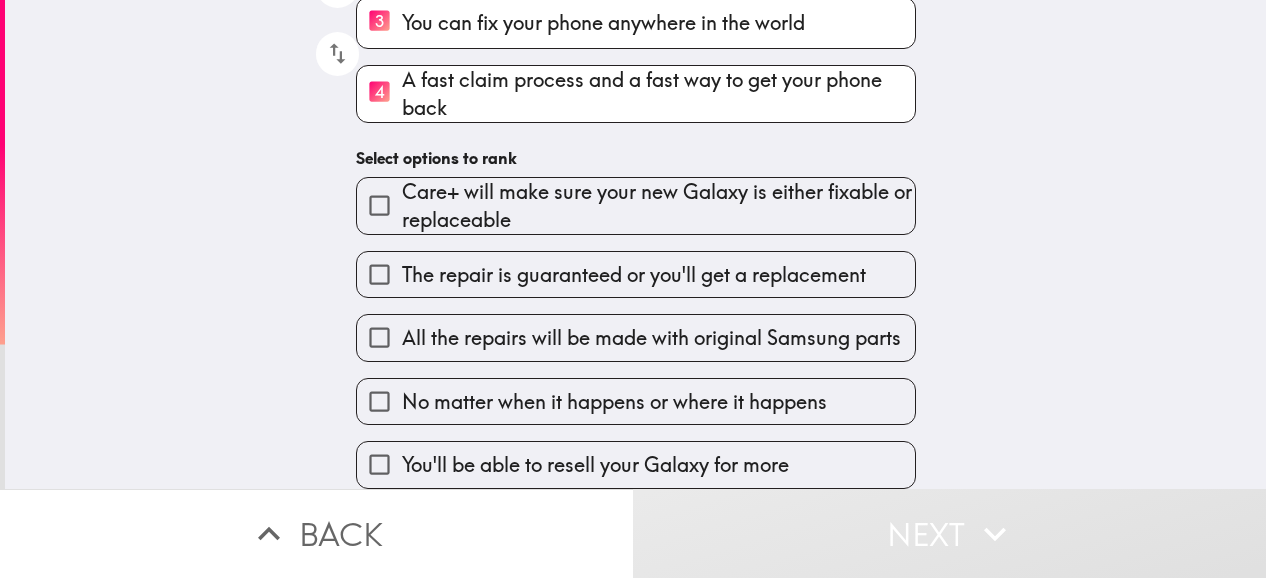 click on "Care+ will make sure your new Galaxy is either fixable or replaceable" at bounding box center [658, 206] 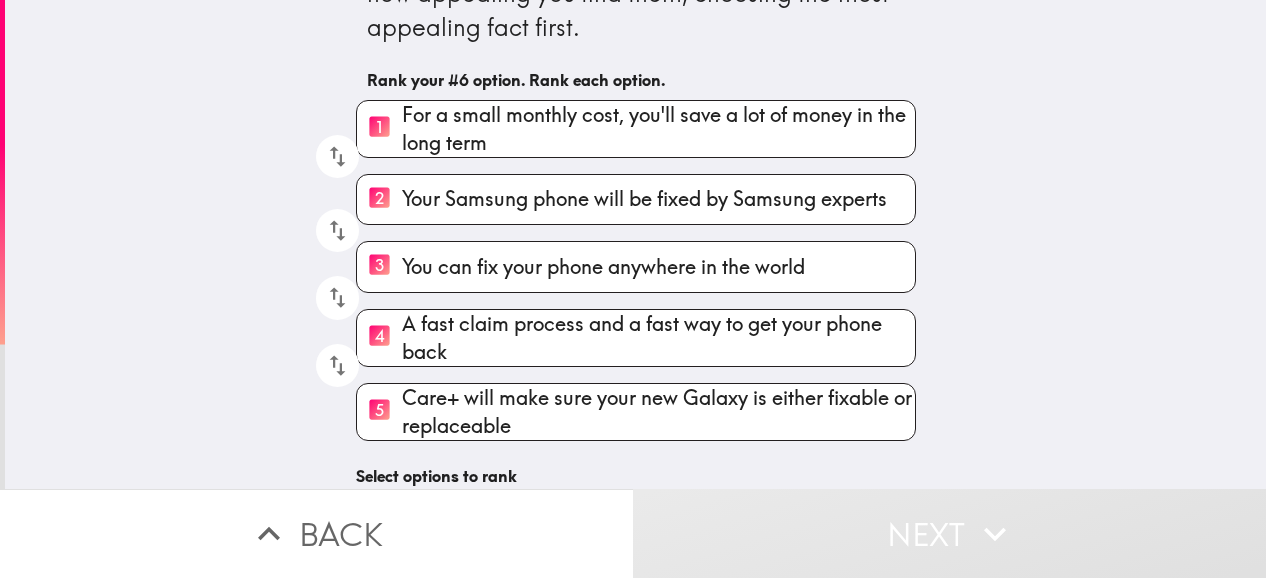 scroll, scrollTop: 0, scrollLeft: 0, axis: both 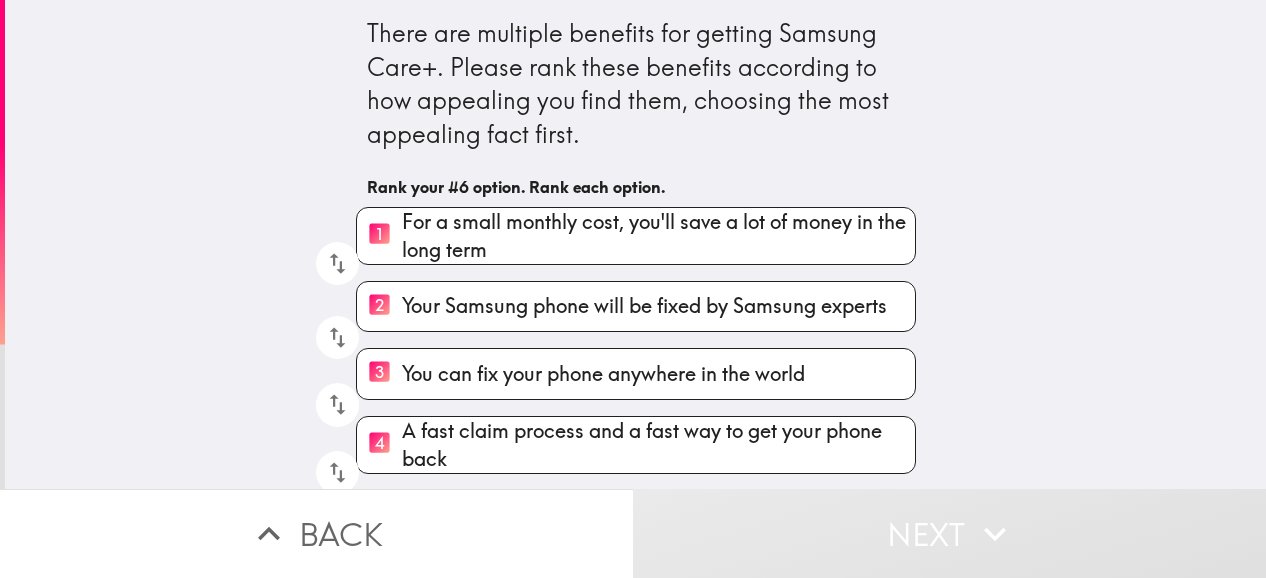 click on "You can fix your phone anywhere in the world" at bounding box center [603, 374] 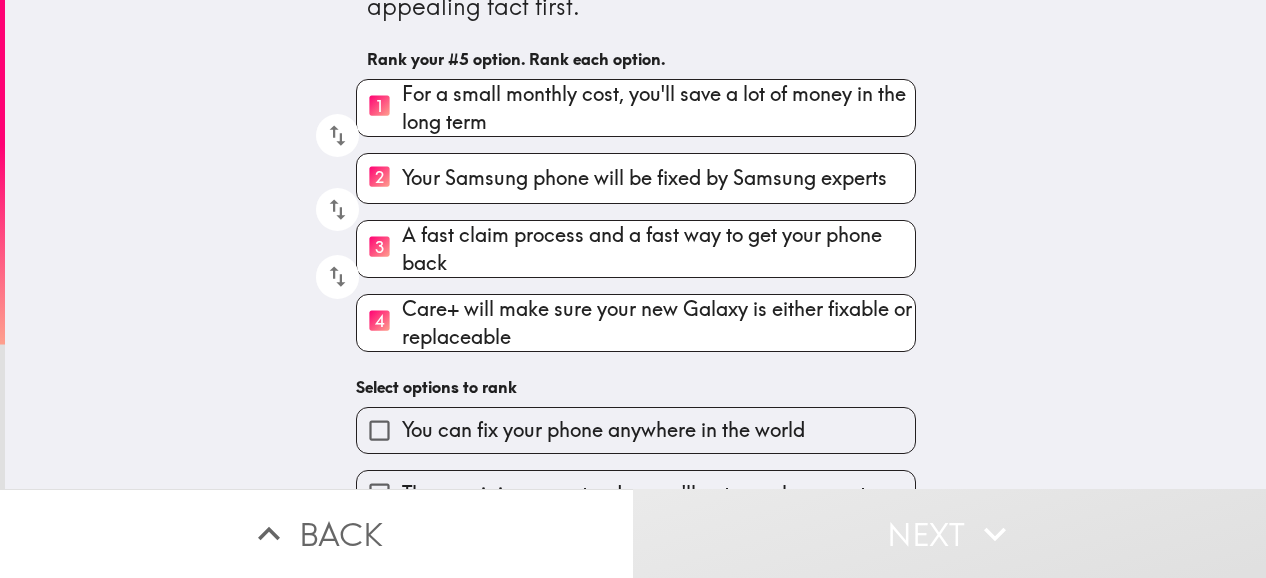 scroll, scrollTop: 368, scrollLeft: 0, axis: vertical 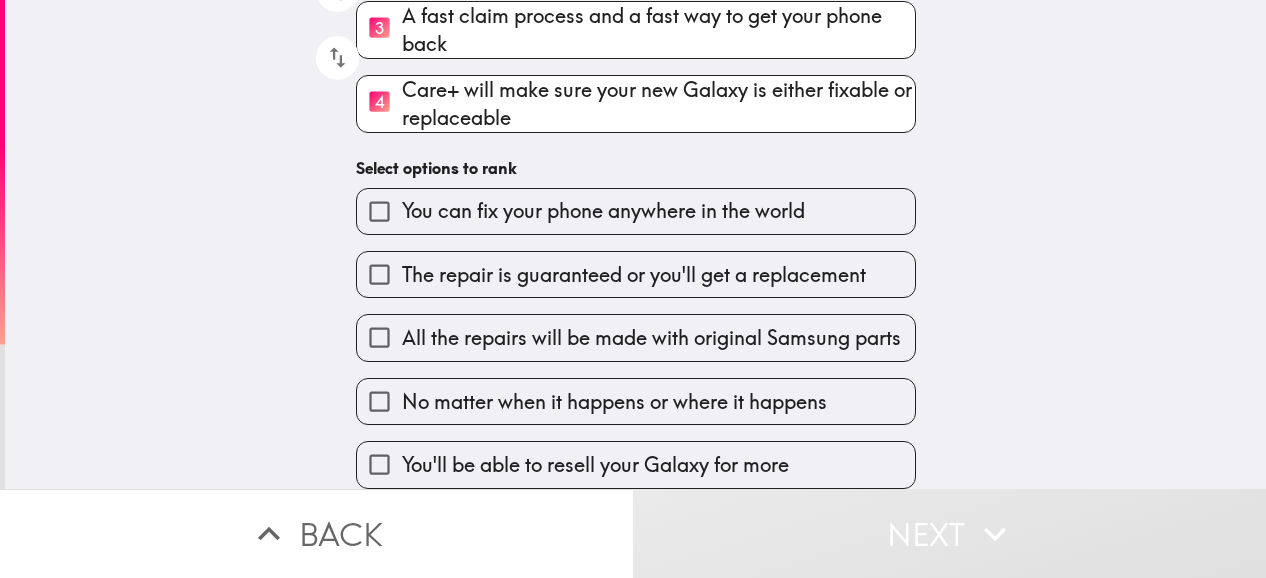 click on "No matter when it happens or where it happens" at bounding box center (636, 401) 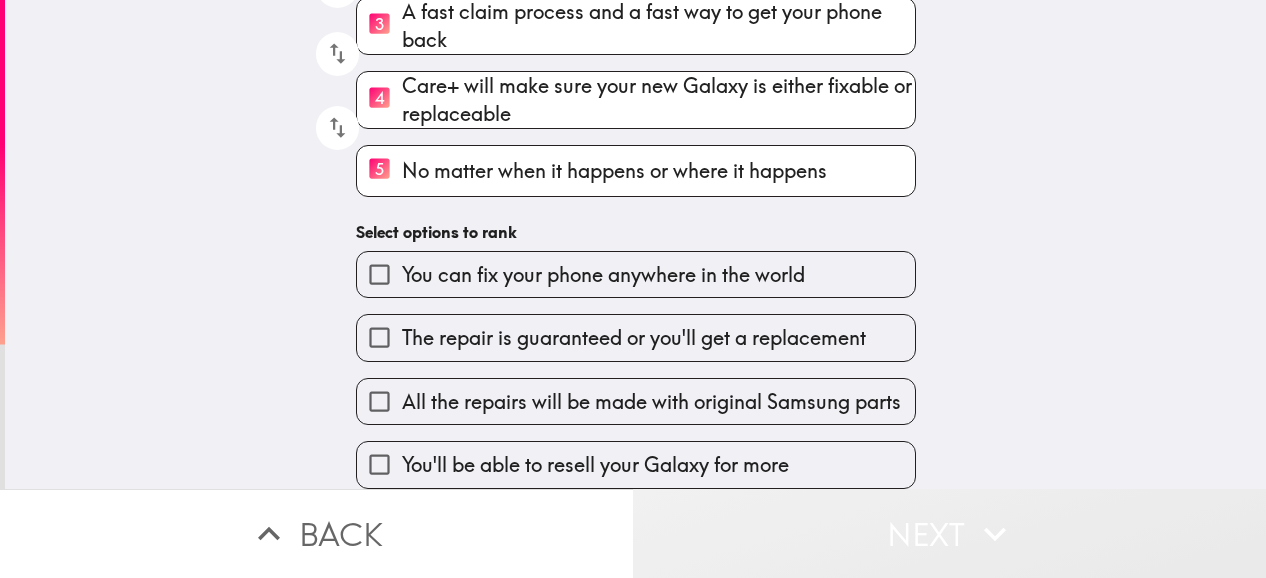 click on "Next" at bounding box center [949, 533] 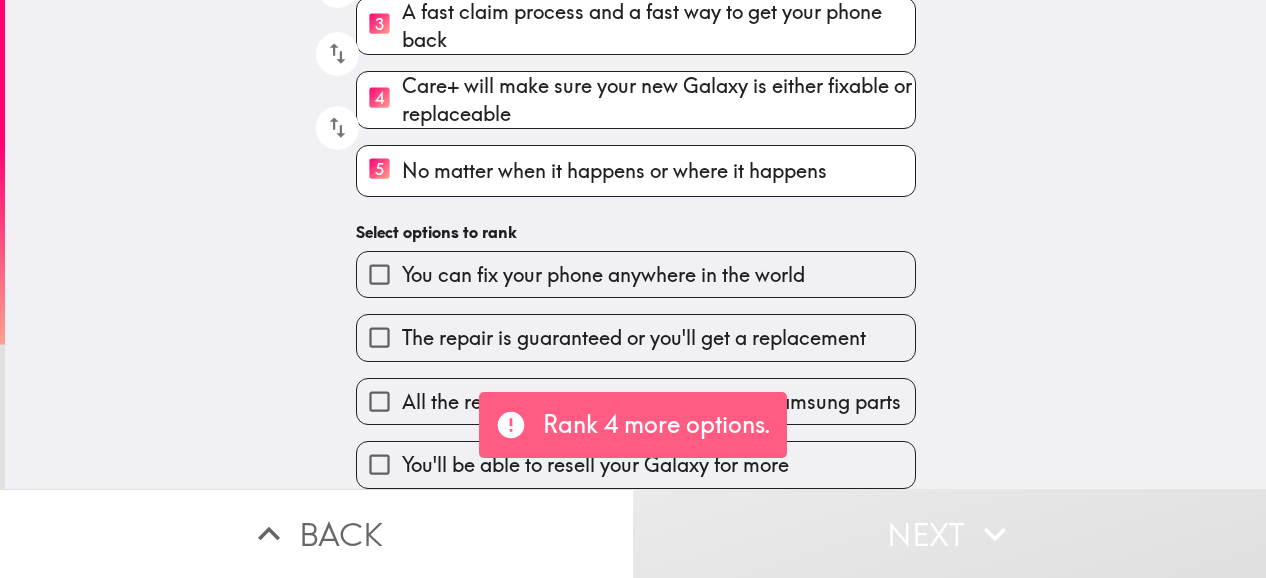 click on "Next" at bounding box center (949, 533) 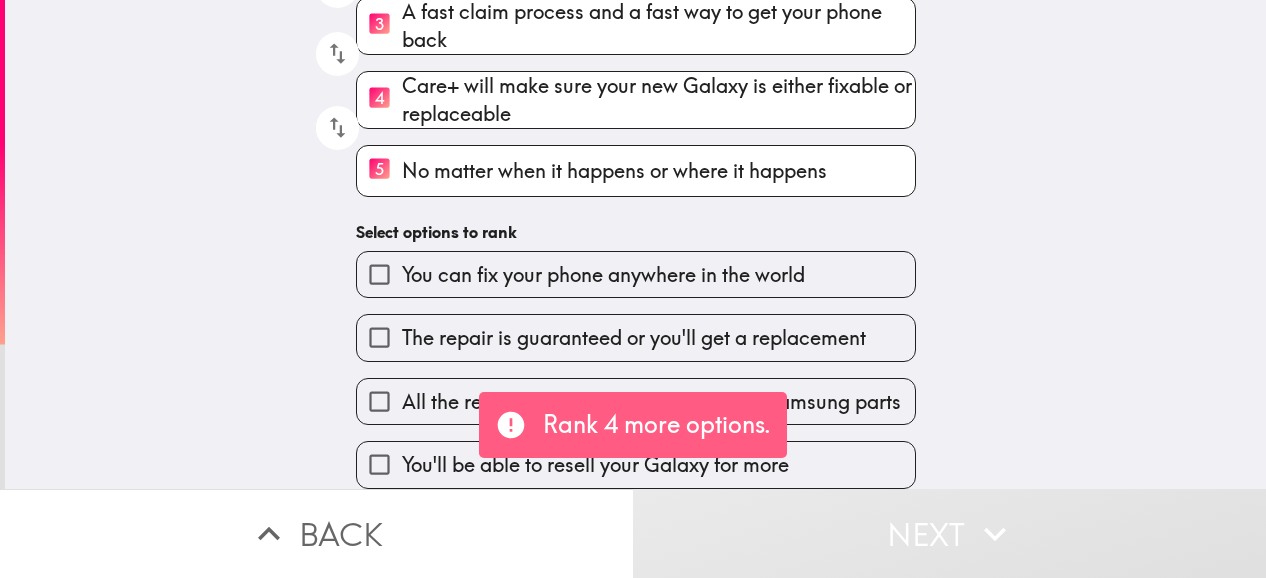 click on "No matter when it happens or where it happens" at bounding box center [614, 171] 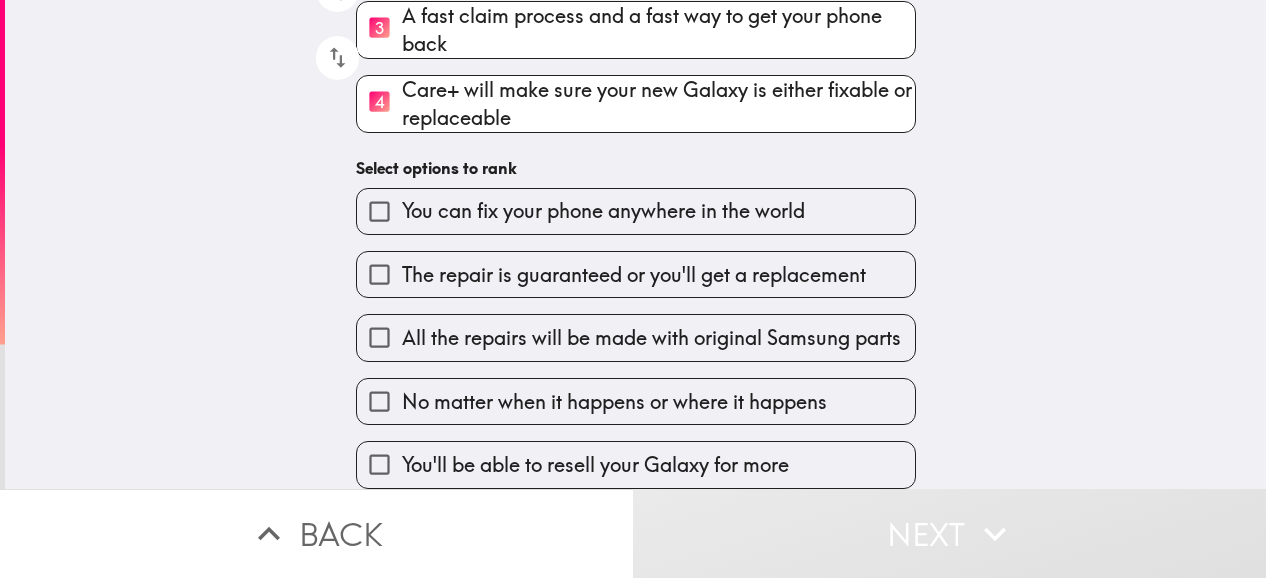 click on "Next" at bounding box center [949, 533] 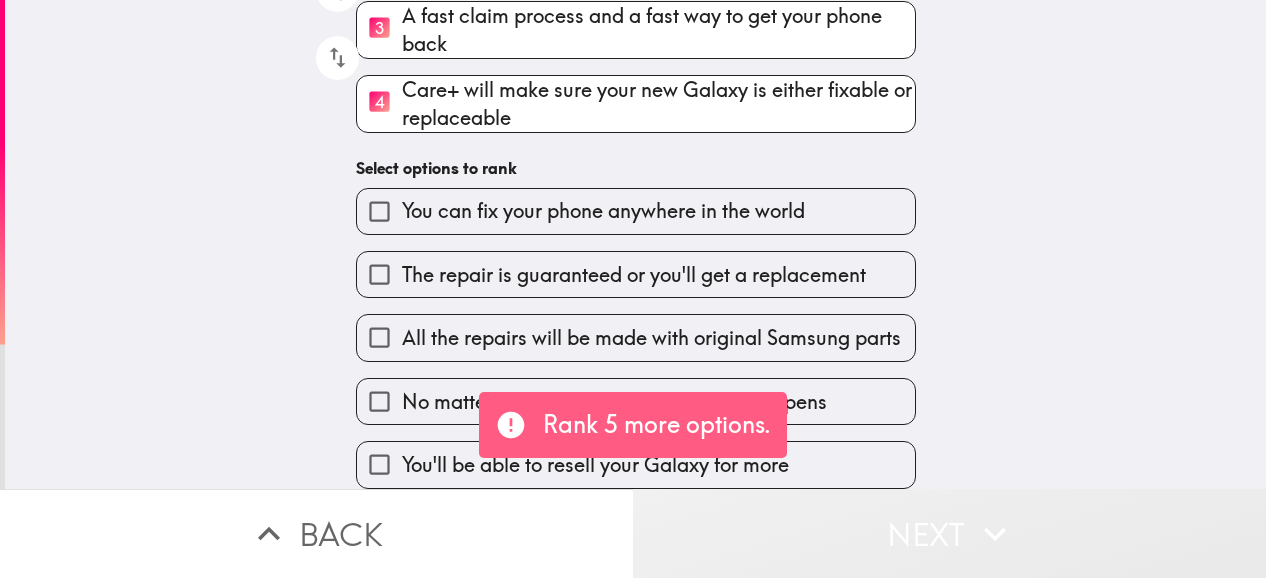 click on "Next" at bounding box center [949, 533] 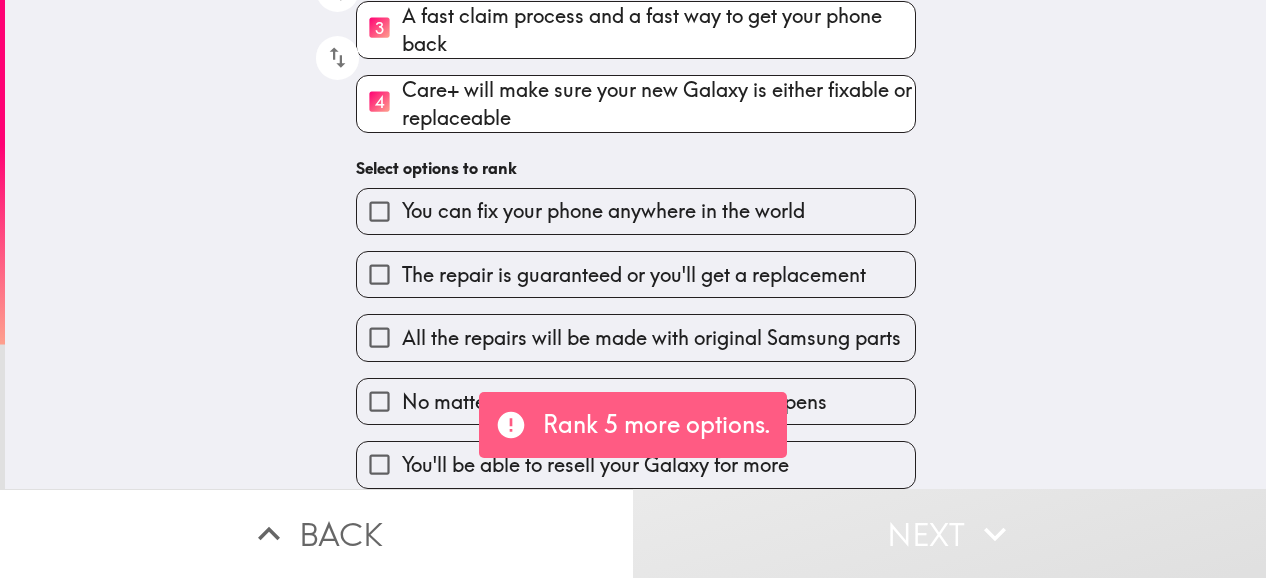 click on "Next" at bounding box center [949, 533] 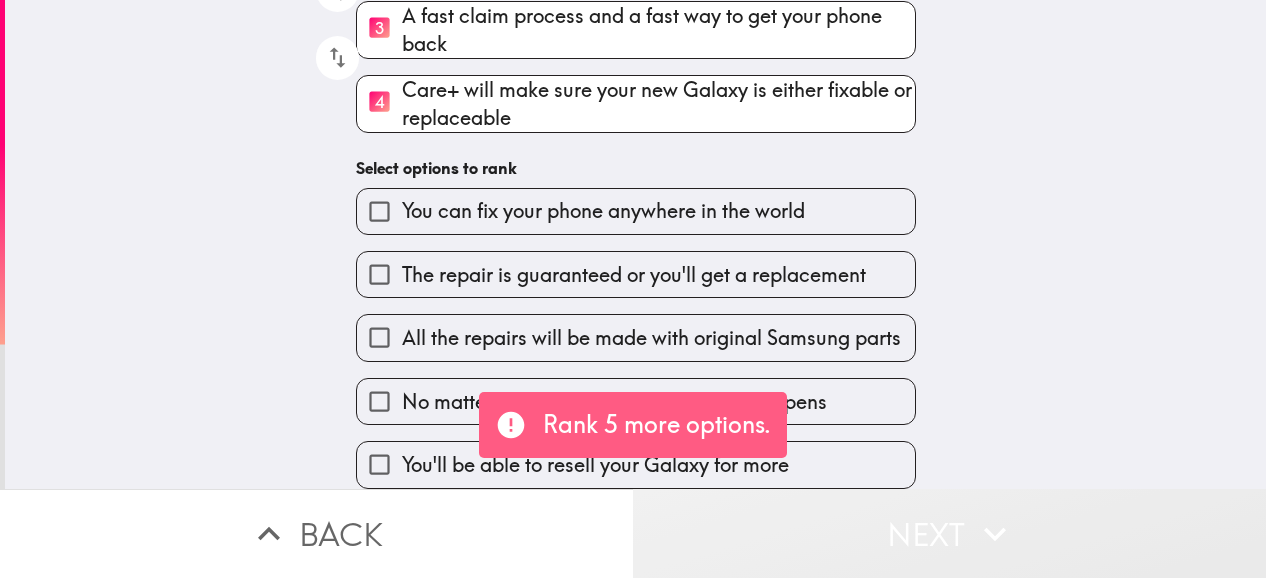 click on "Next" at bounding box center (949, 533) 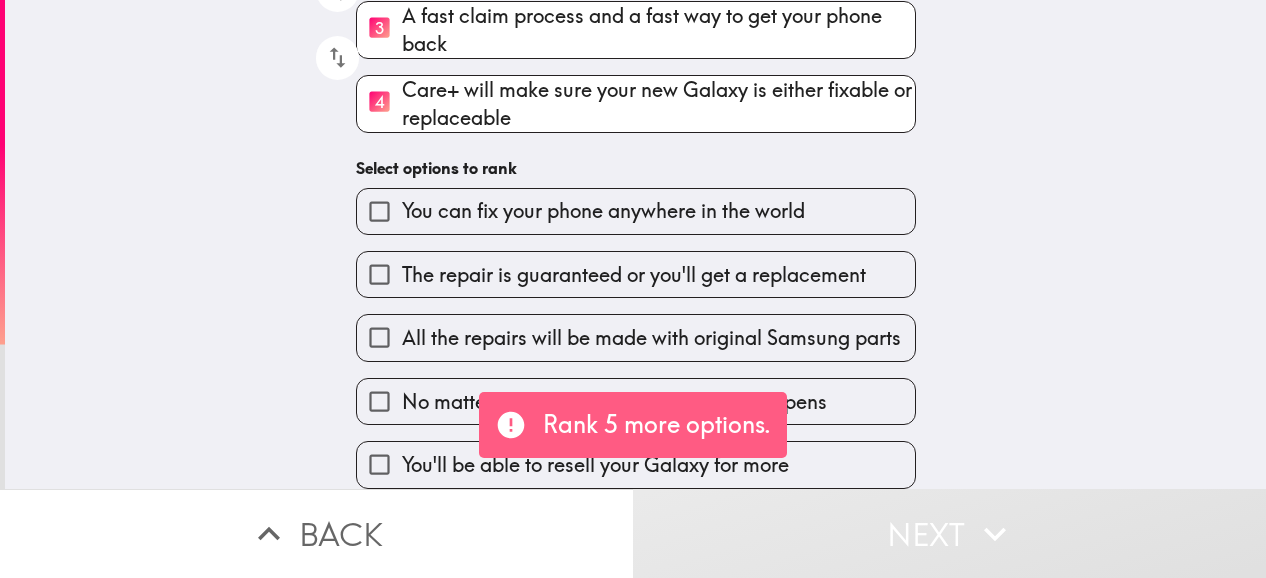 click on "The repair is guaranteed or you'll get a replacement" at bounding box center [634, 275] 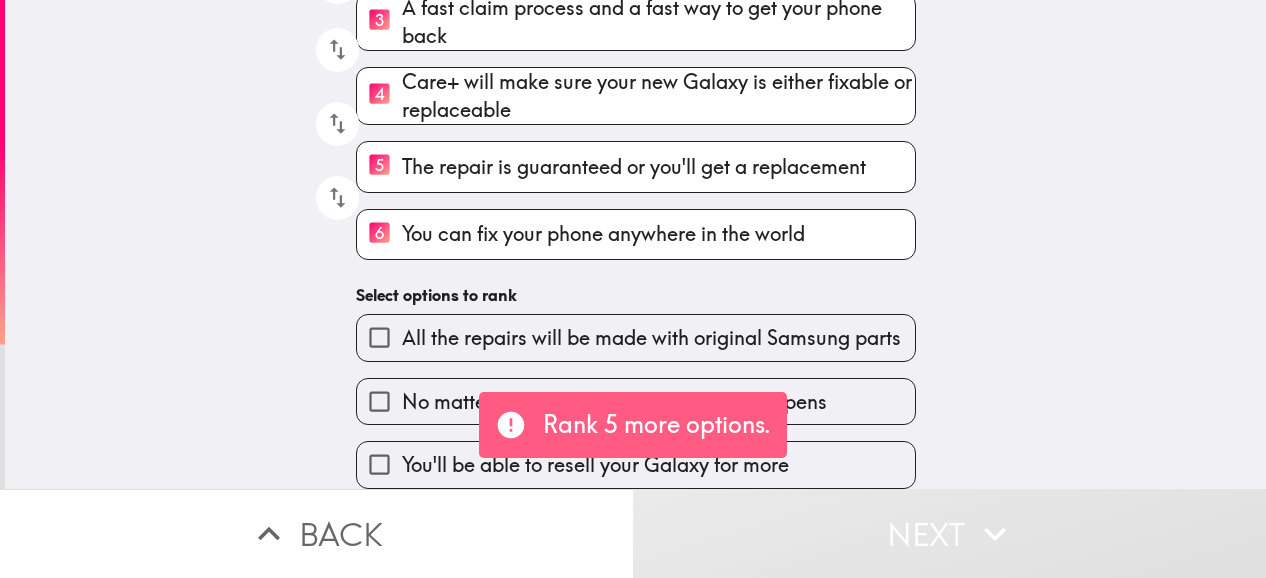 click on "There are multiple benefits for getting Samsung Care+. Please rank these benefits according to how appealing you find them, choosing the most appealing fact first. Rank your #7 option.   Rank each option. 1 For a small monthly cost, you'll save a lot of money in the long term 2 Your Samsung phone will be fixed by Samsung experts 3 A fast claim process and a fast way to get your phone back 4 Care+ will make sure your new Galaxy is either fixable or replaceable 5 The repair is guaranteed or you'll get a replacement 6 You can fix your phone anywhere in the world Select options to rank All the repairs will be made with original Samsung parts No matter when it happens or where it happens You'll be able to resell your Galaxy for more" at bounding box center (636, 67) 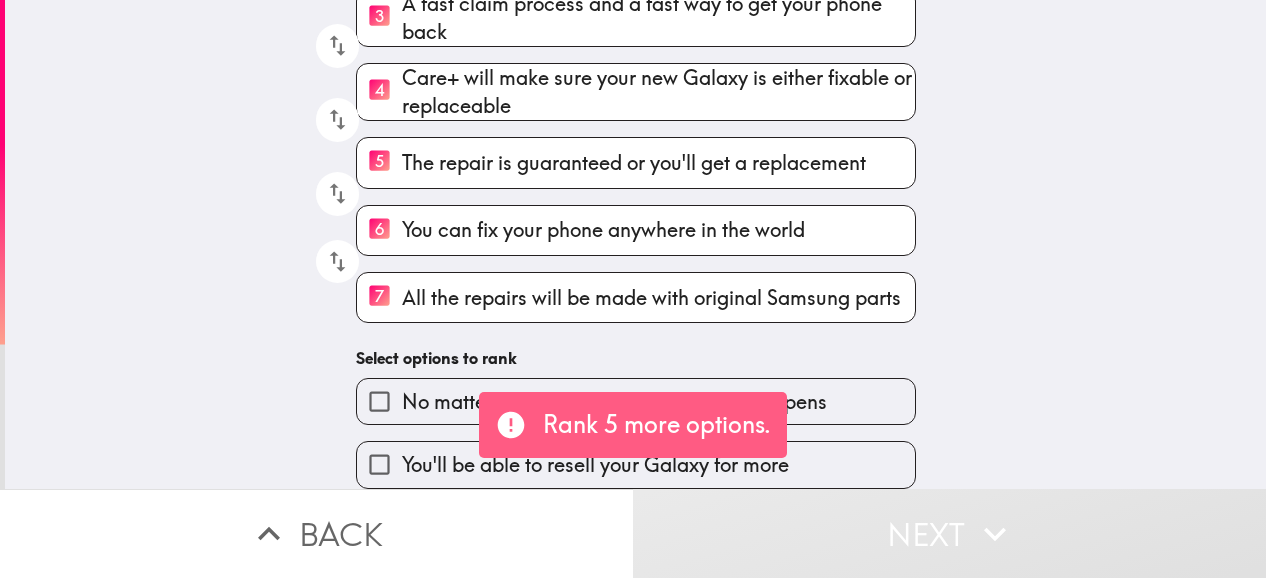click on "7 All the repairs will be made with original Samsung parts" at bounding box center (636, 297) 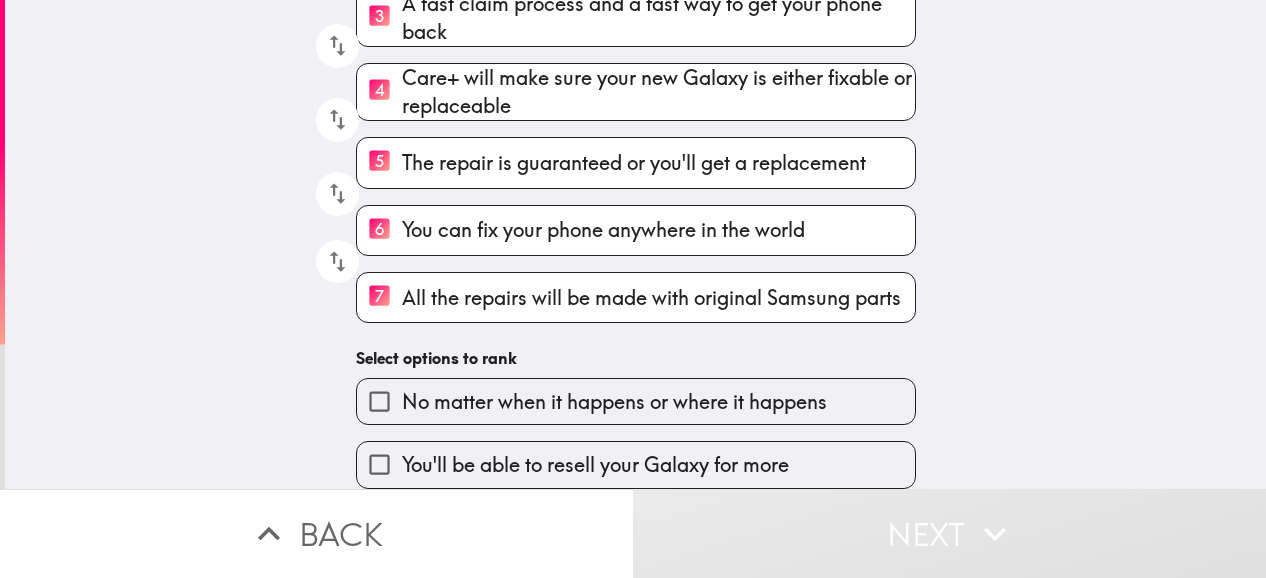 click on "No matter when it happens or where it happens" at bounding box center [614, 402] 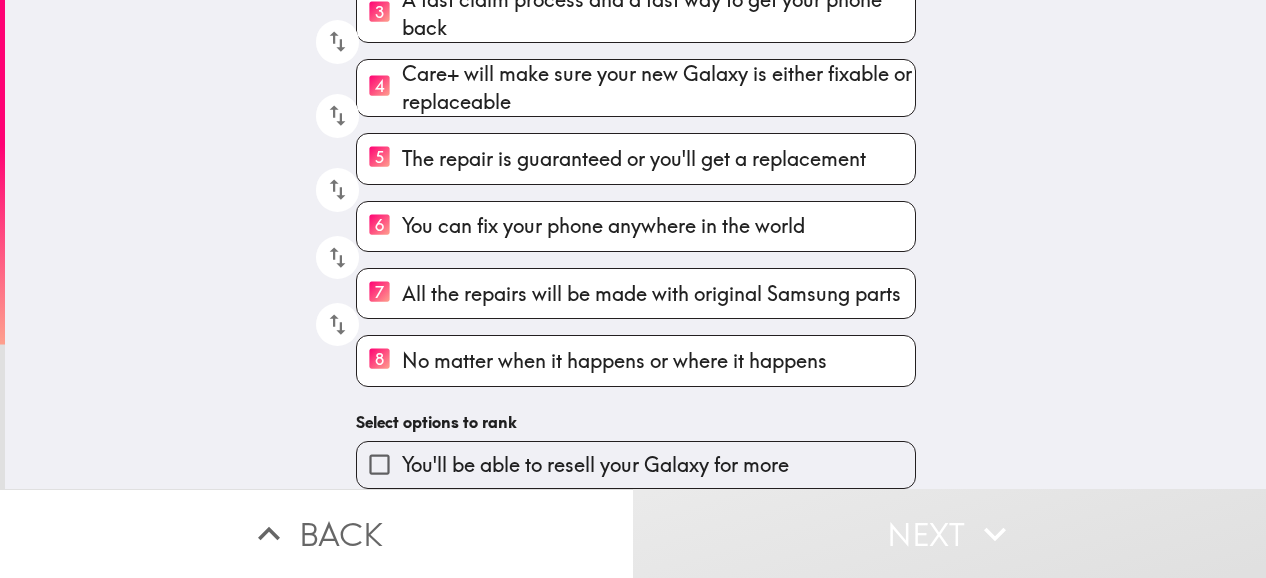 click on "You'll be able to resell your Galaxy for more" at bounding box center [636, 464] 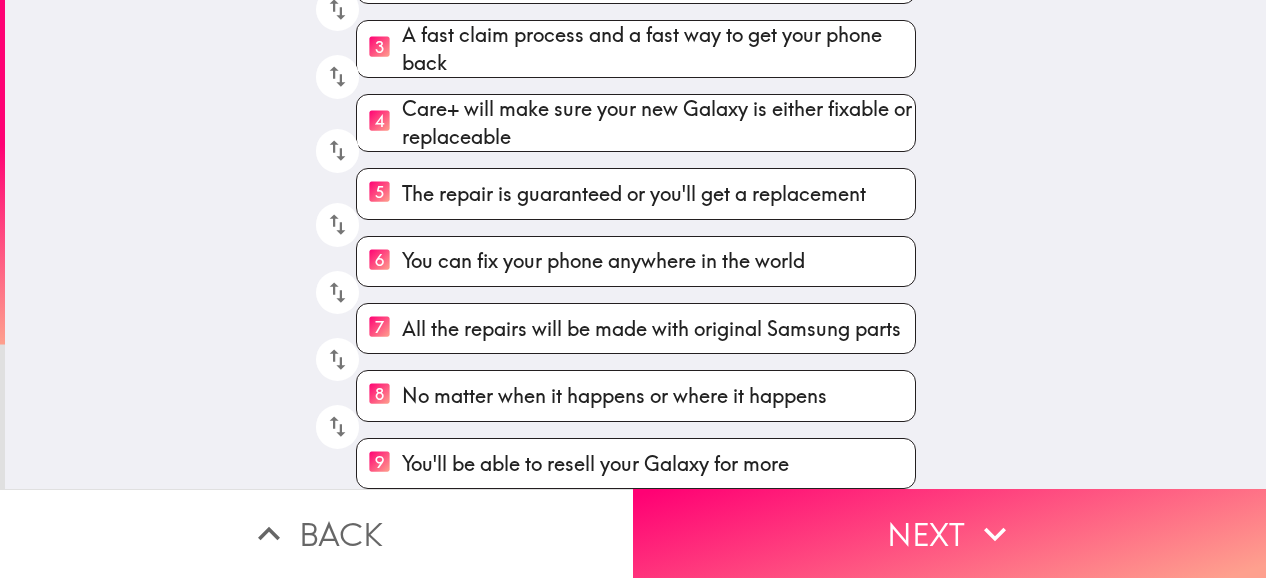 click on "9 You'll be able to resell your Galaxy for more" at bounding box center [636, 463] 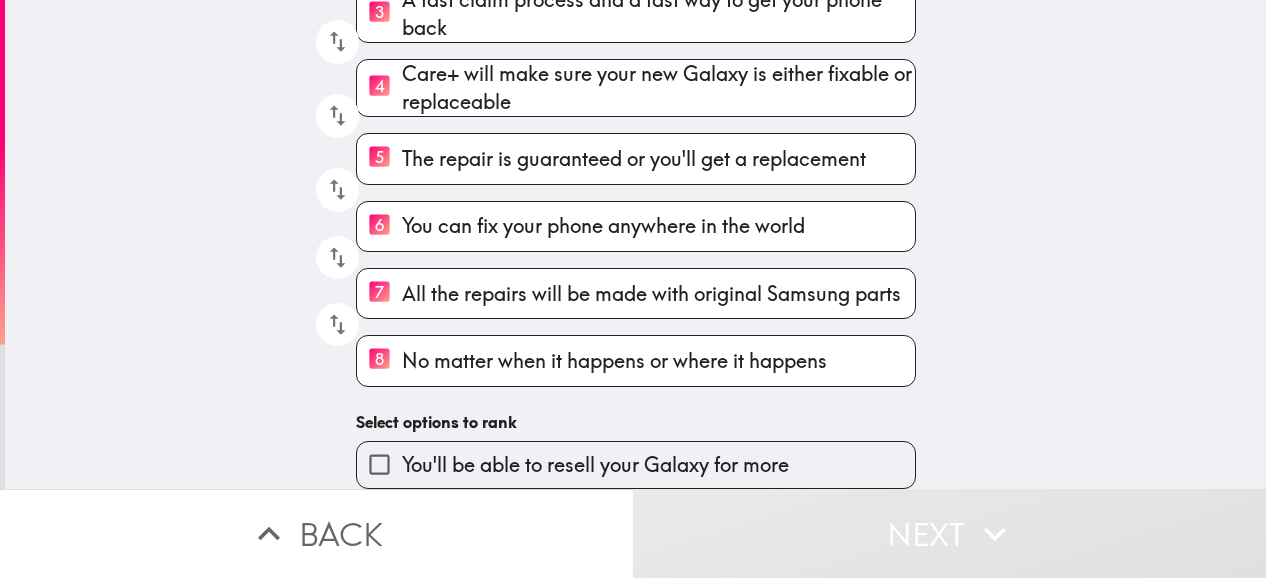 scroll, scrollTop: 384, scrollLeft: 0, axis: vertical 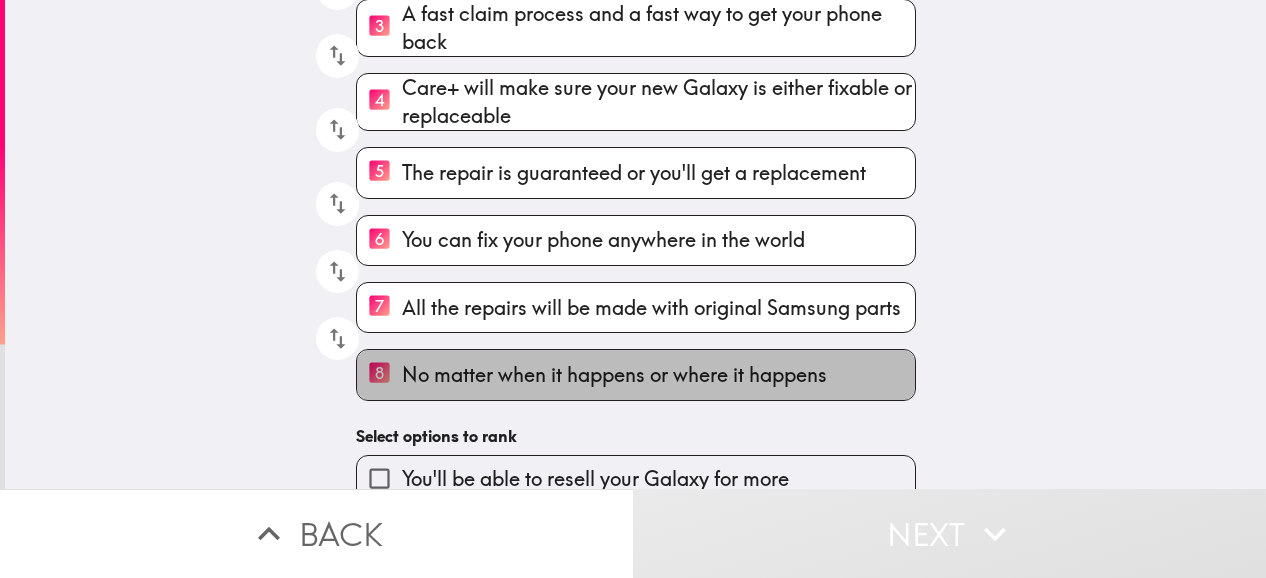 click on "No matter when it happens or where it happens" at bounding box center (614, 375) 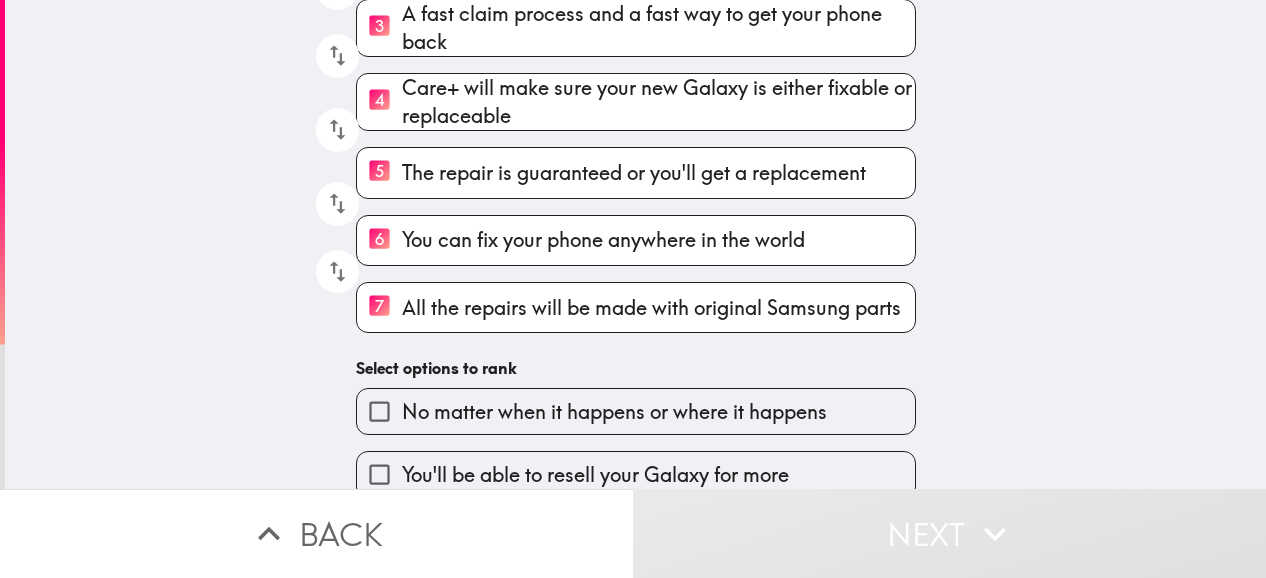 click on "7 All the repairs will be made with original Samsung parts" at bounding box center [636, 307] 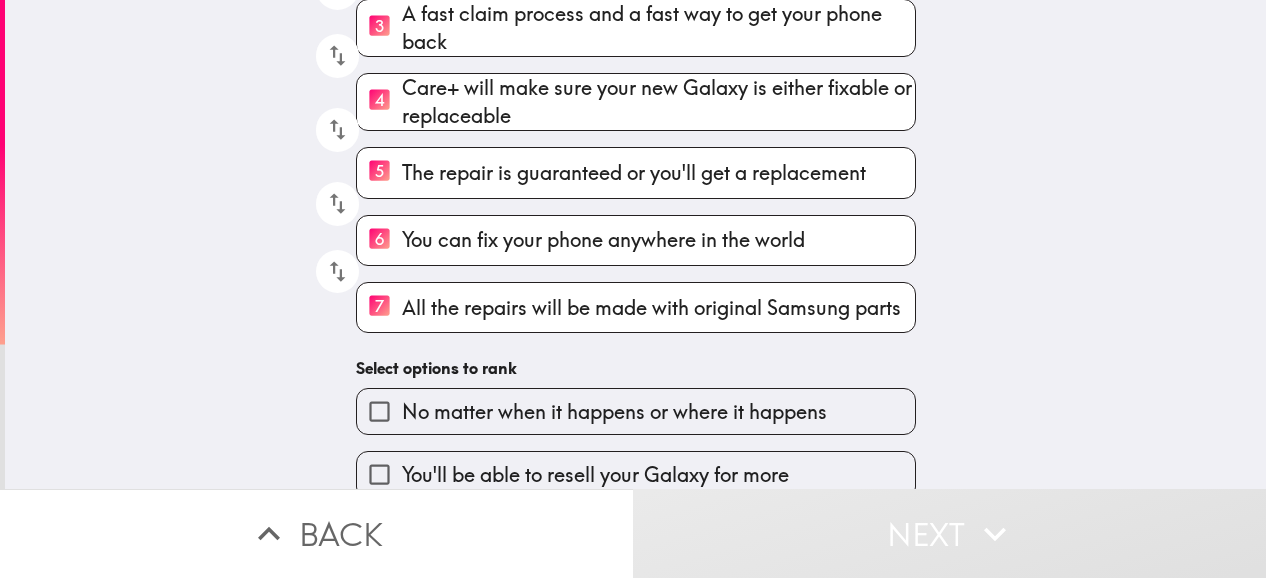 click on "All the repairs will be made with original Samsung parts" at bounding box center [651, 308] 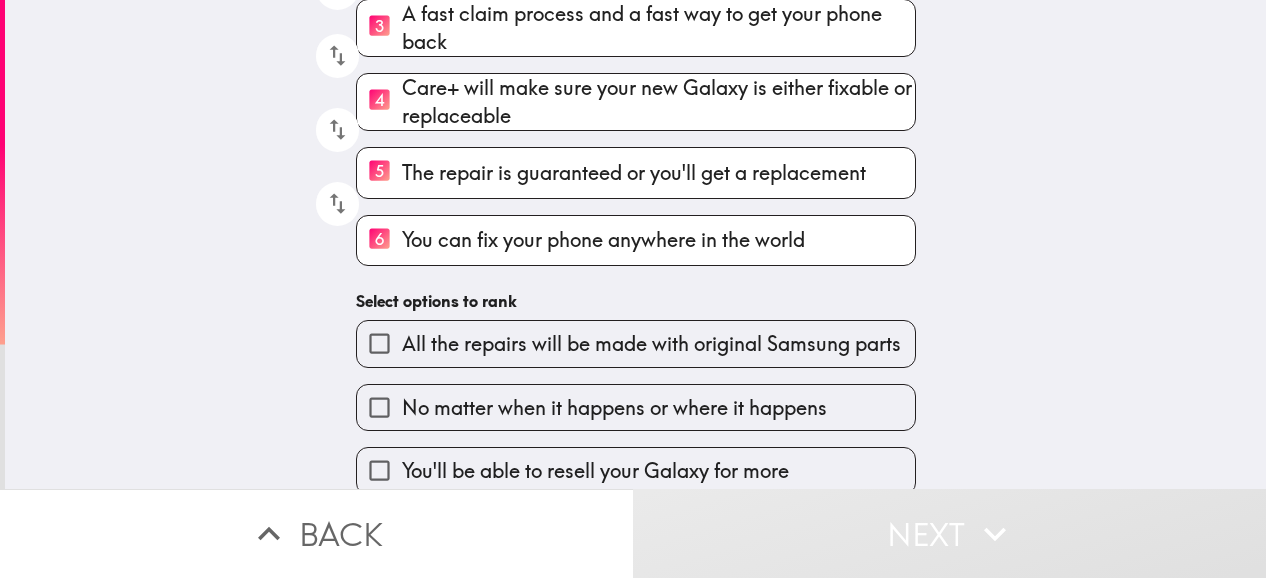 click on "All the repairs will be made with original Samsung parts" at bounding box center (628, 335) 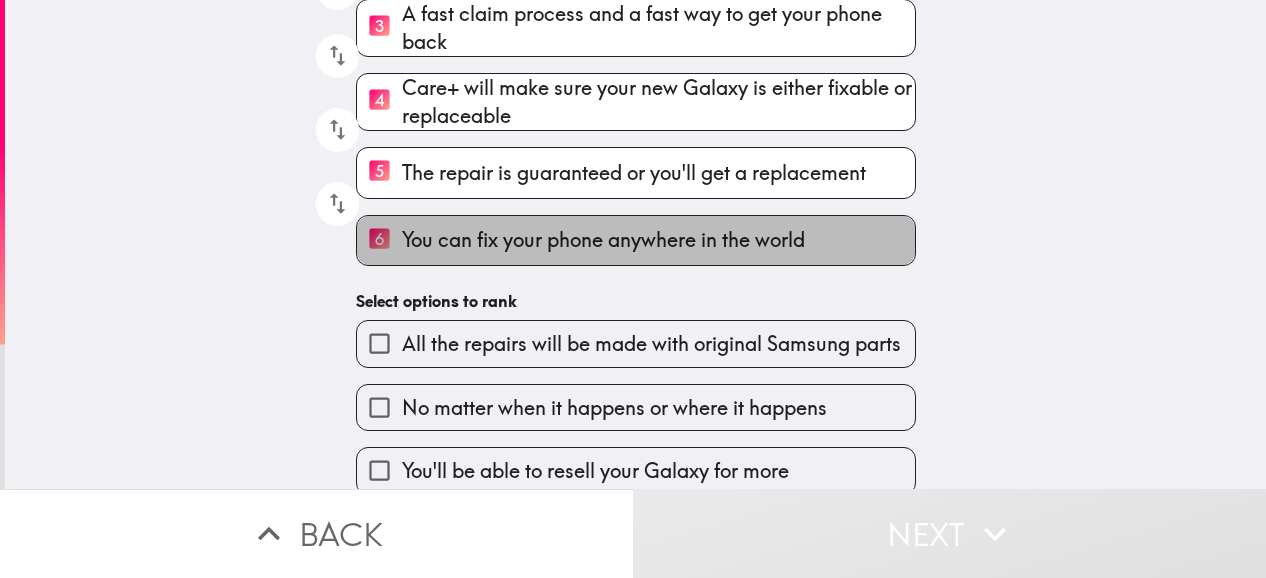 click on "You can fix your phone anywhere in the world" at bounding box center [603, 240] 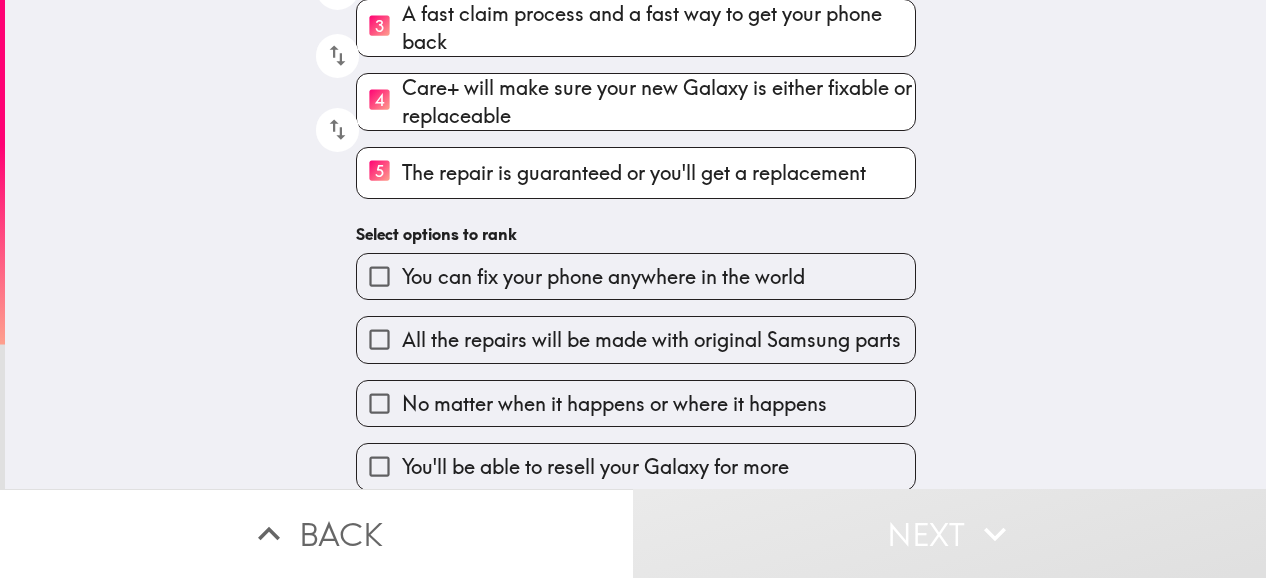 click on "You can fix your phone anywhere in the world" at bounding box center (603, 277) 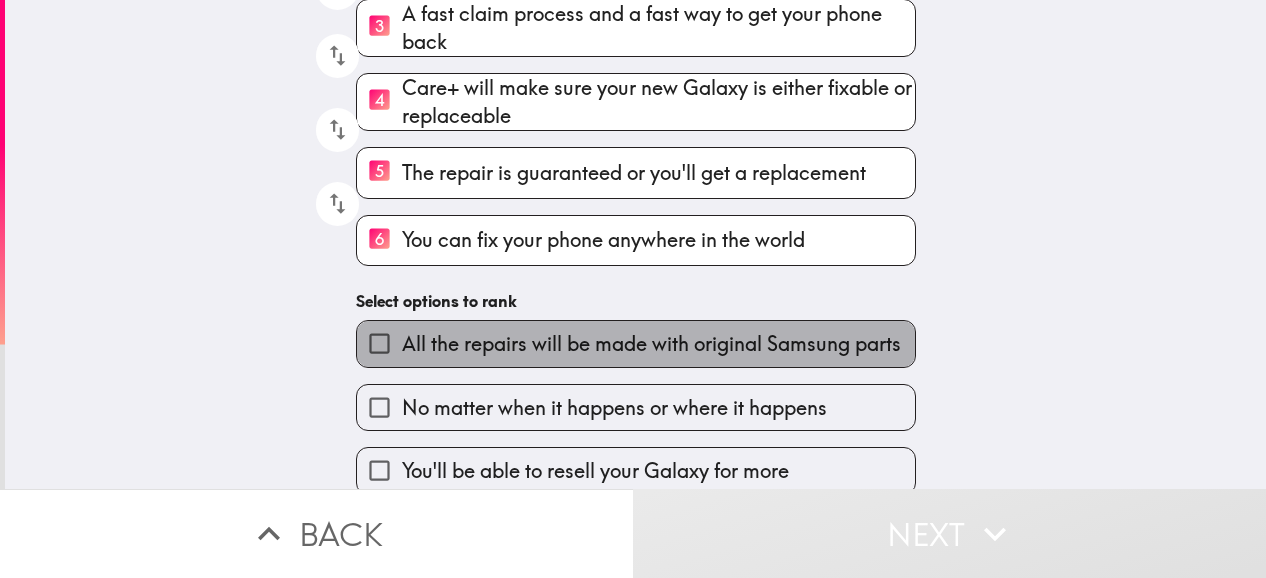 click on "All the repairs will be made with original Samsung parts" at bounding box center (651, 344) 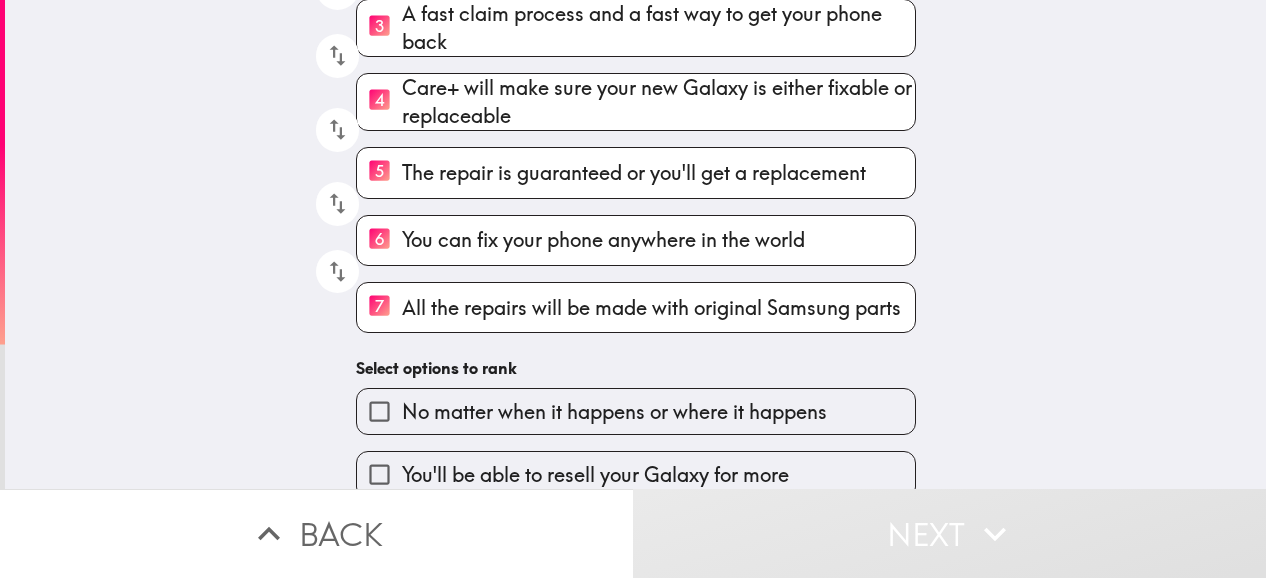 click on "No matter when it happens or where it happens" at bounding box center (614, 412) 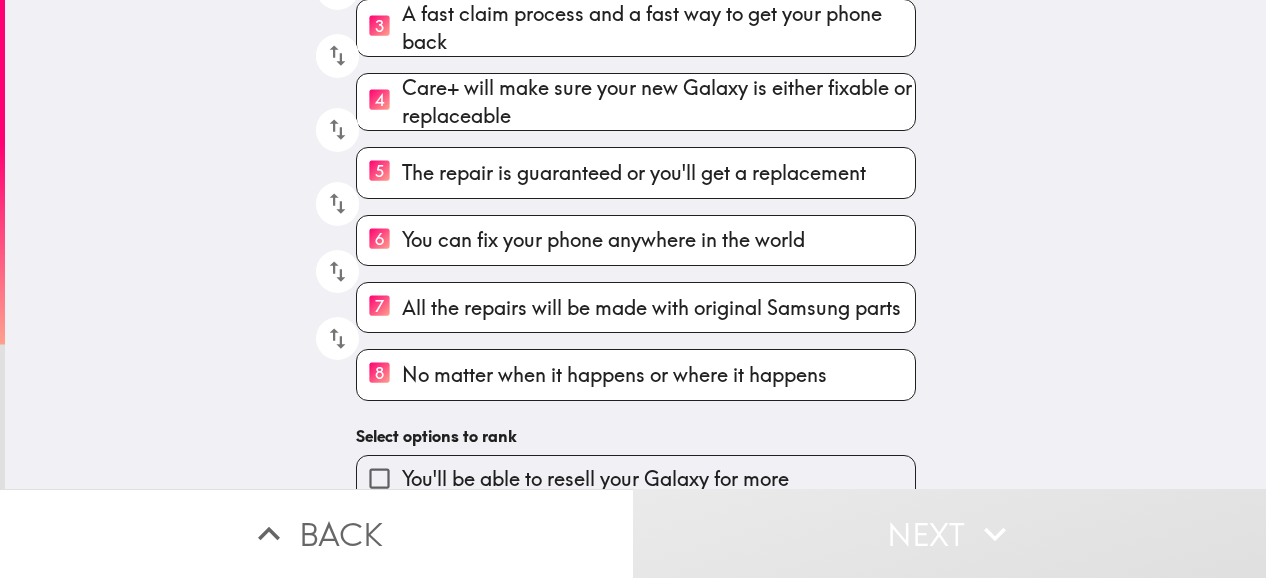 click on "8 No matter when it happens or where it happens" at bounding box center (636, 374) 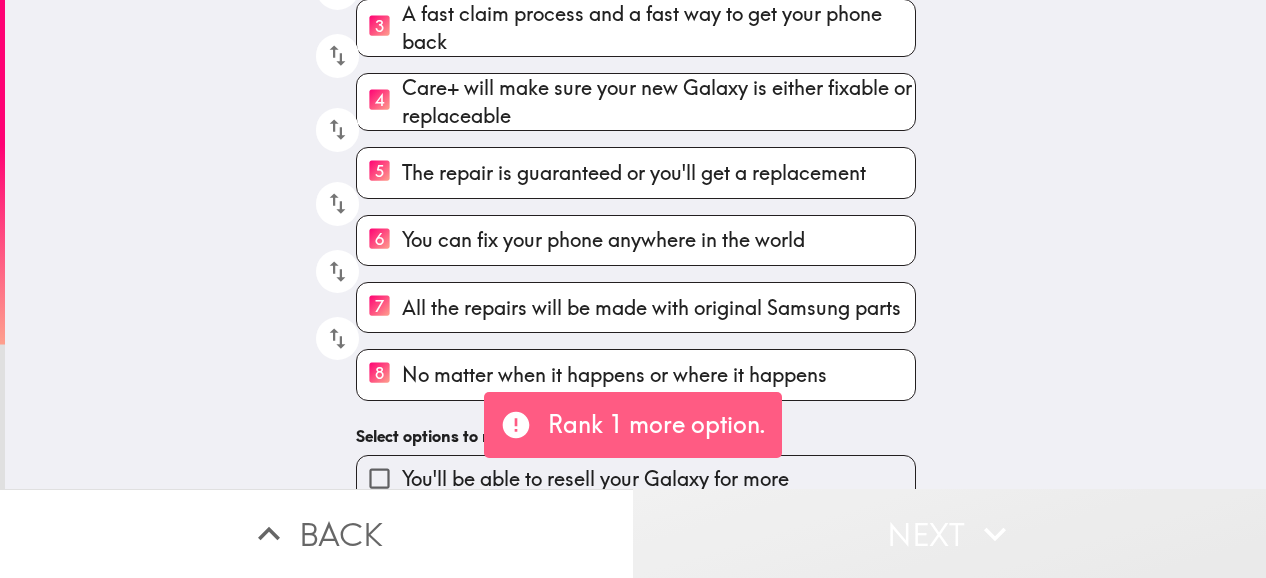 click on "Next" at bounding box center [949, 533] 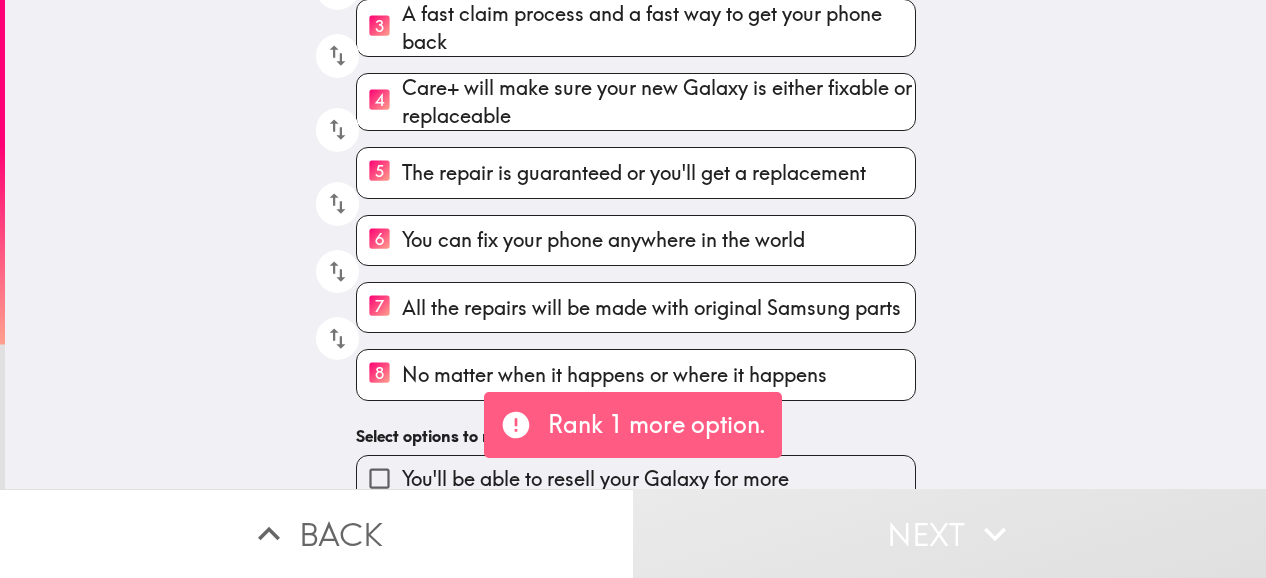 click on "You'll be able to resell your Galaxy for more" at bounding box center (628, 470) 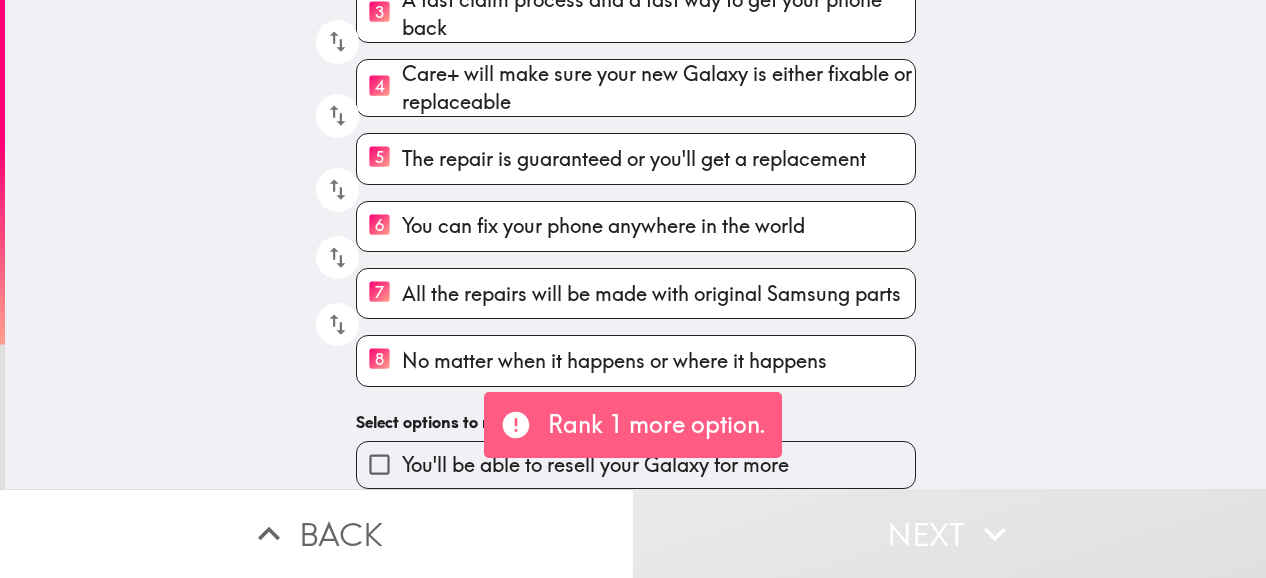 scroll, scrollTop: 384, scrollLeft: 0, axis: vertical 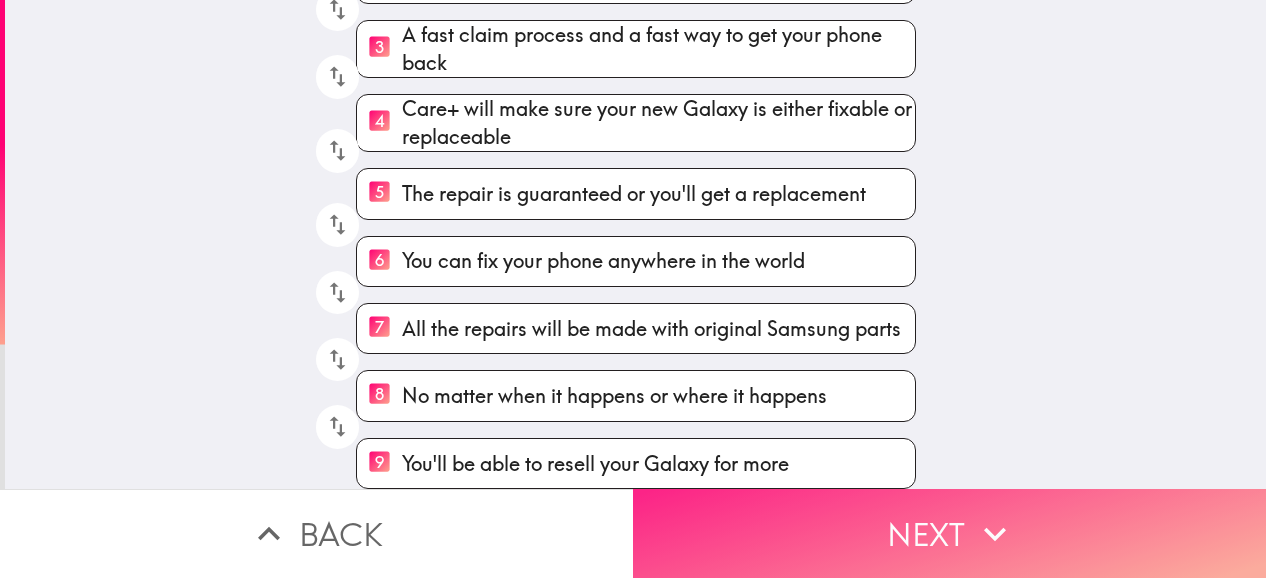 click on "Next" at bounding box center (949, 533) 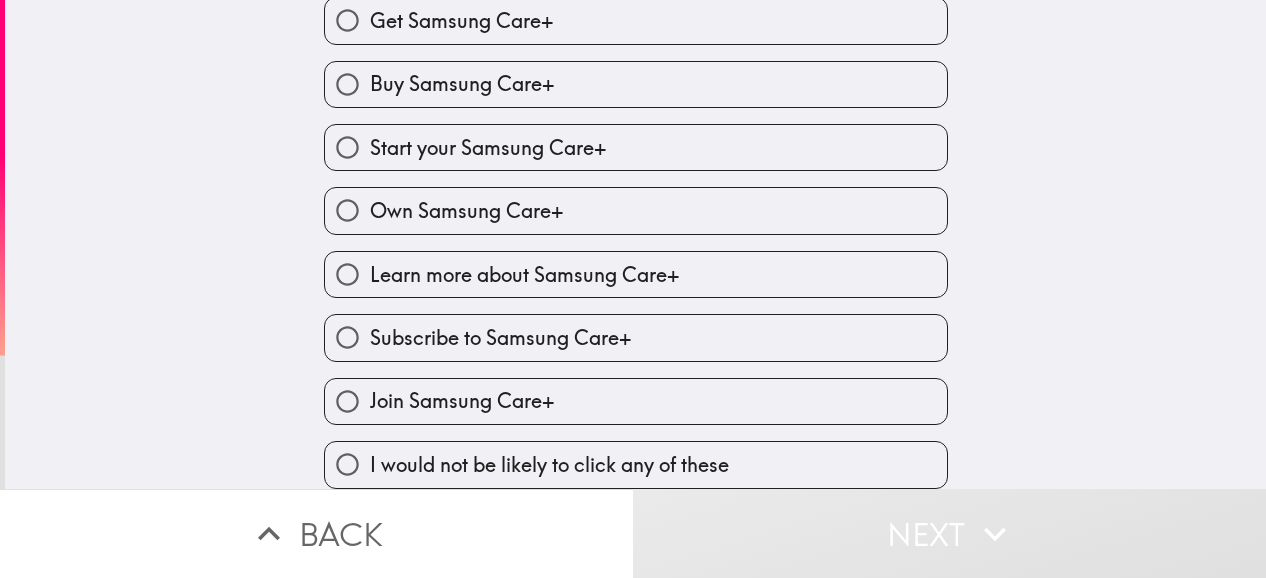 scroll, scrollTop: 71, scrollLeft: 0, axis: vertical 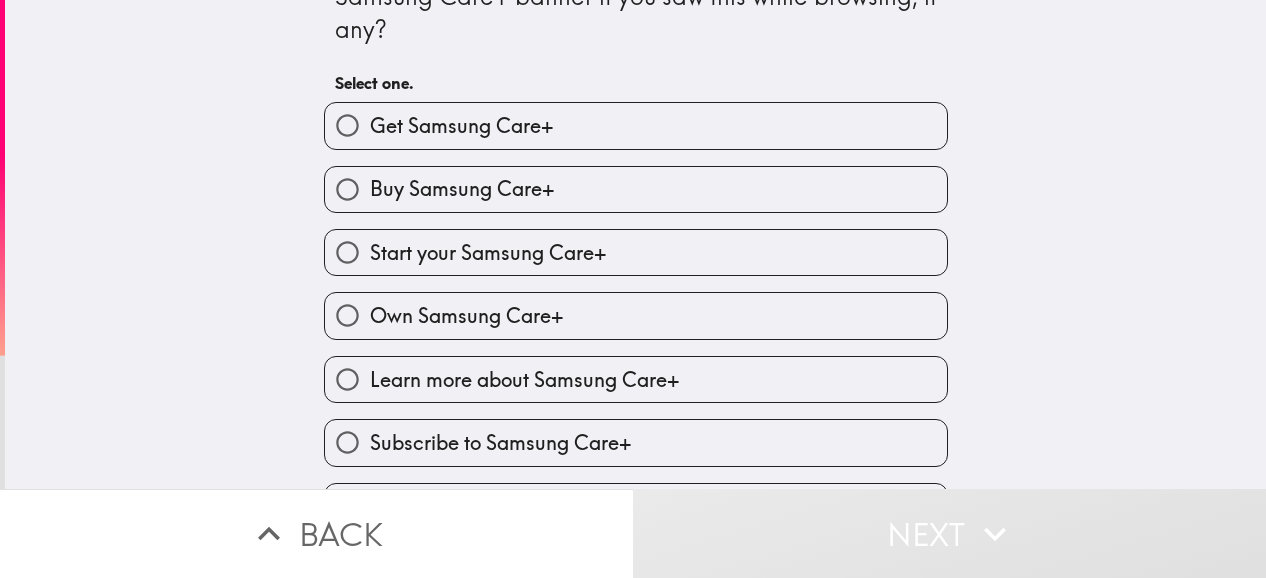 click on "Own Samsung Care+" at bounding box center [636, 315] 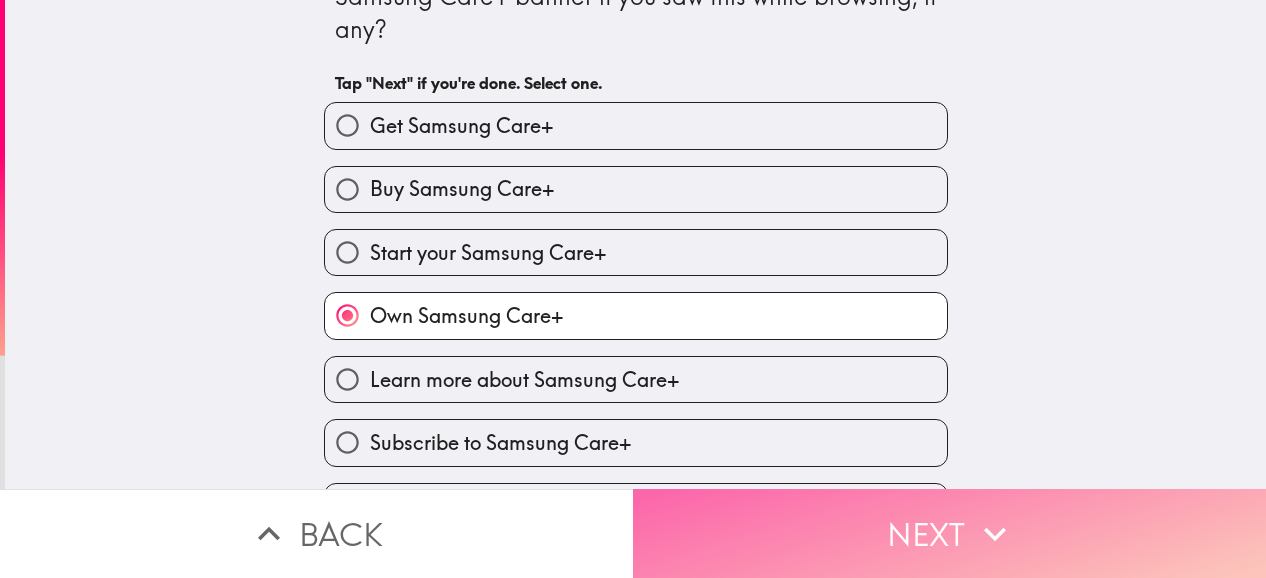 click on "Next" at bounding box center [949, 533] 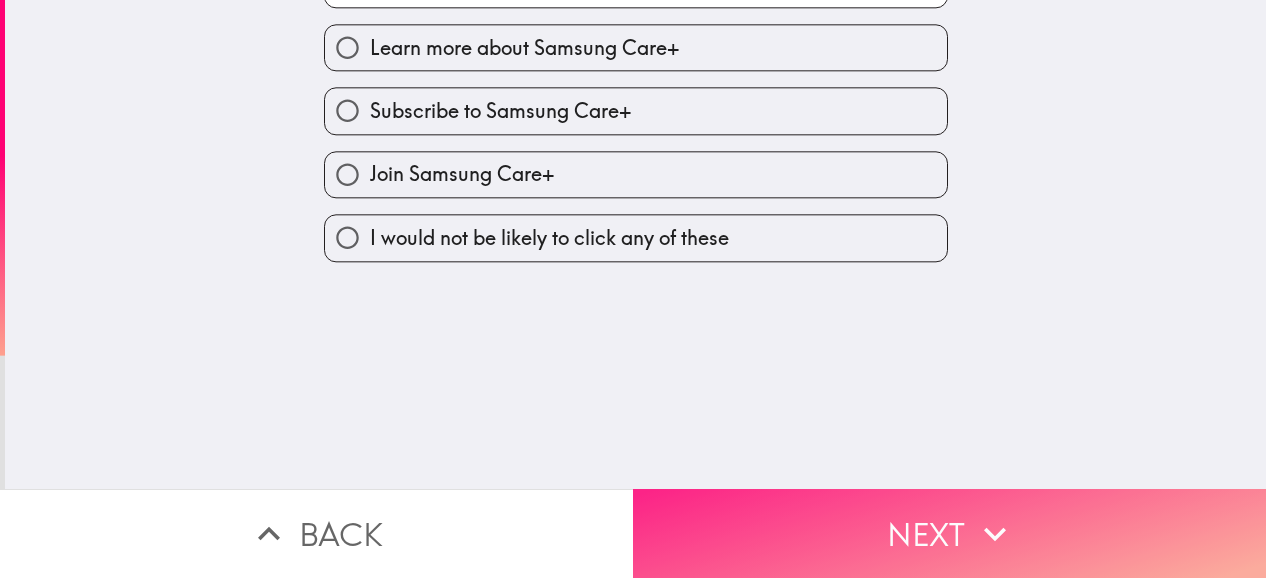 scroll, scrollTop: 0, scrollLeft: 0, axis: both 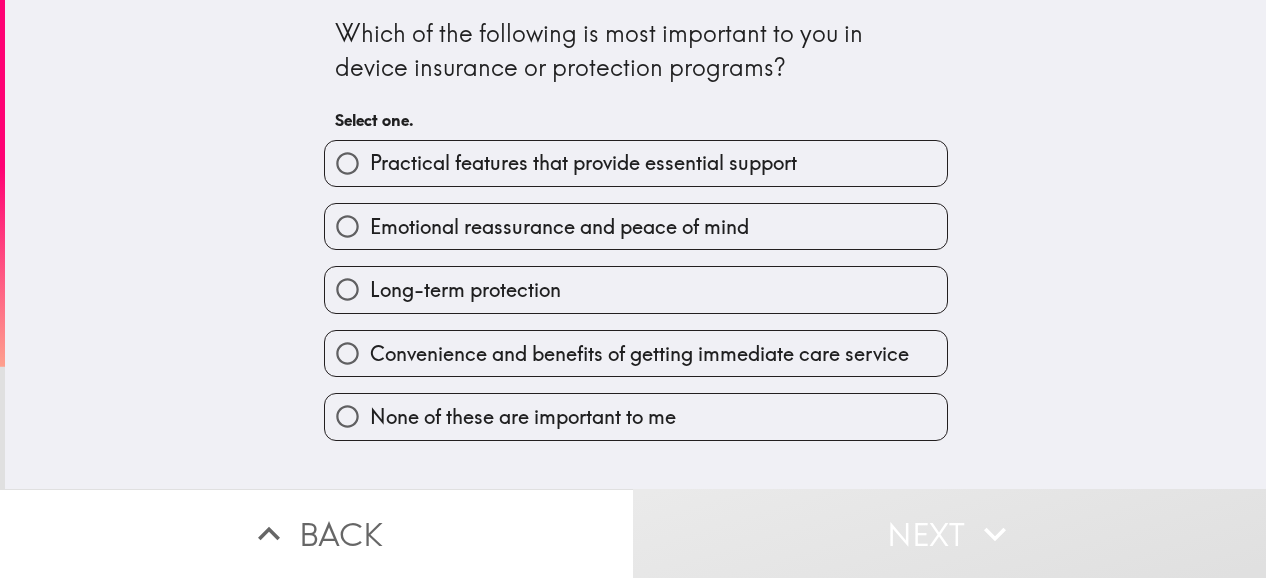 click on "Convenience and benefits of getting immediate care service" at bounding box center (636, 353) 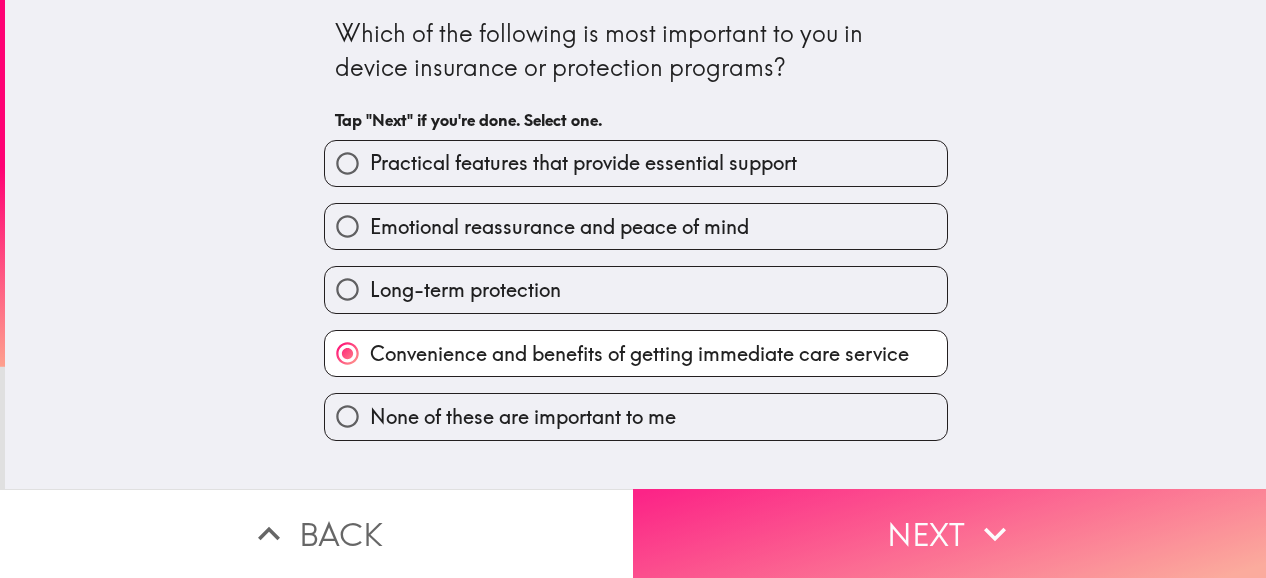 click on "Next" at bounding box center [949, 533] 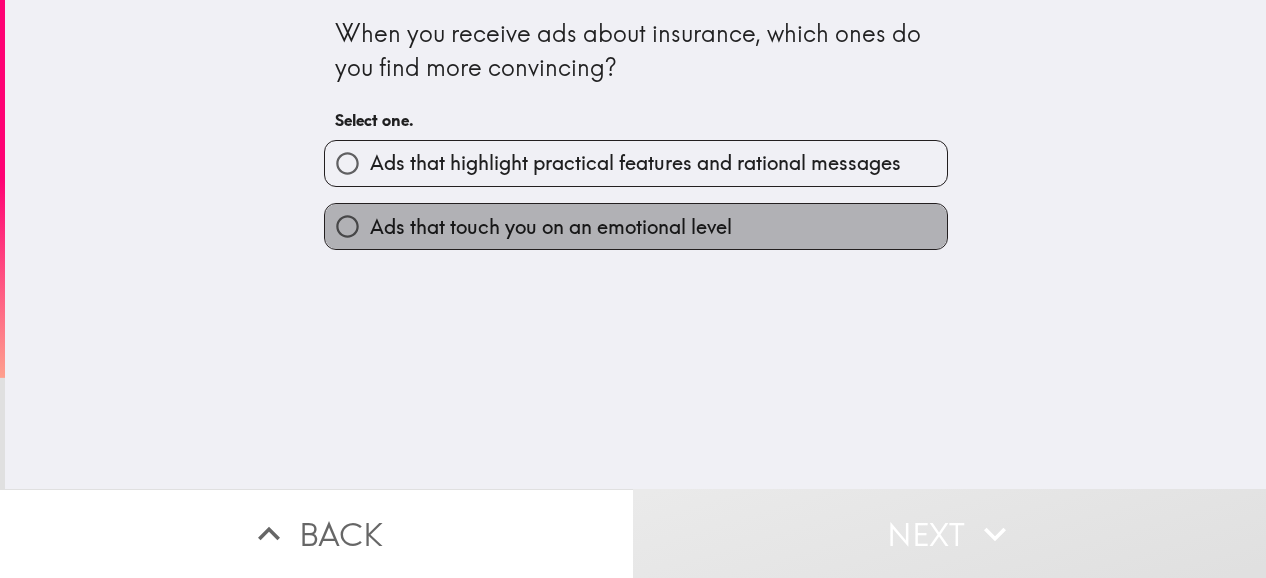 click on "Ads that touch you on an emotional level" at bounding box center (636, 226) 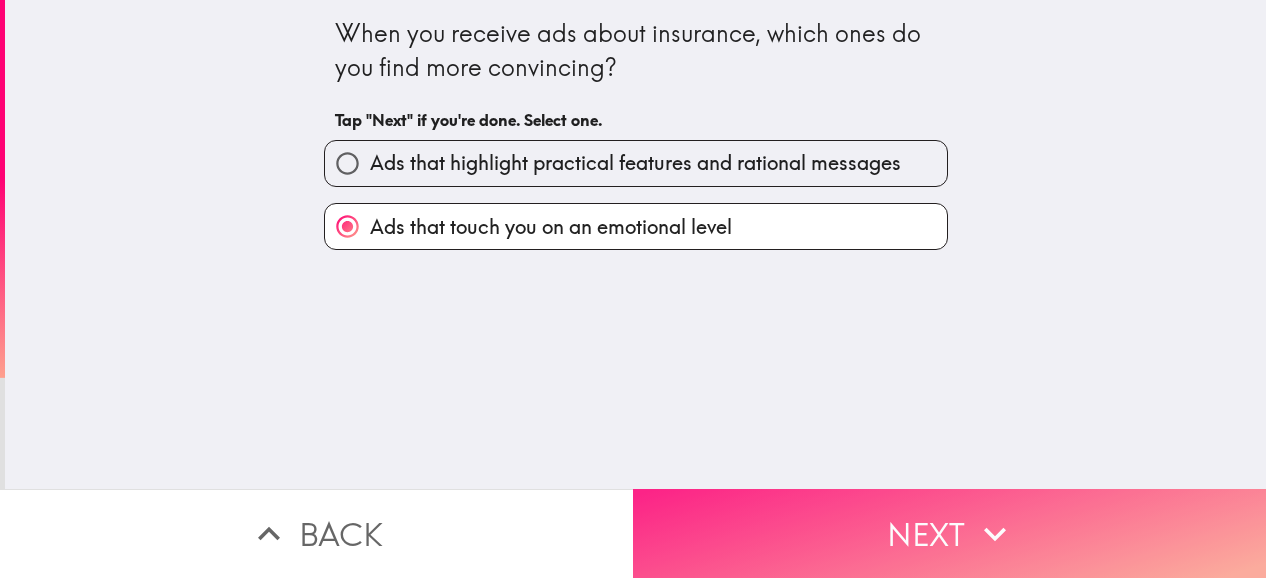 click on "Next" at bounding box center [949, 533] 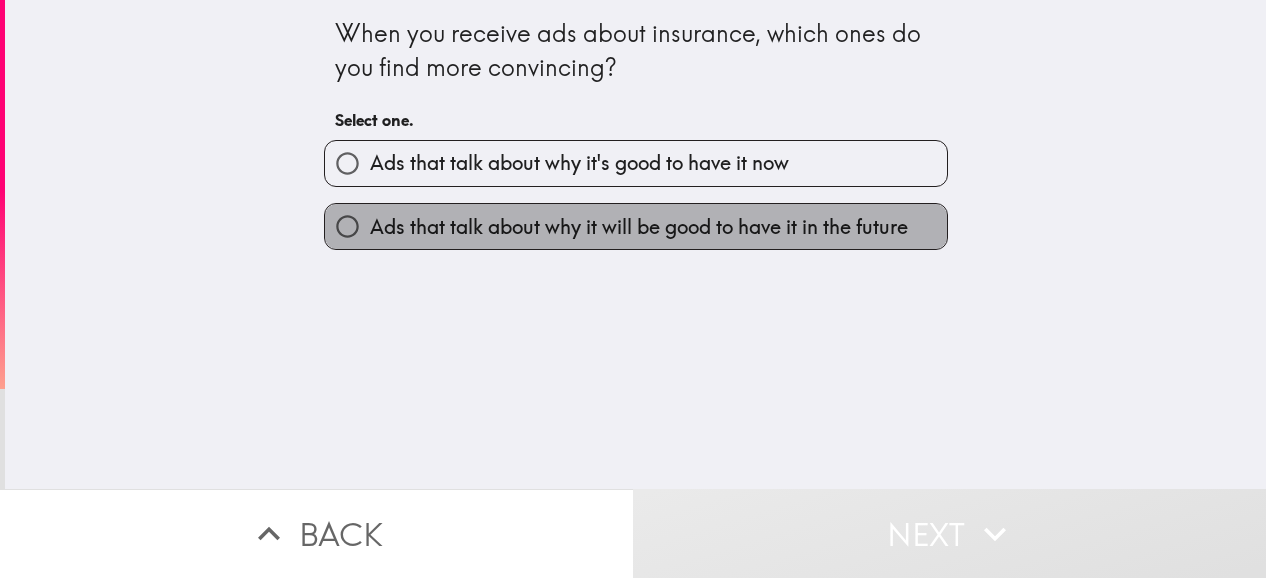 click on "Ads that talk about why it will be good to have it in the future" at bounding box center [639, 227] 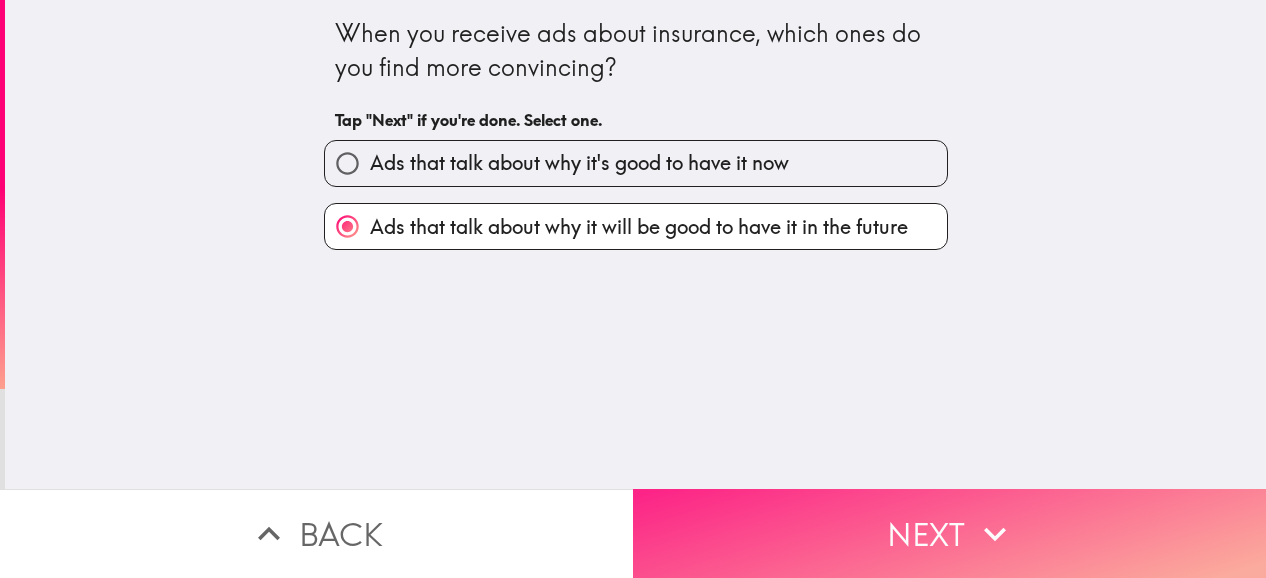 click on "Next" at bounding box center [949, 533] 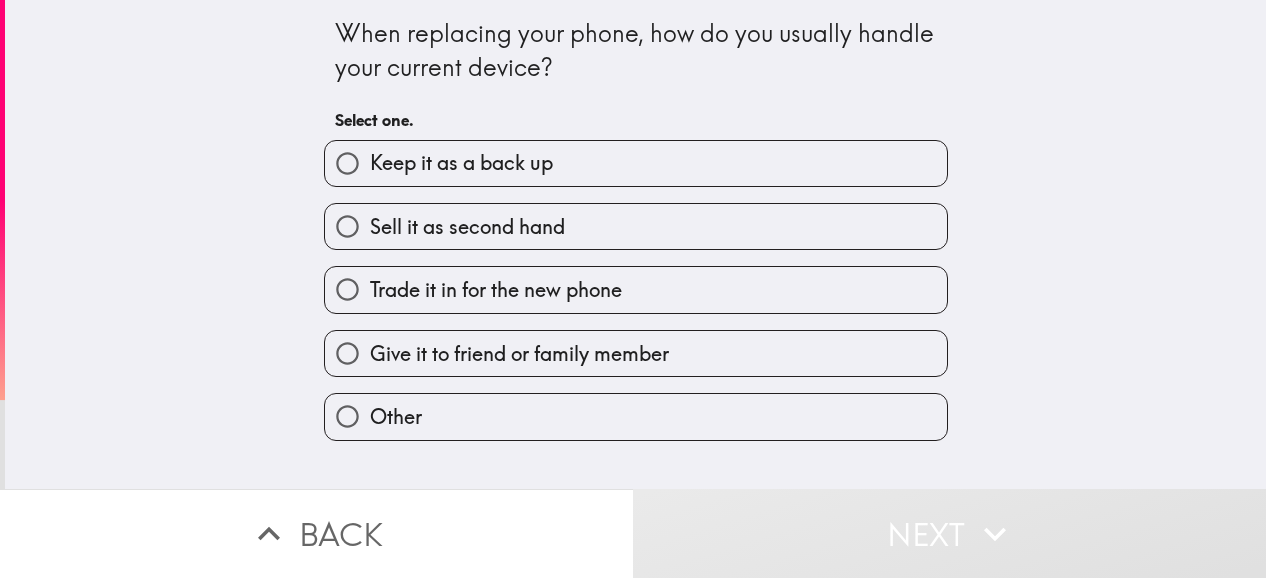 click on "Trade it in for the new phone" at bounding box center [636, 289] 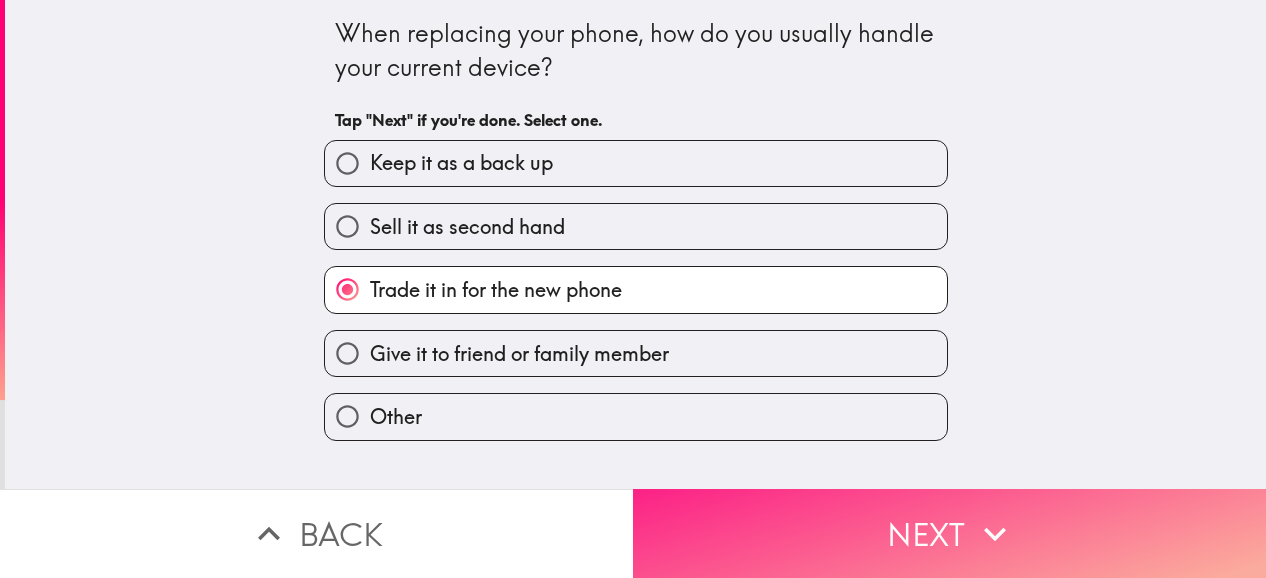 click on "Next" at bounding box center (949, 533) 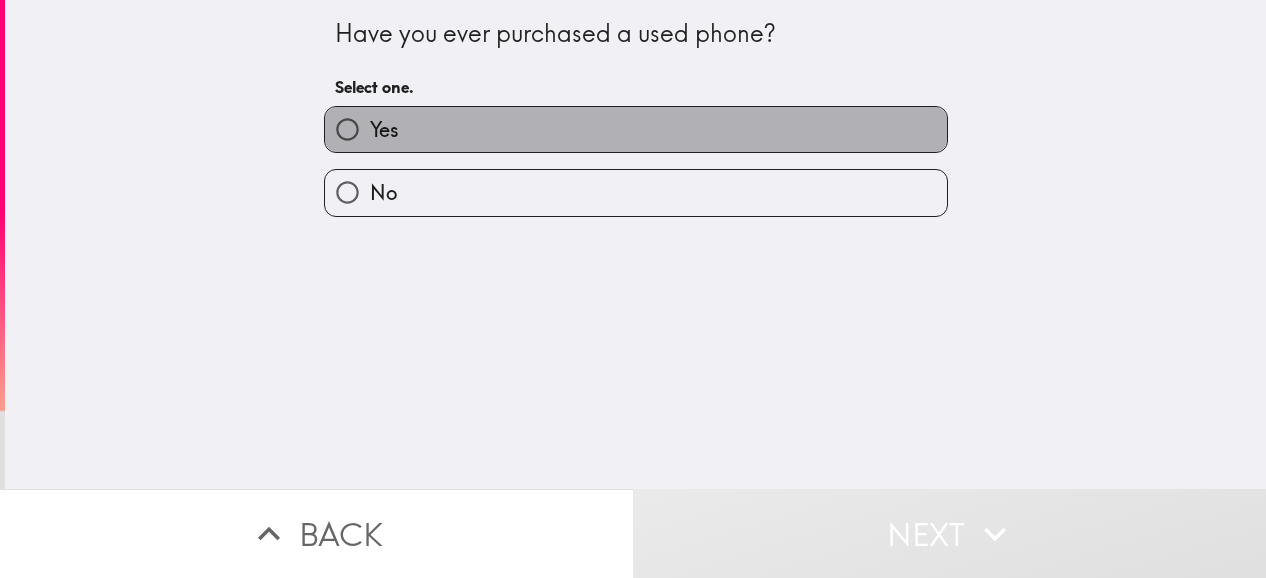 click on "Yes" at bounding box center [636, 129] 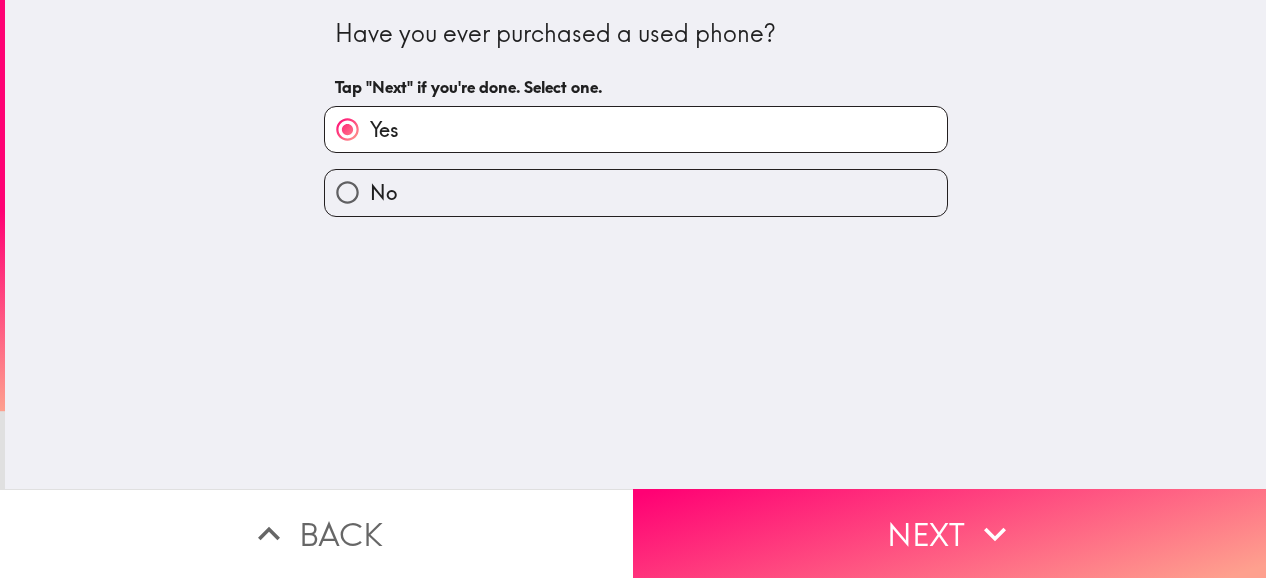 click on "Yes" at bounding box center [636, 129] 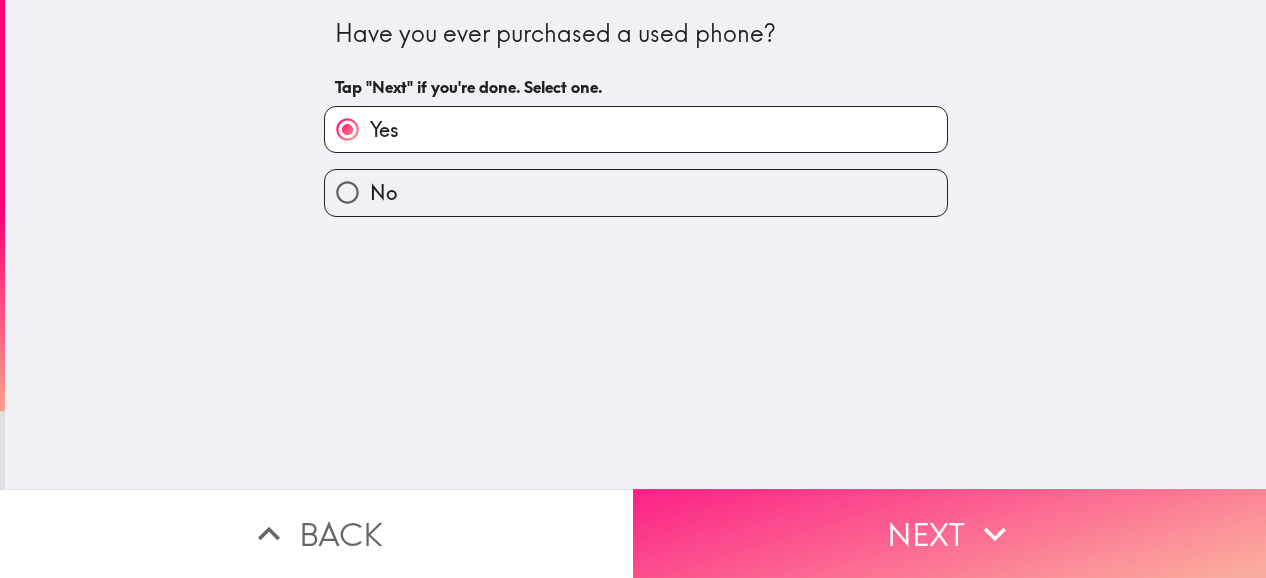 click on "Next" at bounding box center (949, 533) 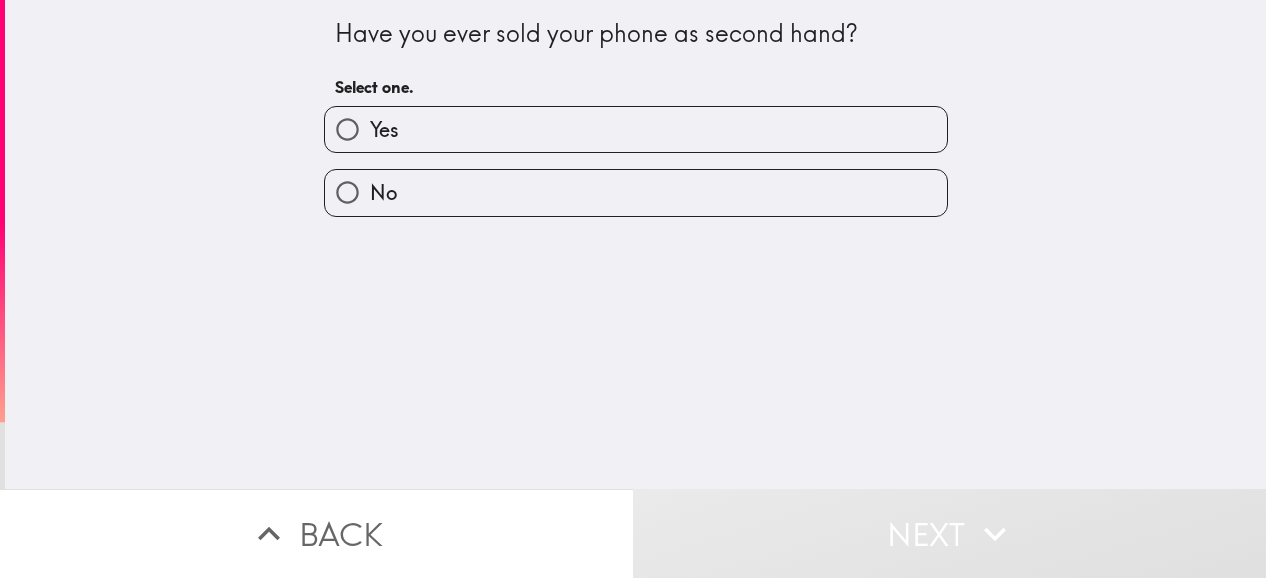 click on "Yes" at bounding box center [636, 129] 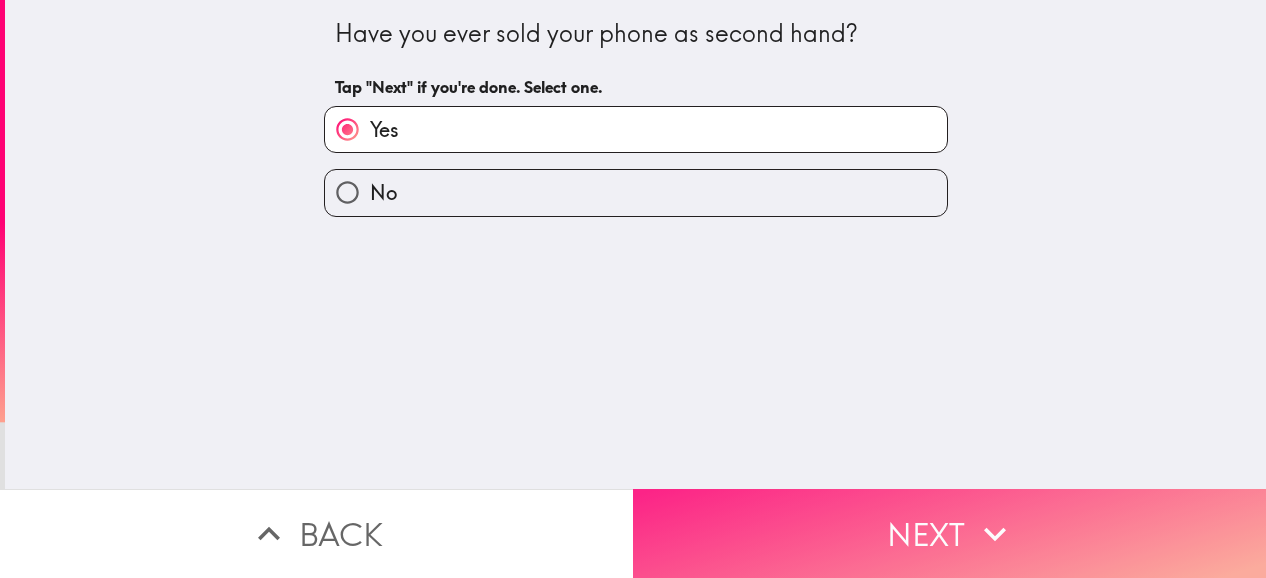 click on "Next" at bounding box center [949, 533] 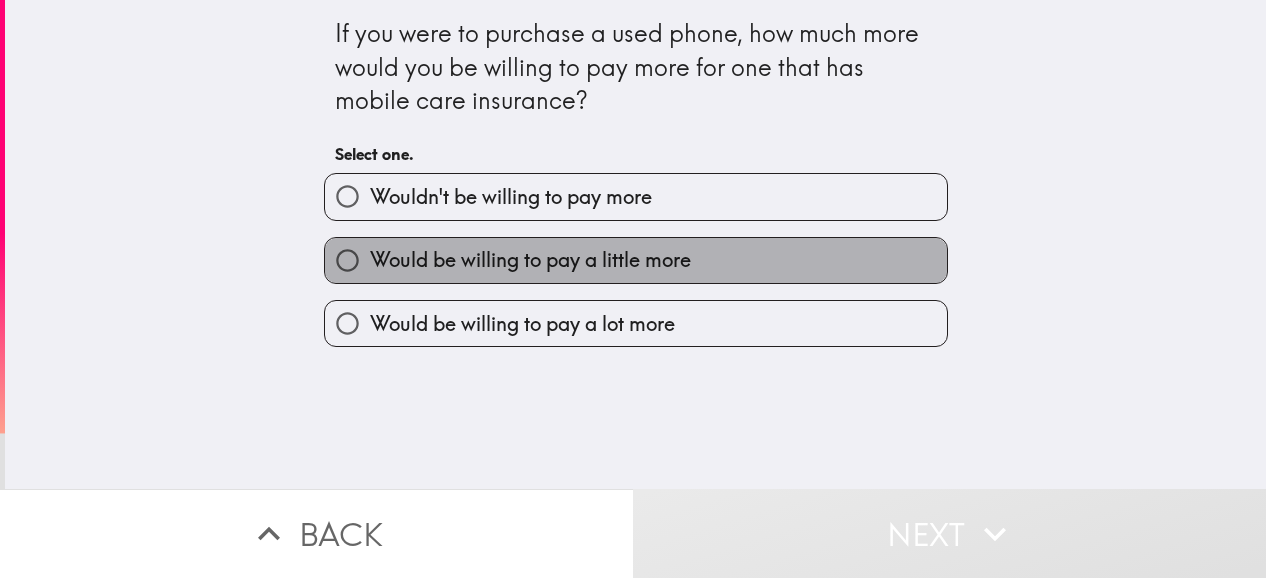 click on "Would be willing to pay a little more" at bounding box center (636, 260) 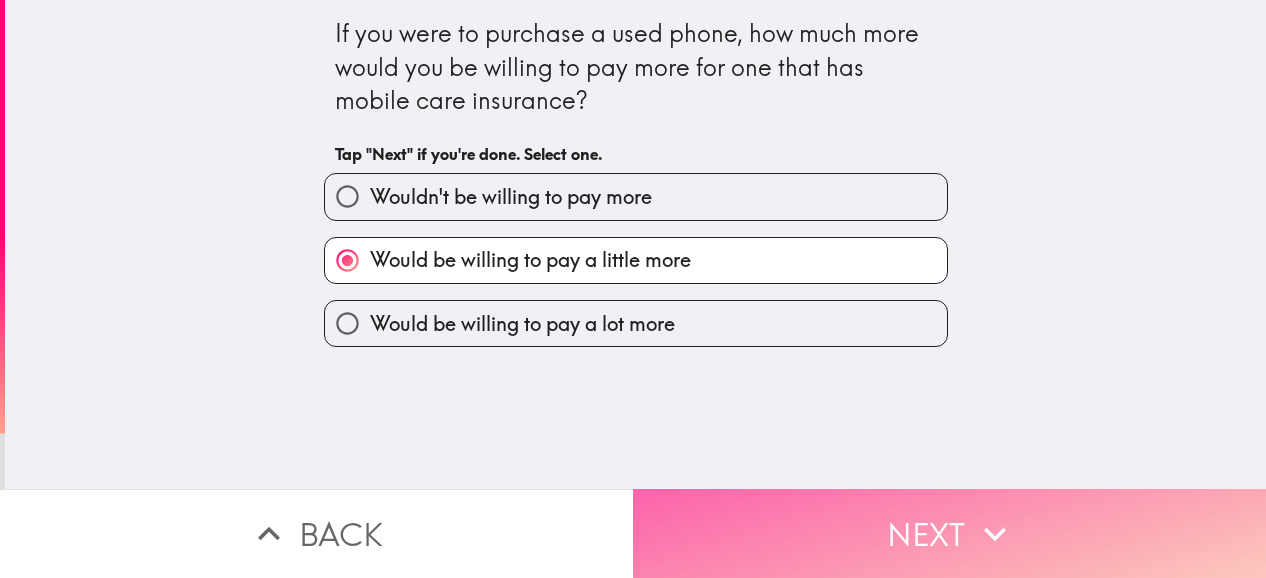 click on "Next" at bounding box center (949, 533) 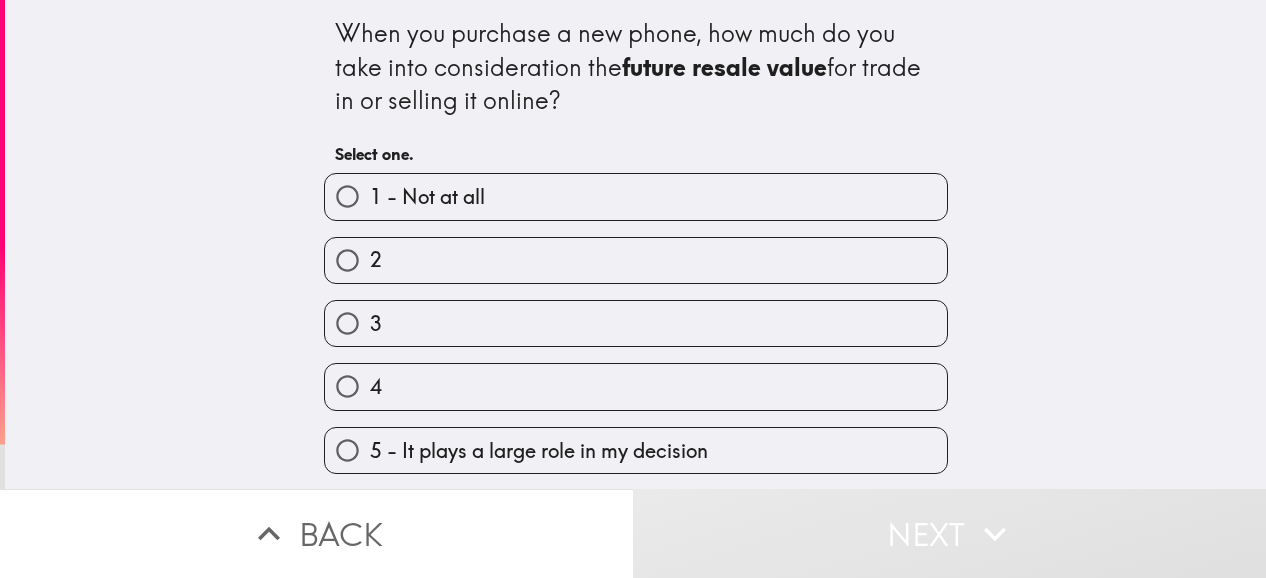 click on "4" at bounding box center (636, 386) 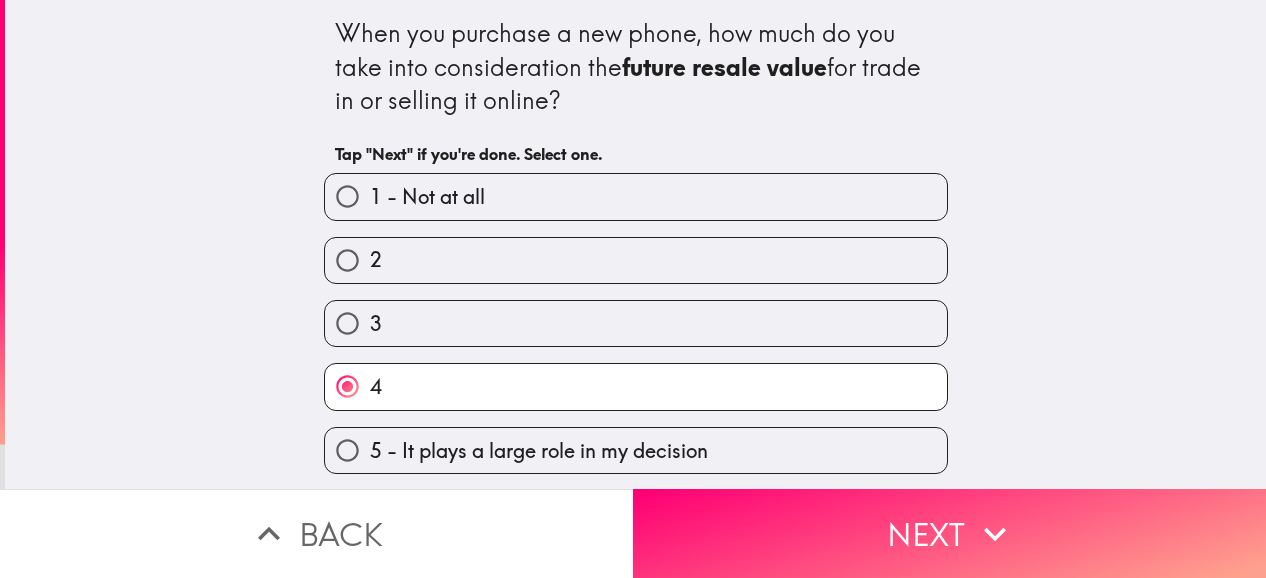 click on "4" at bounding box center [636, 386] 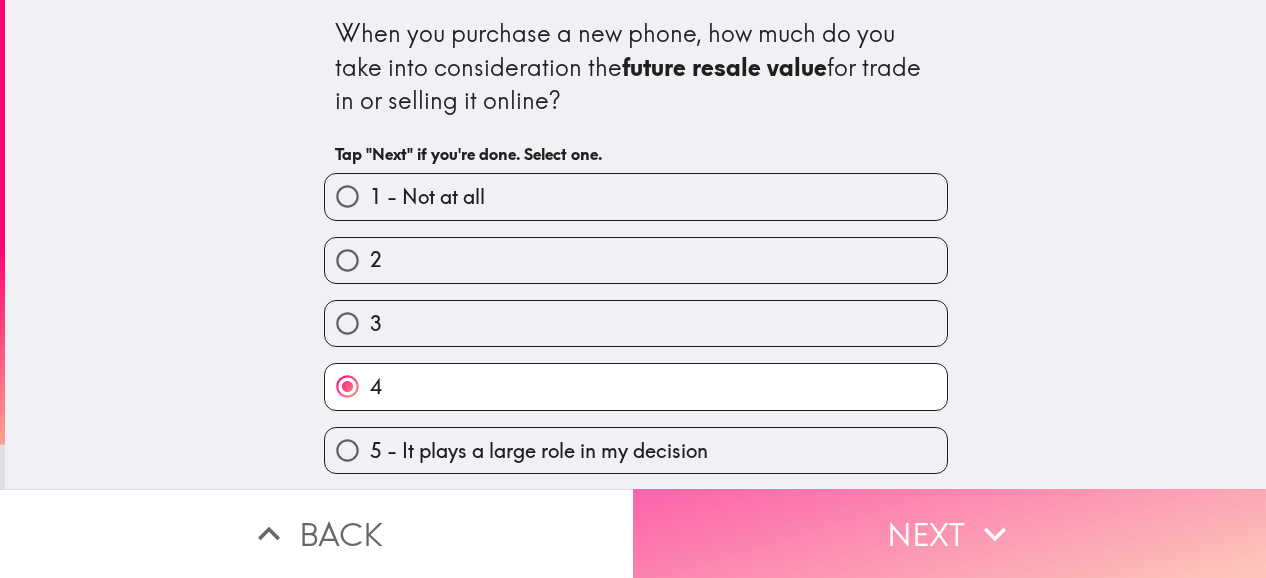 click on "Next" at bounding box center [949, 533] 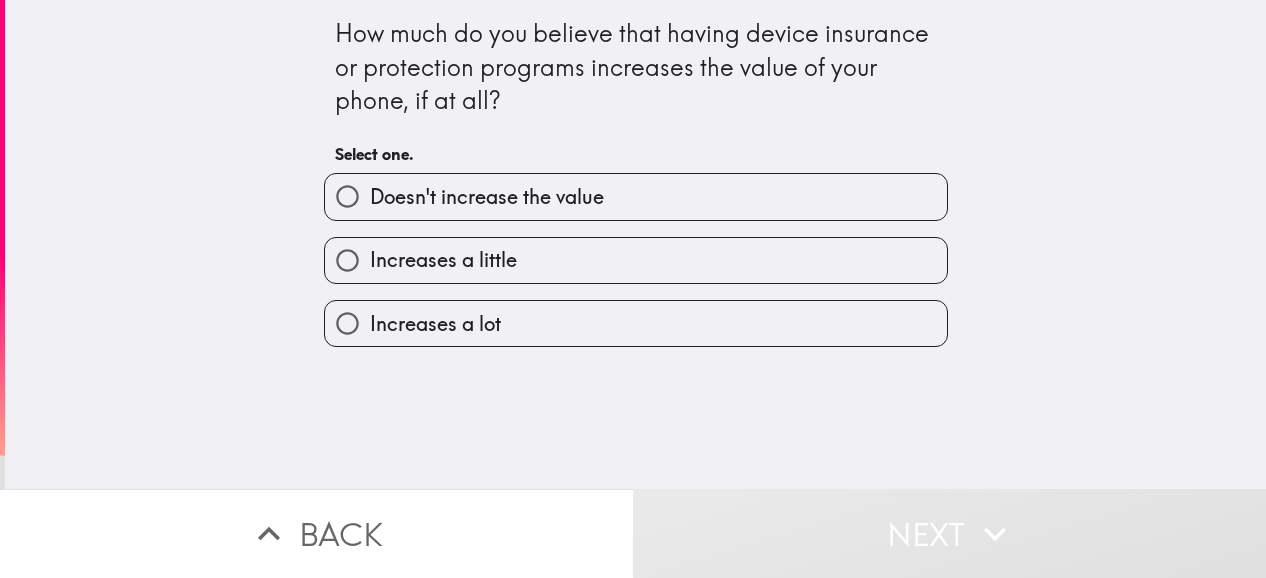 click on "Increases a little" at bounding box center (636, 260) 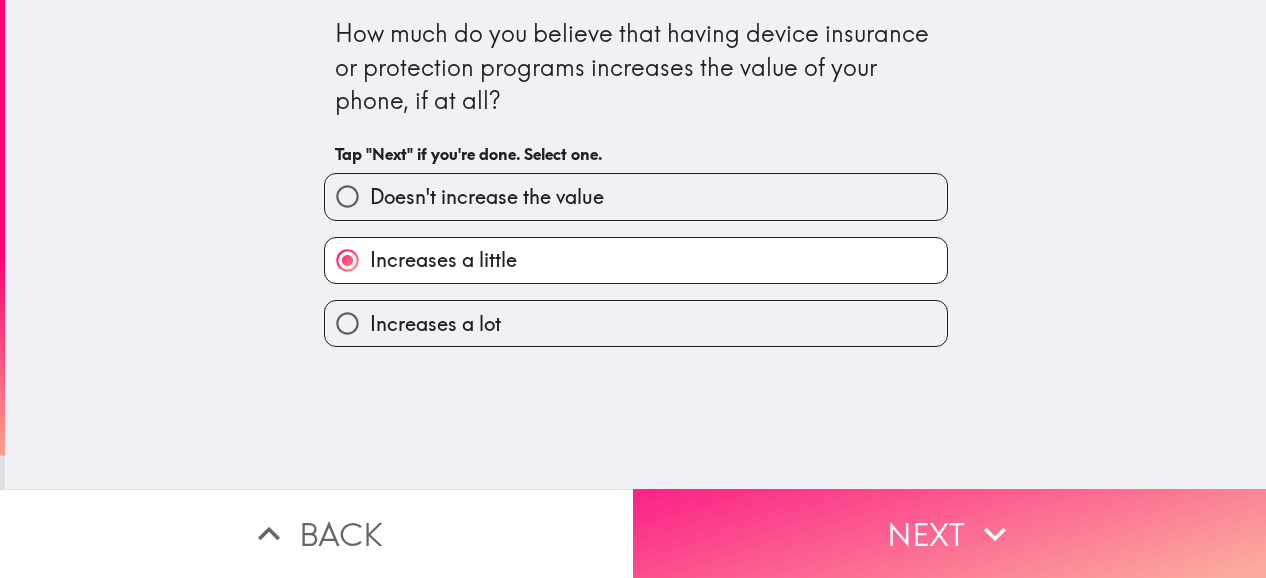 click on "Next" at bounding box center (949, 533) 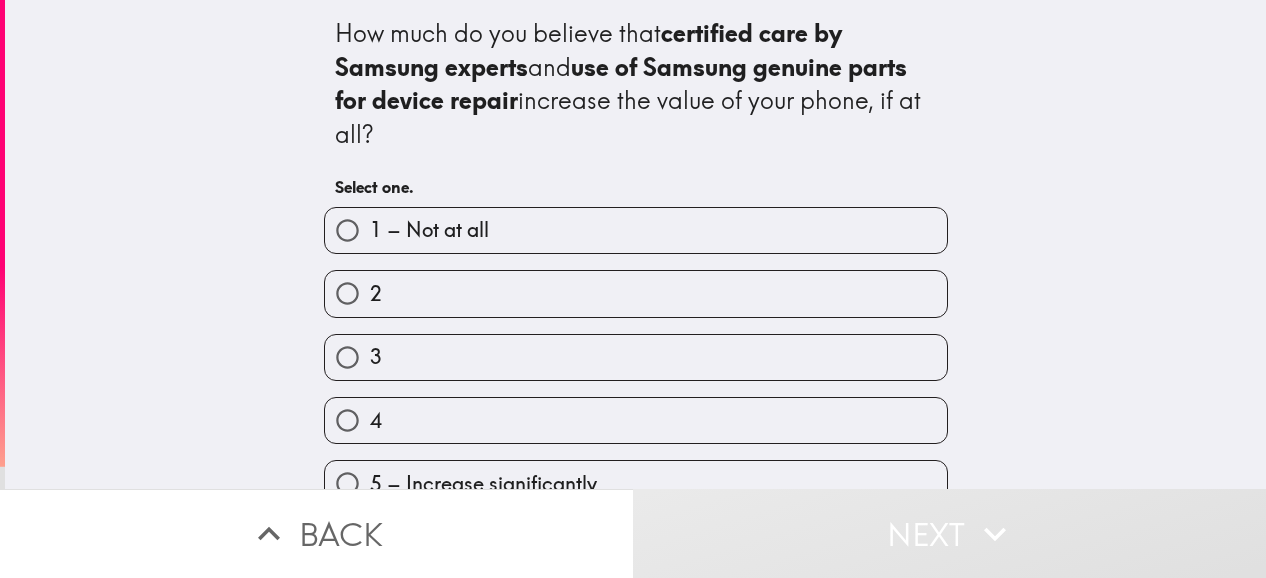 click on "3" at bounding box center (636, 357) 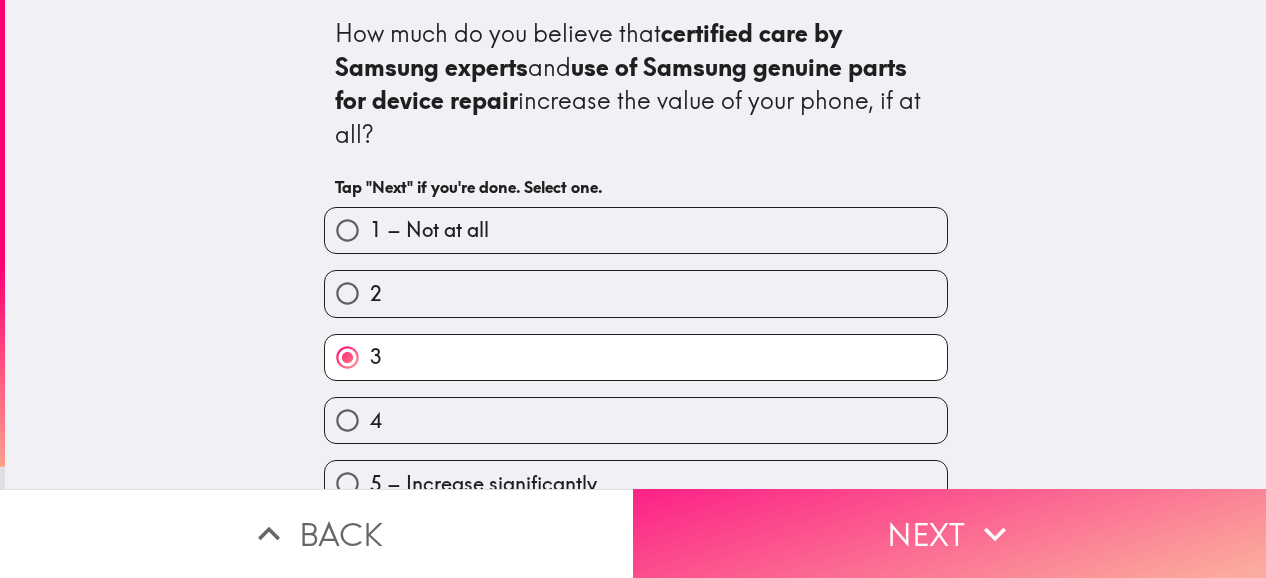 click on "Next" at bounding box center [949, 533] 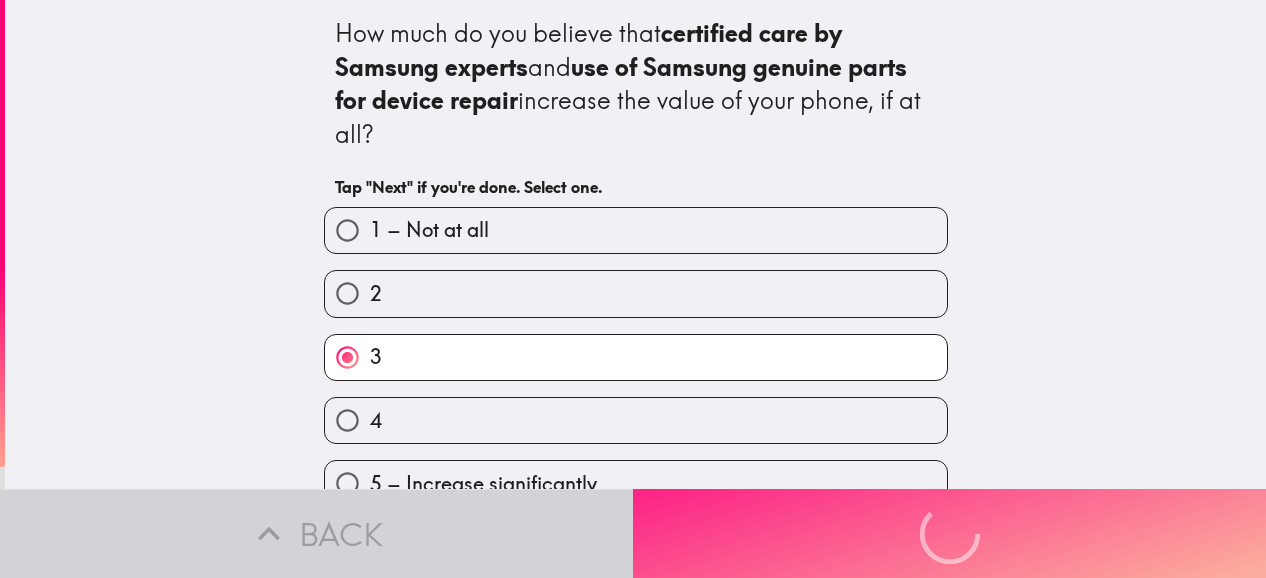 click on "Back Next" at bounding box center (633, 533) 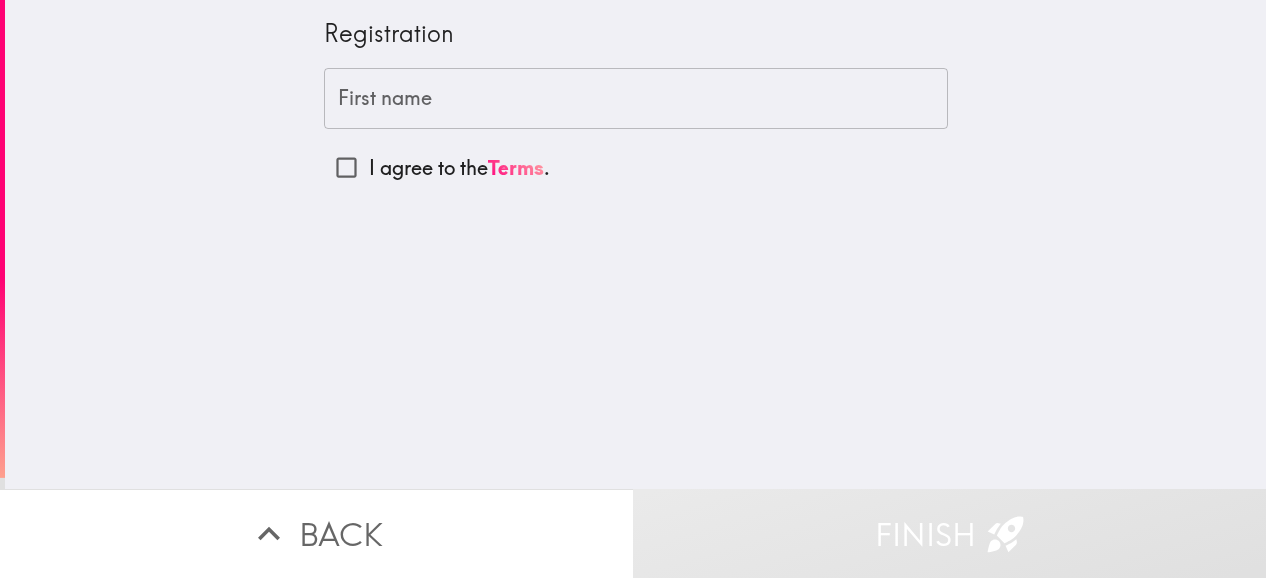 click on "I agree to the  Terms ." at bounding box center (346, 167) 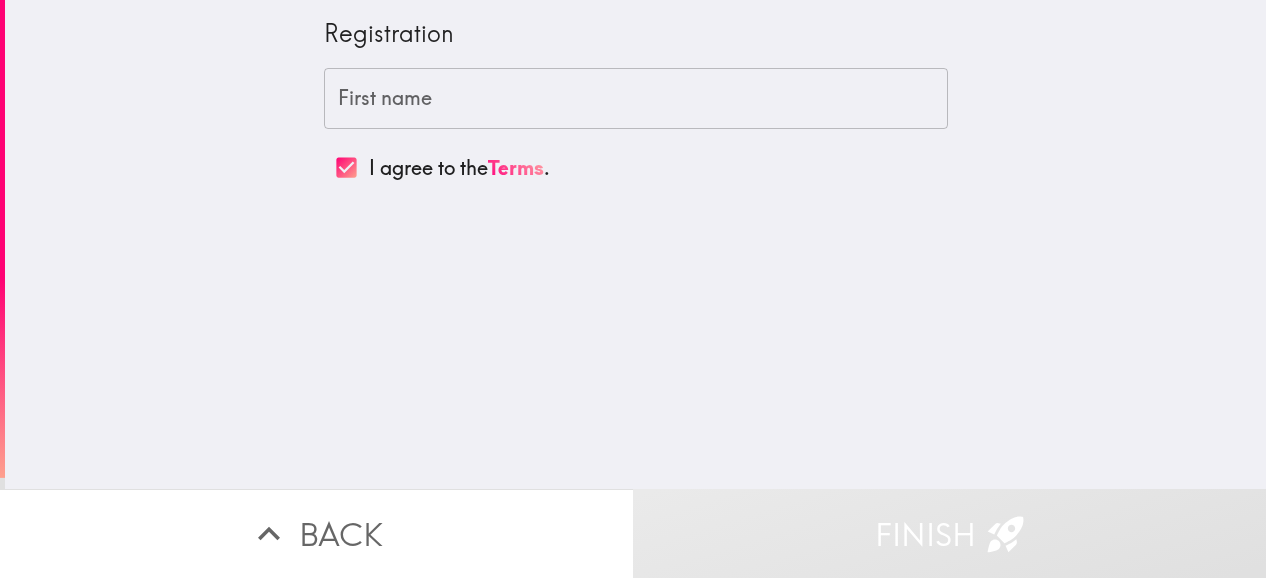 click on "First name" at bounding box center (636, 99) 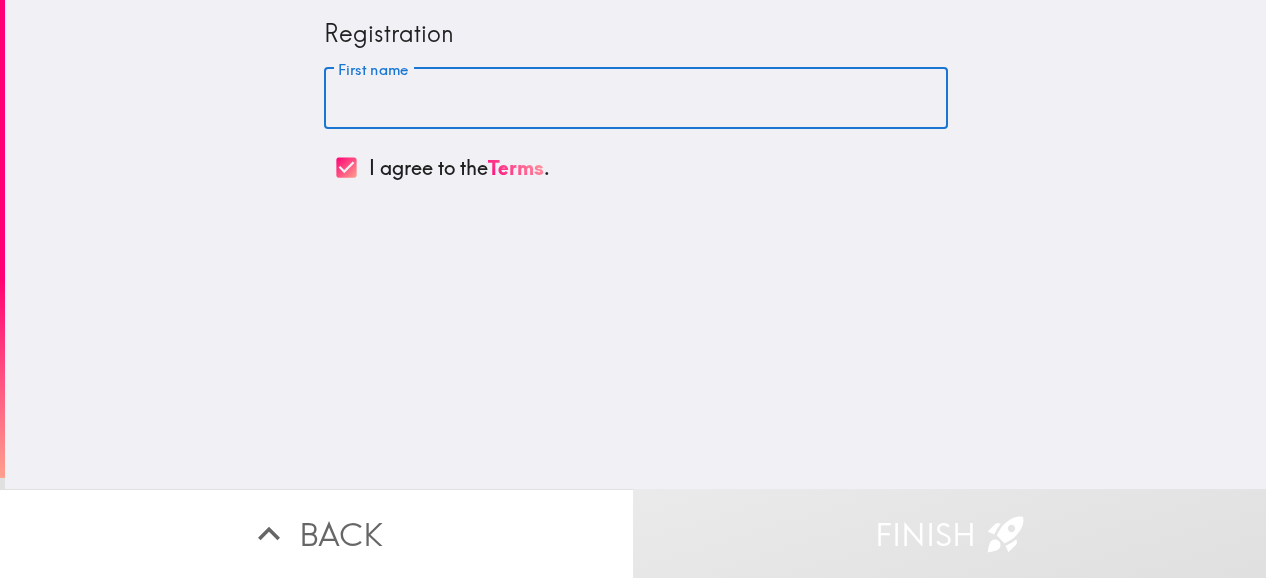 click on "First name" at bounding box center (636, 99) 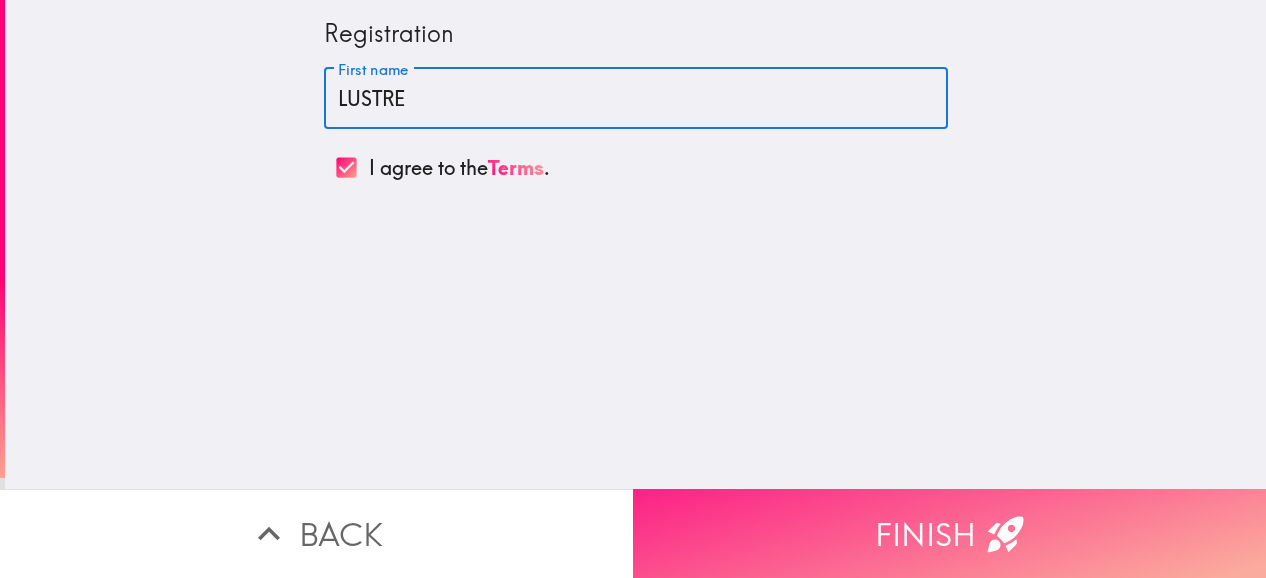 type on "LUSTRE" 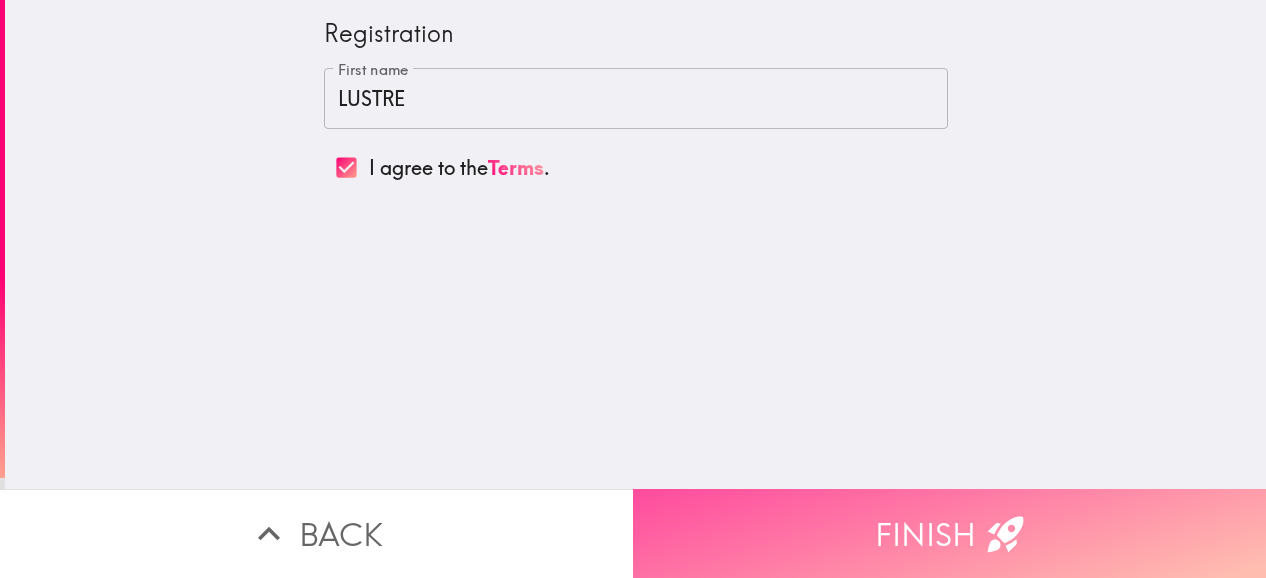 click on "Finish" at bounding box center [949, 533] 